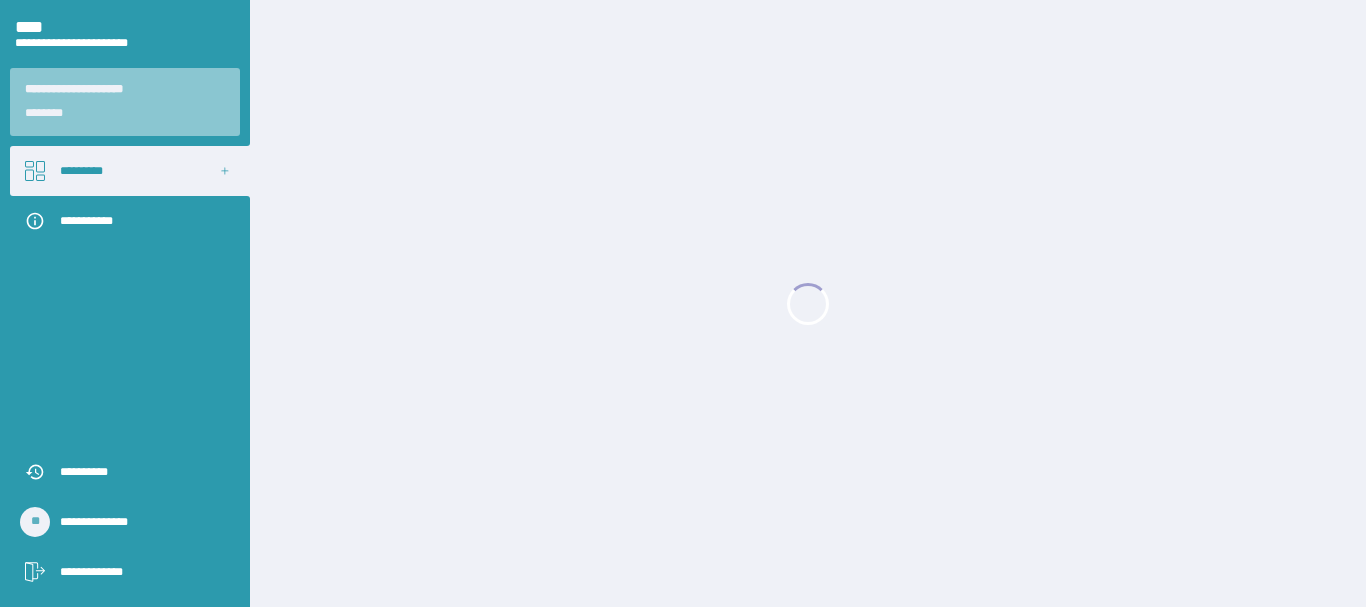 scroll, scrollTop: 0, scrollLeft: 0, axis: both 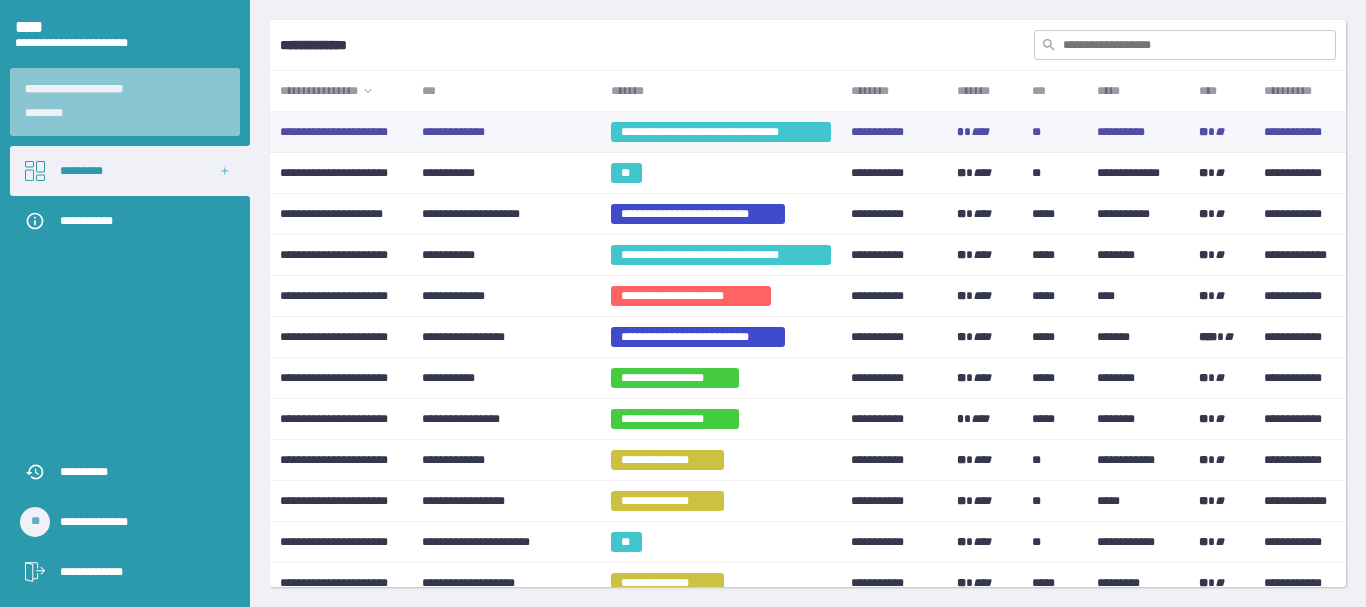 click on "**********" at bounding box center [506, 132] 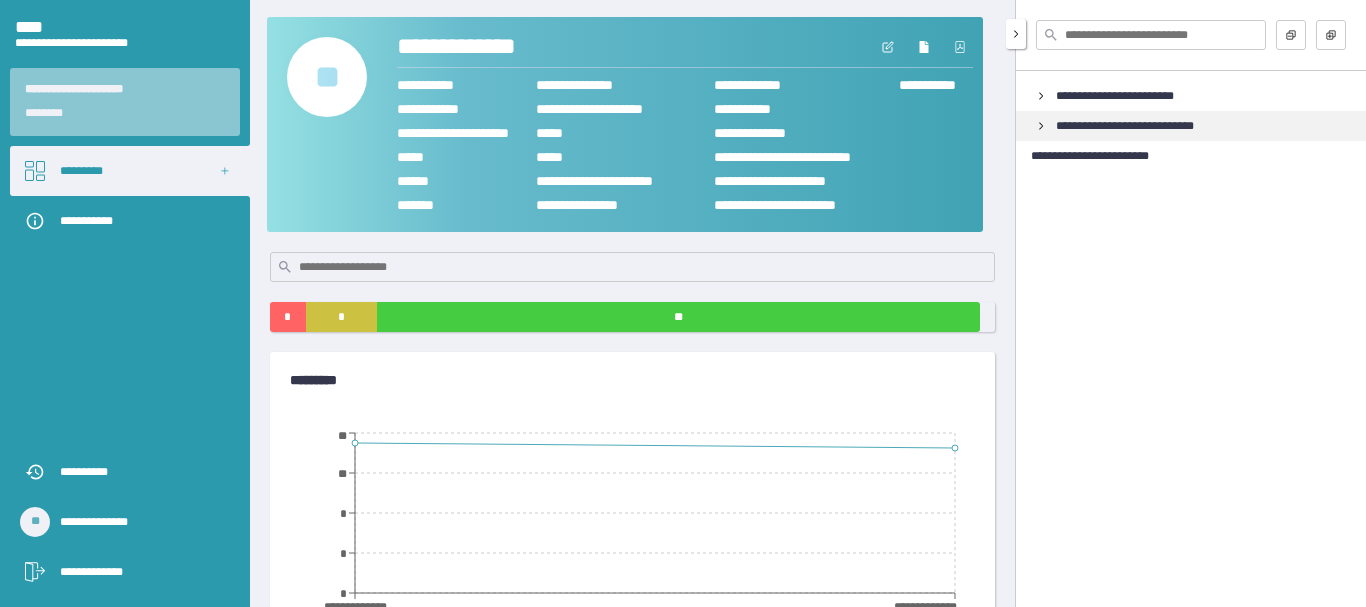 click on "**********" at bounding box center (1140, 126) 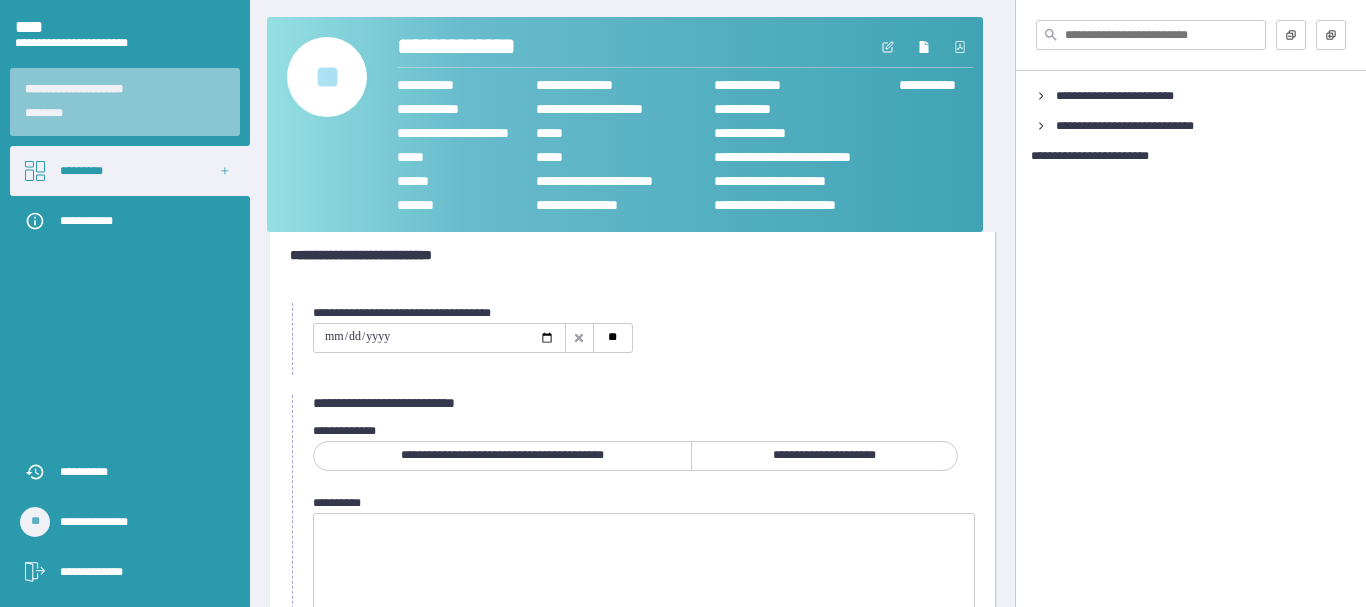 scroll, scrollTop: 2, scrollLeft: 0, axis: vertical 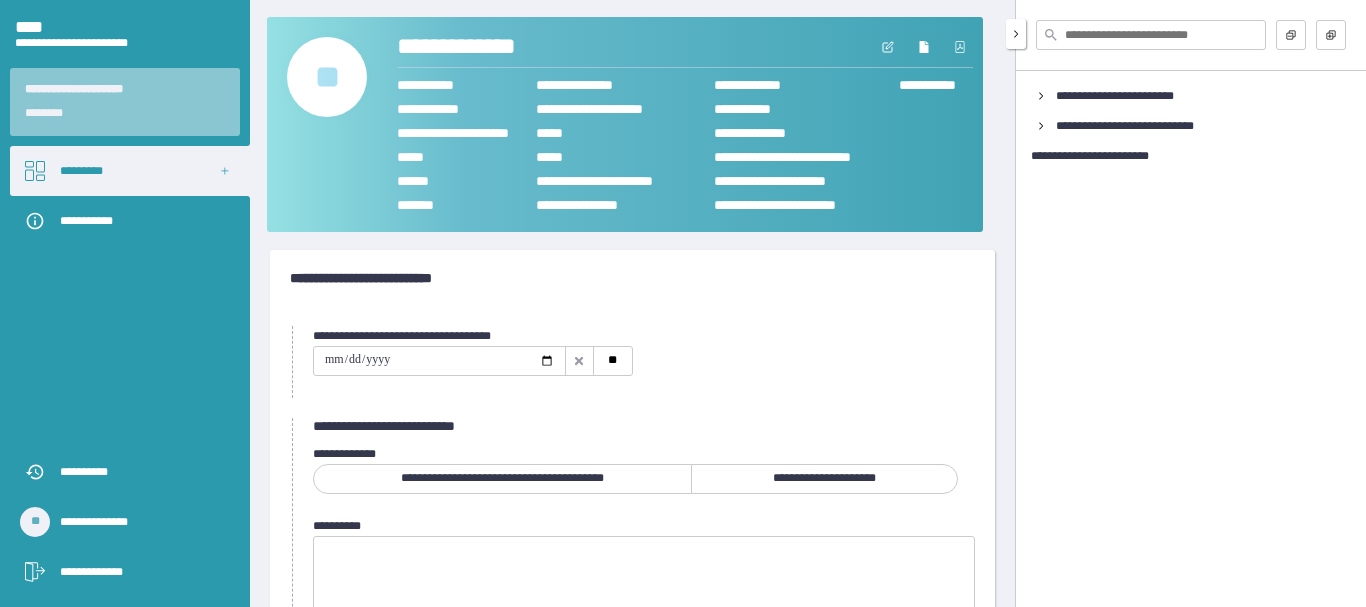 click at bounding box center (1016, 34) 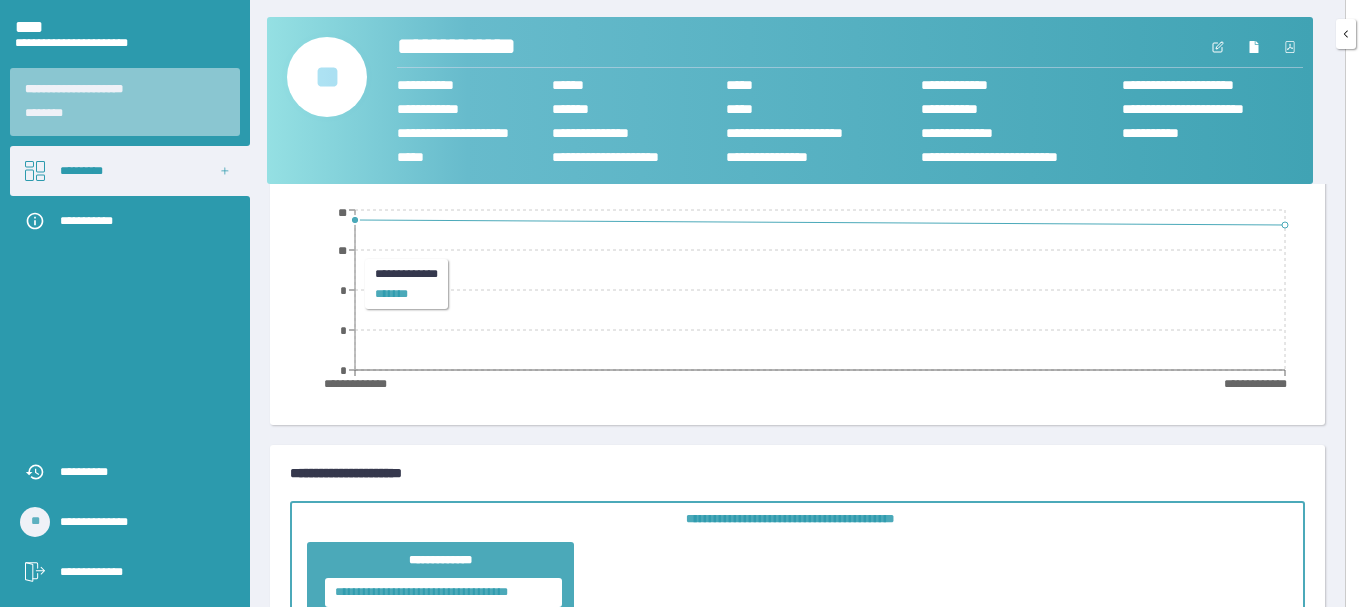 scroll, scrollTop: 202, scrollLeft: 0, axis: vertical 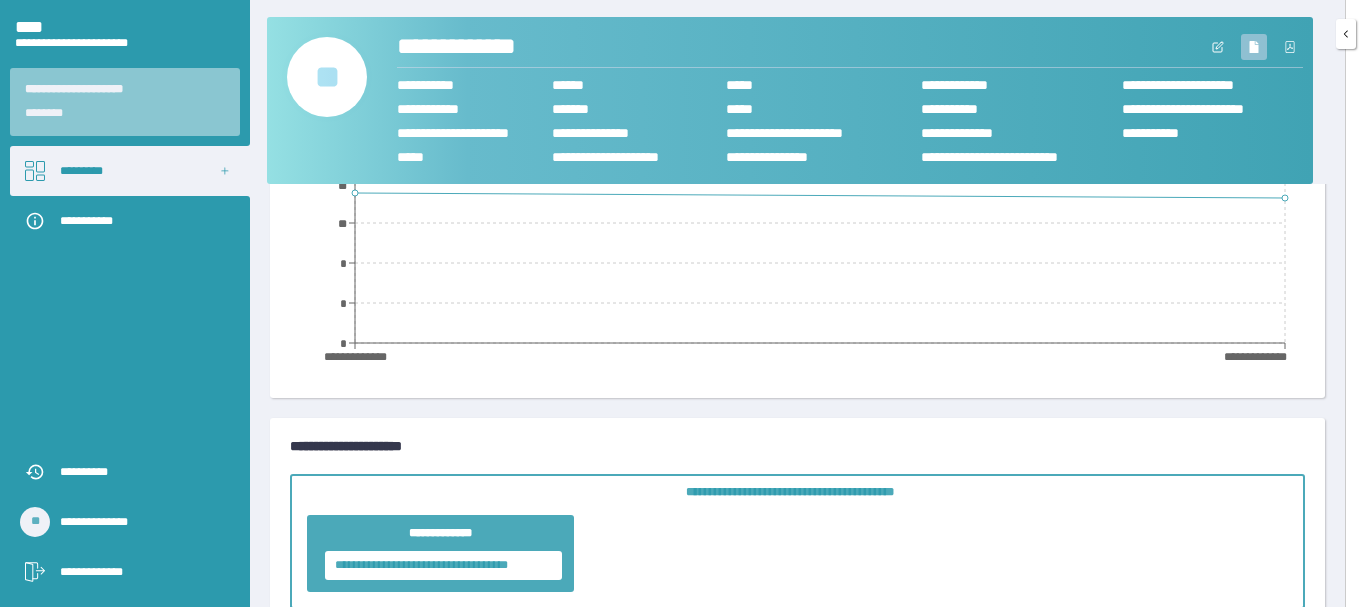 click 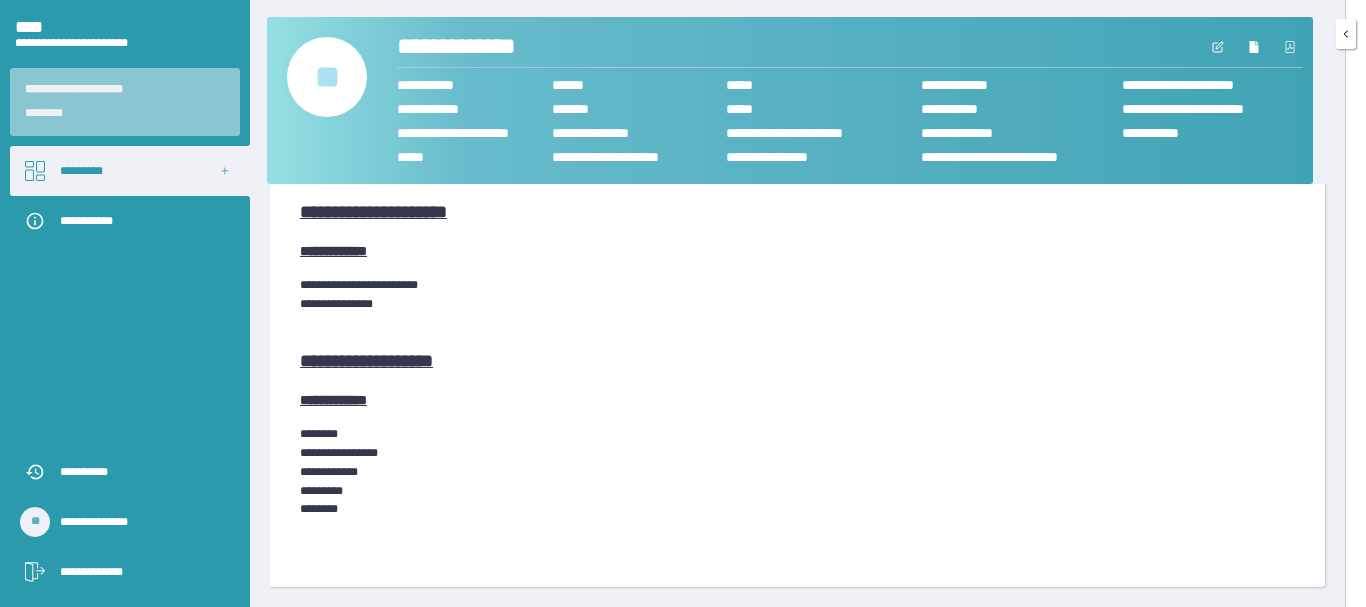 scroll, scrollTop: 4367, scrollLeft: 0, axis: vertical 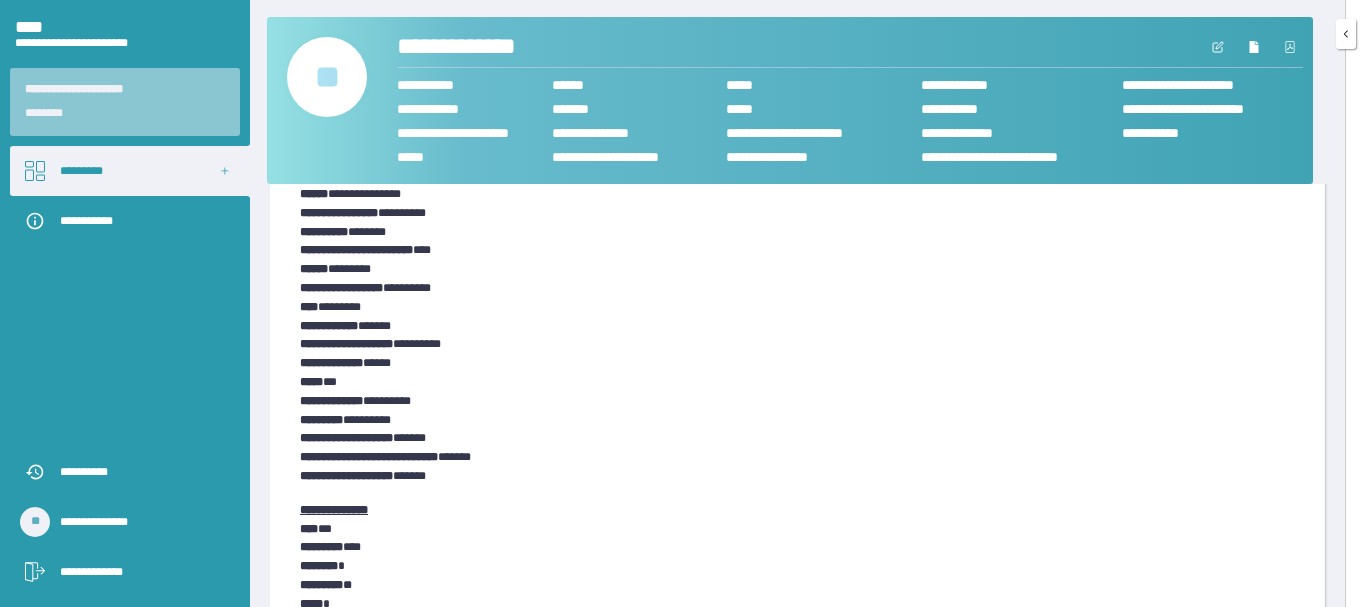 click 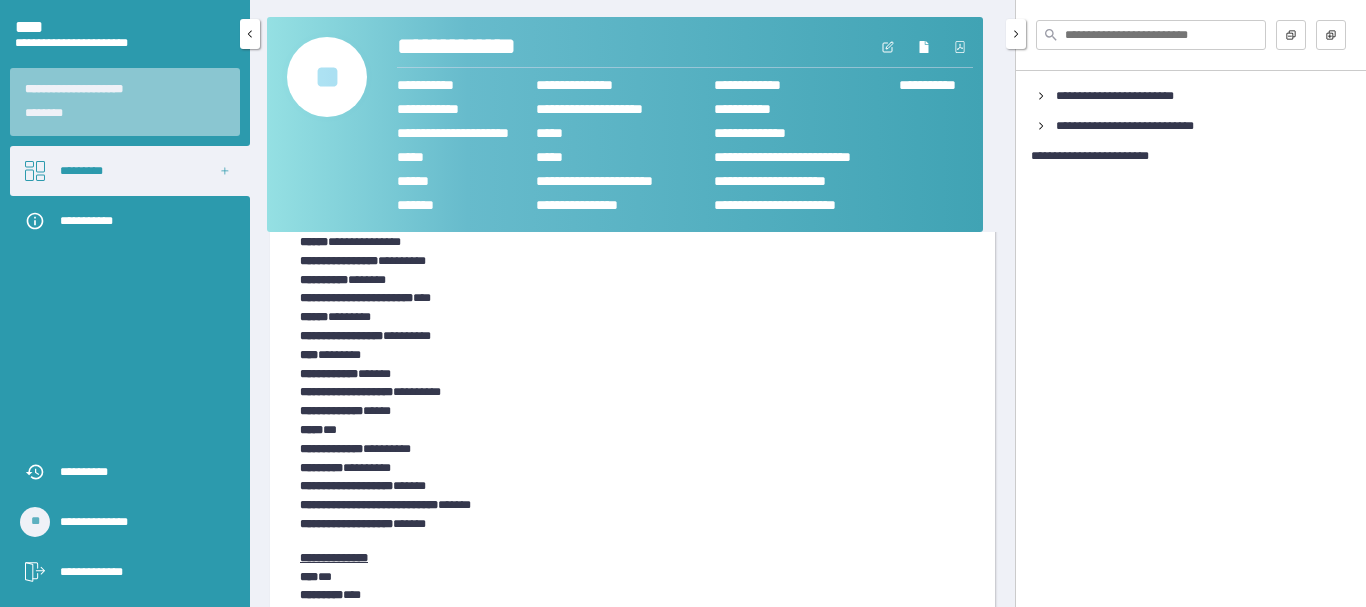 click on "*********" at bounding box center (130, 171) 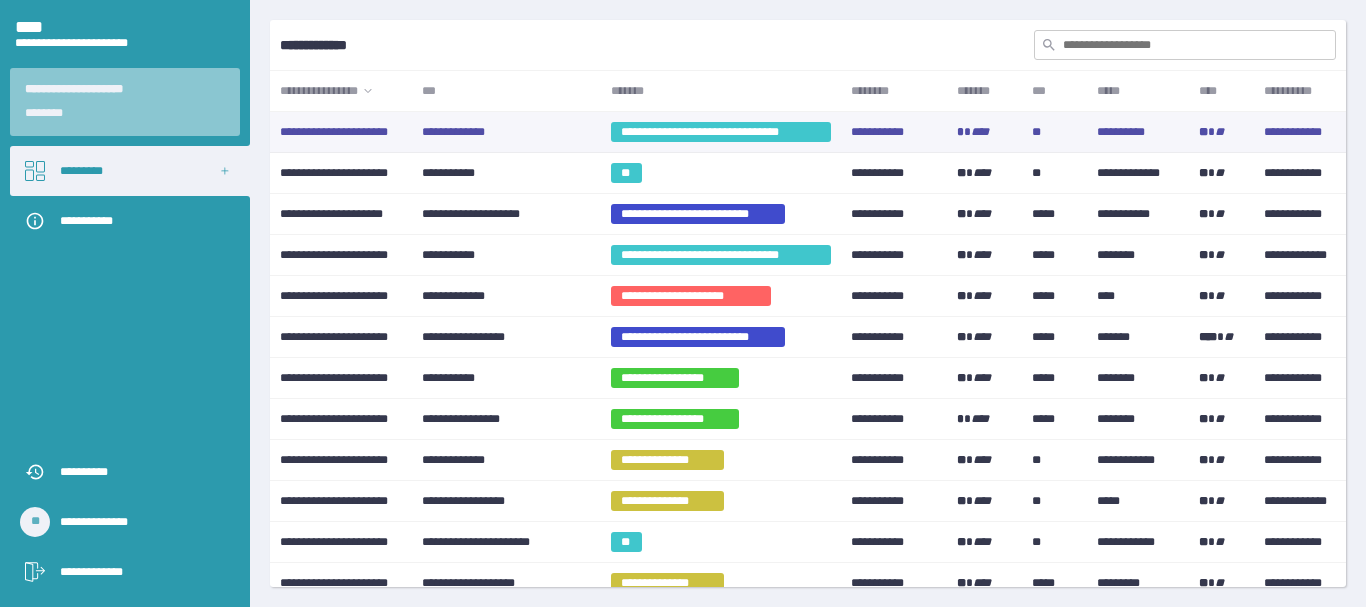 click on "**********" at bounding box center (506, 132) 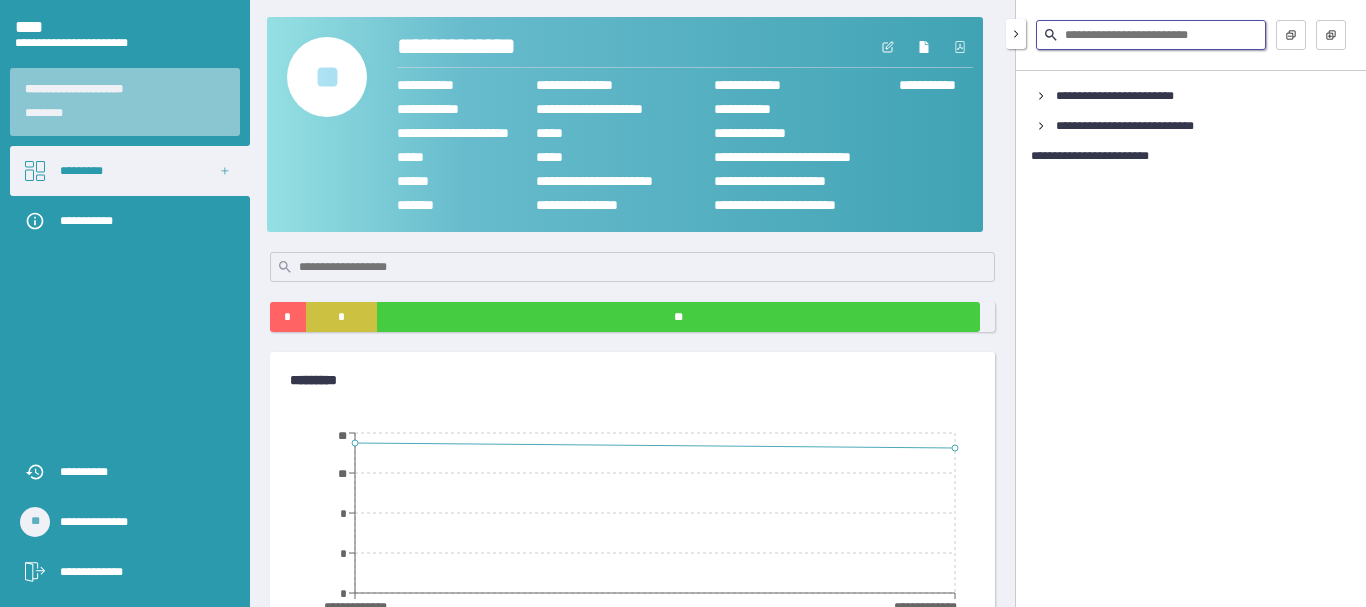 click at bounding box center [1151, 35] 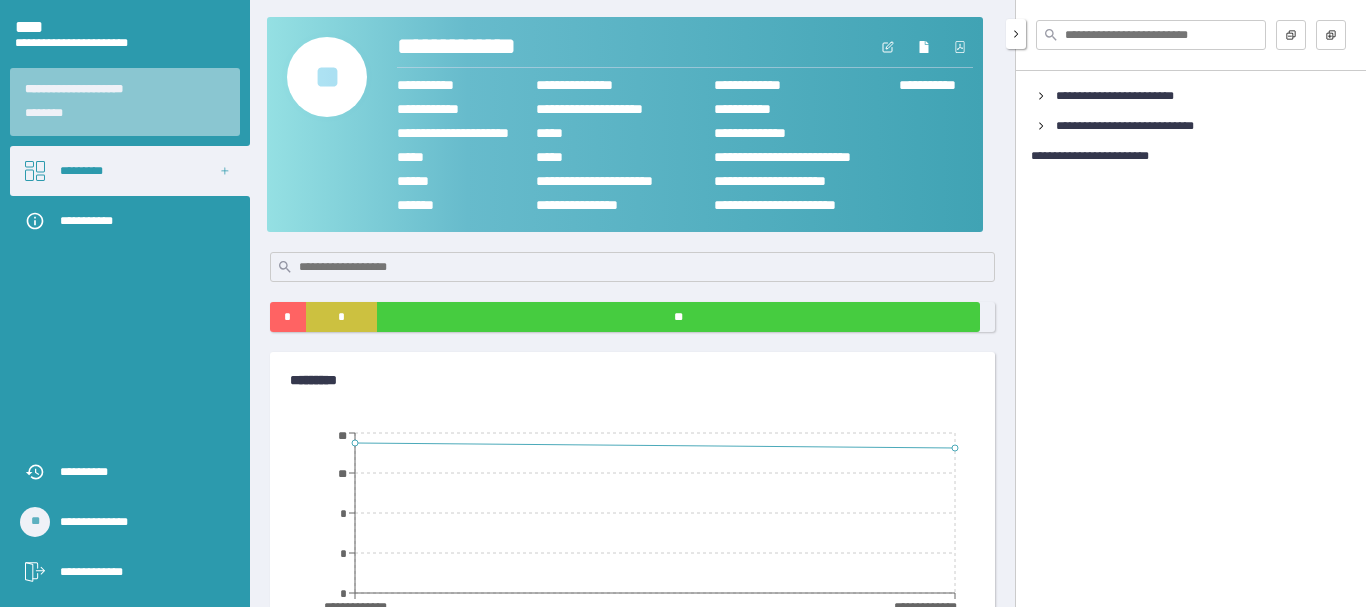 click 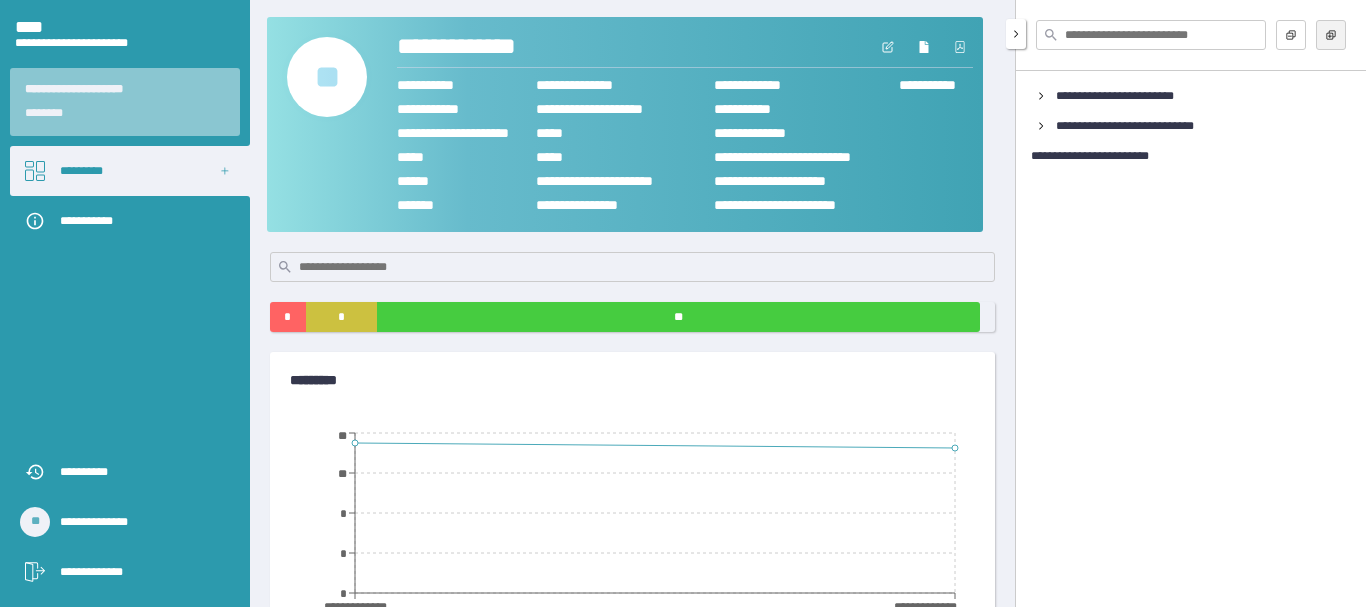 click 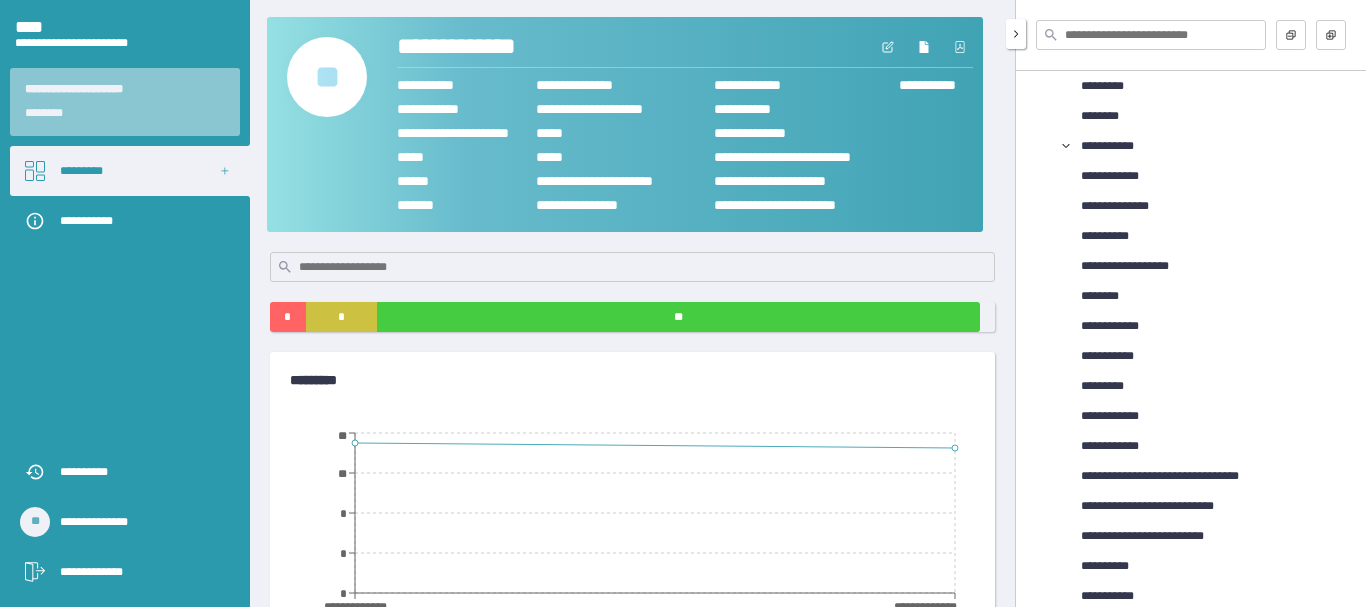 scroll, scrollTop: 3844, scrollLeft: 0, axis: vertical 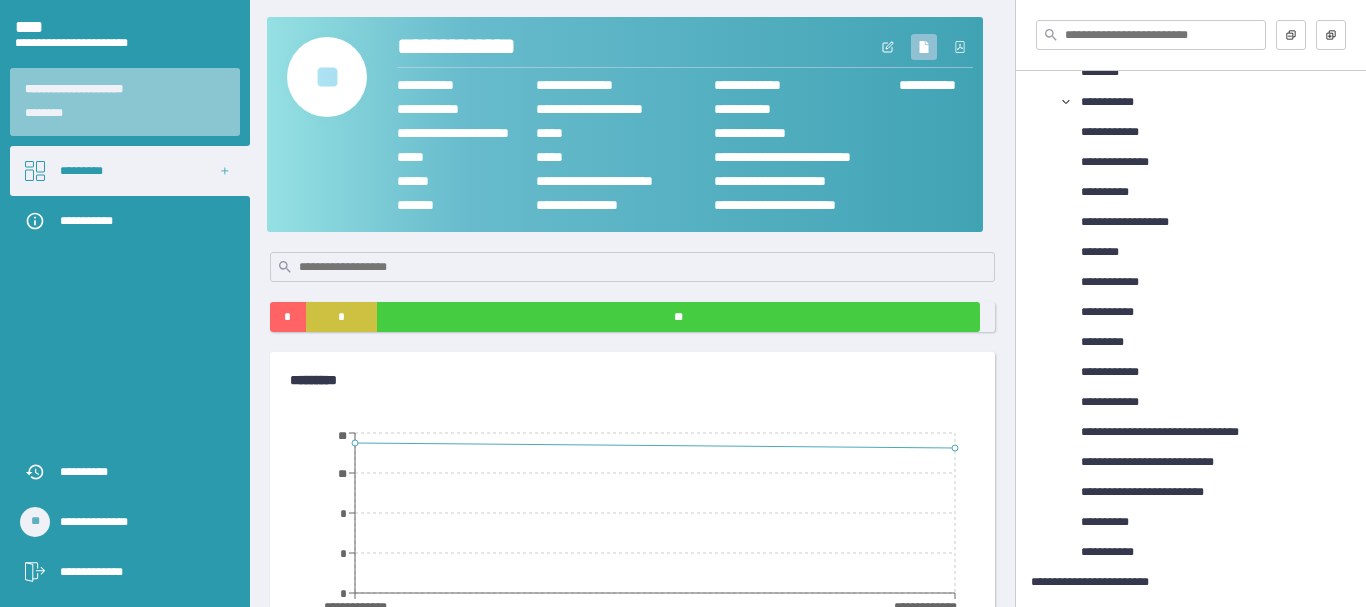 click at bounding box center (924, 47) 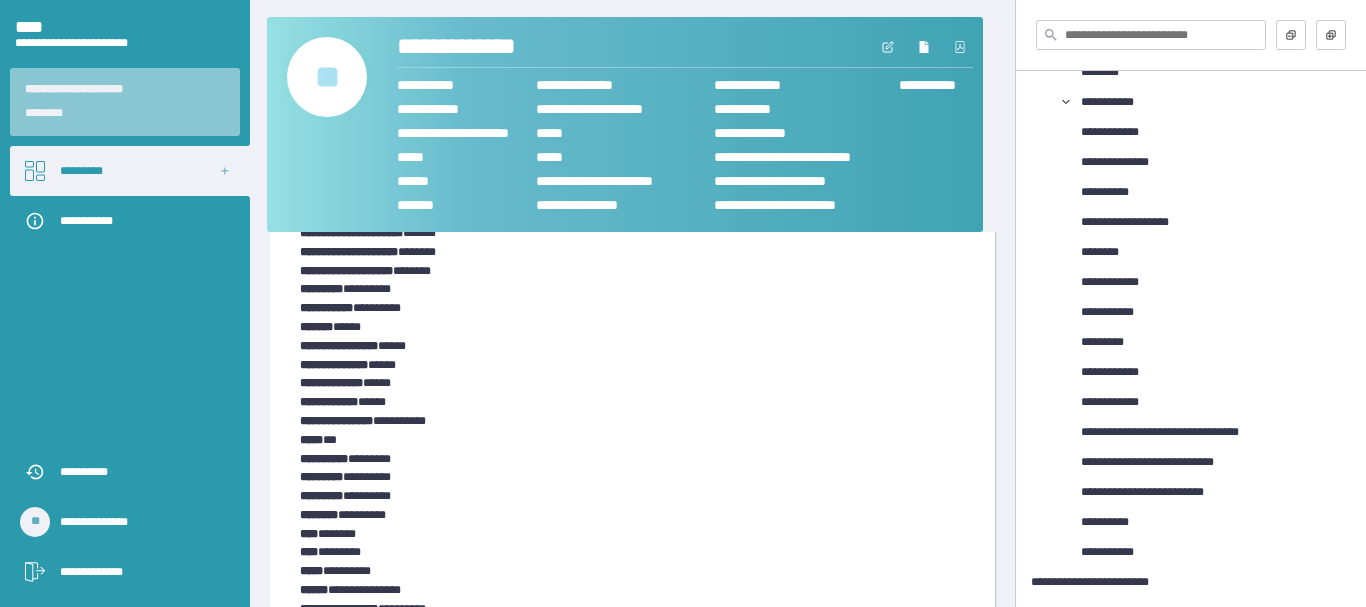 scroll, scrollTop: 4015, scrollLeft: 0, axis: vertical 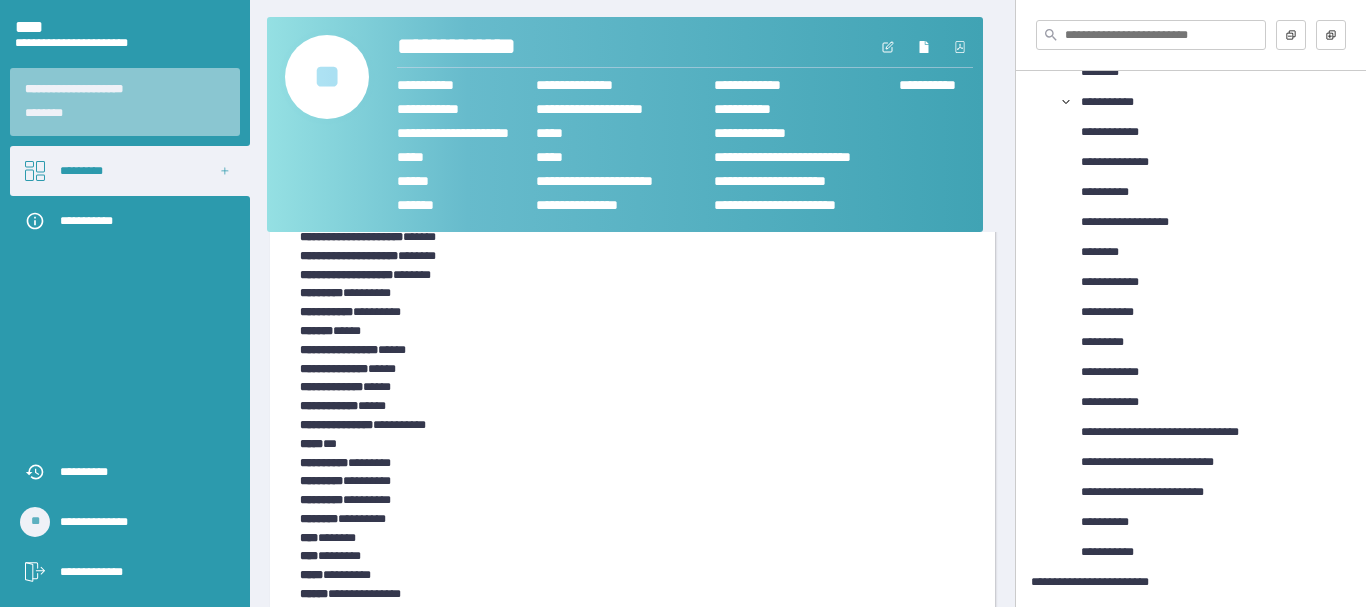 click on "**" at bounding box center [327, 77] 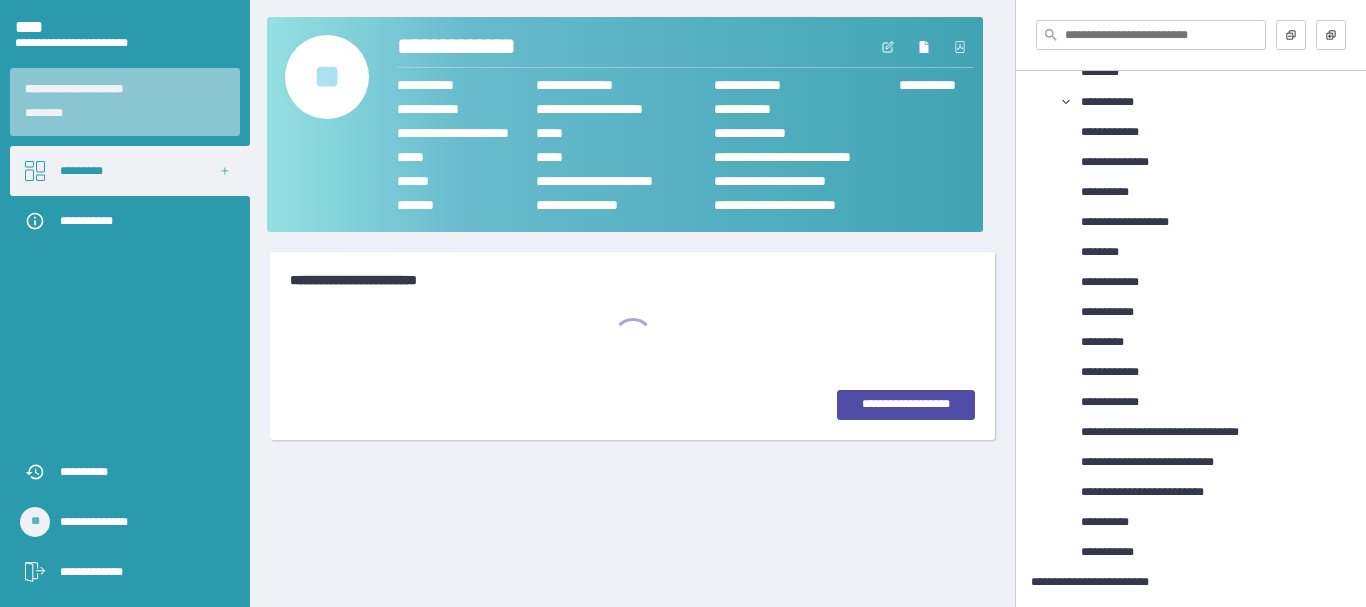 scroll, scrollTop: 0, scrollLeft: 0, axis: both 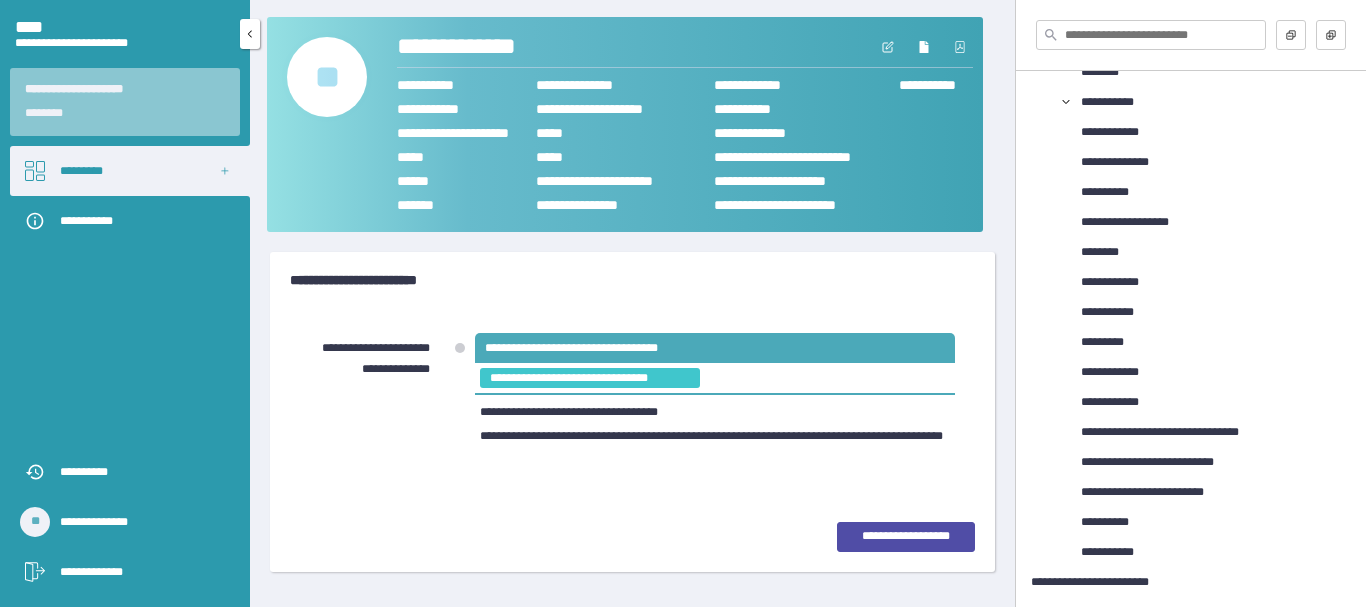 click on "*********" at bounding box center [130, 171] 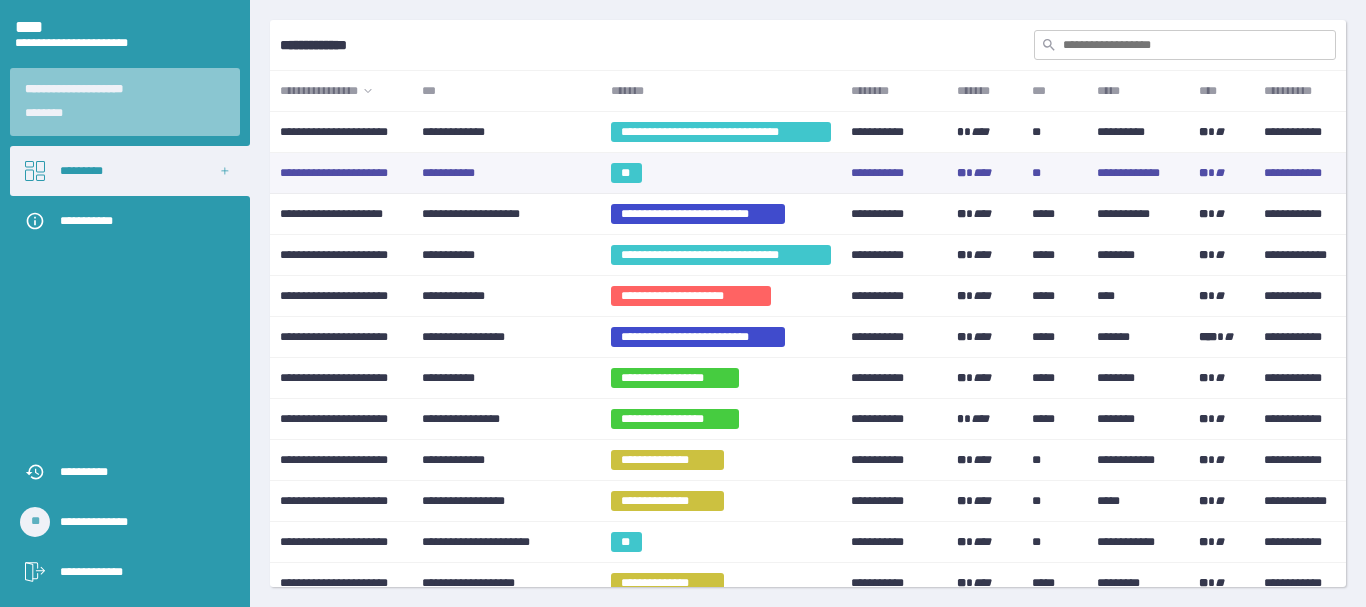click on "**********" at bounding box center [341, 173] 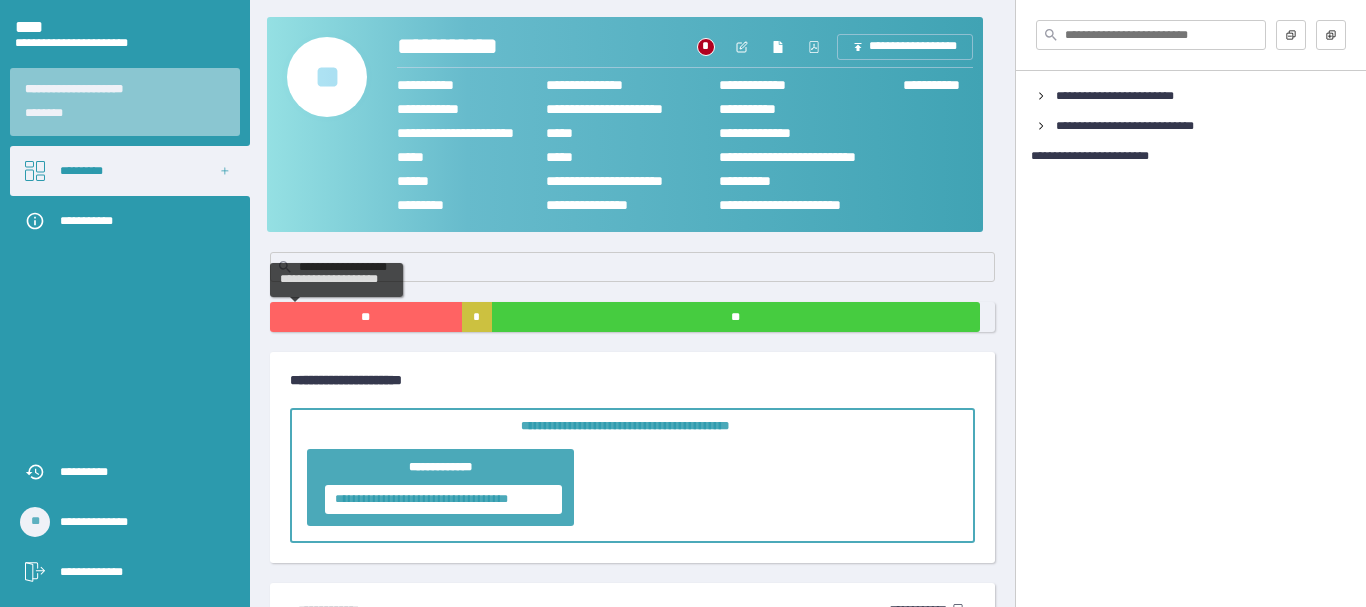 click on "**" at bounding box center (366, 317) 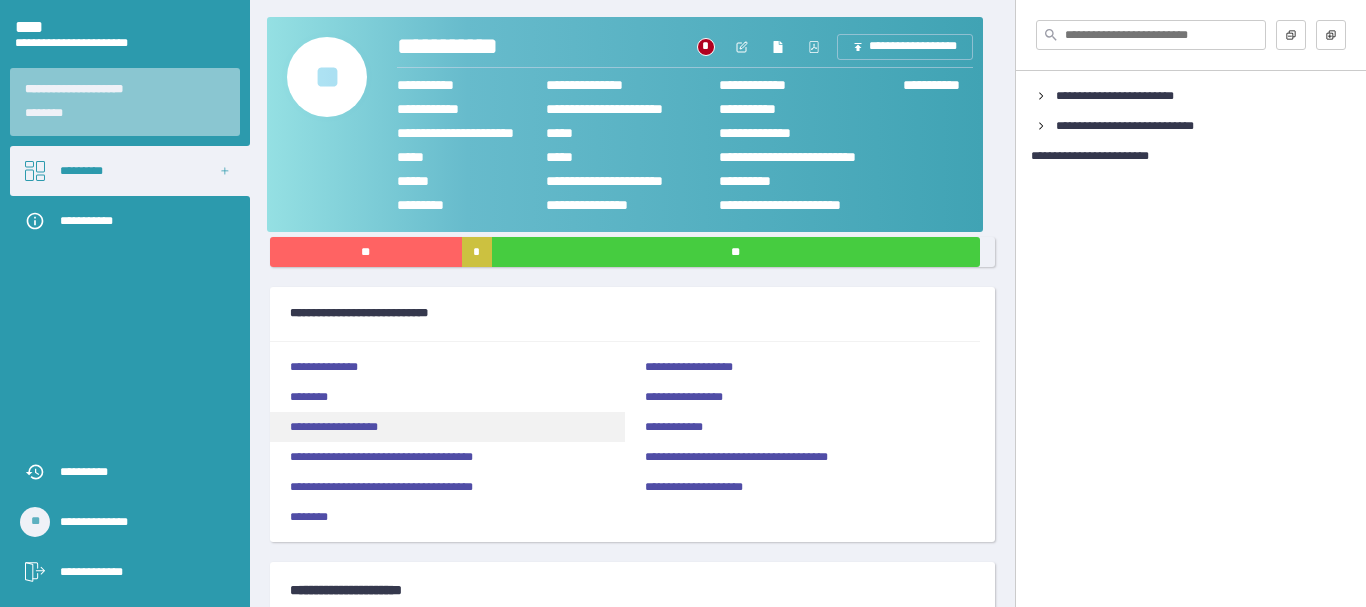 scroll, scrollTop: 100, scrollLeft: 0, axis: vertical 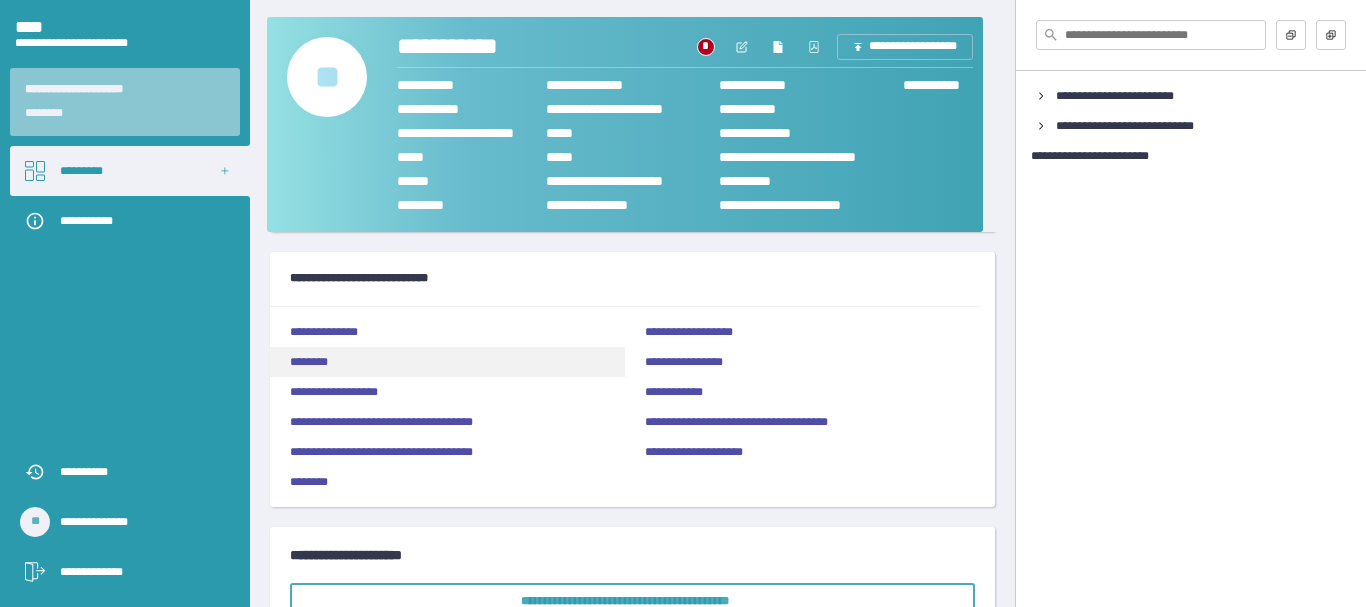 click on "********" at bounding box center [447, 362] 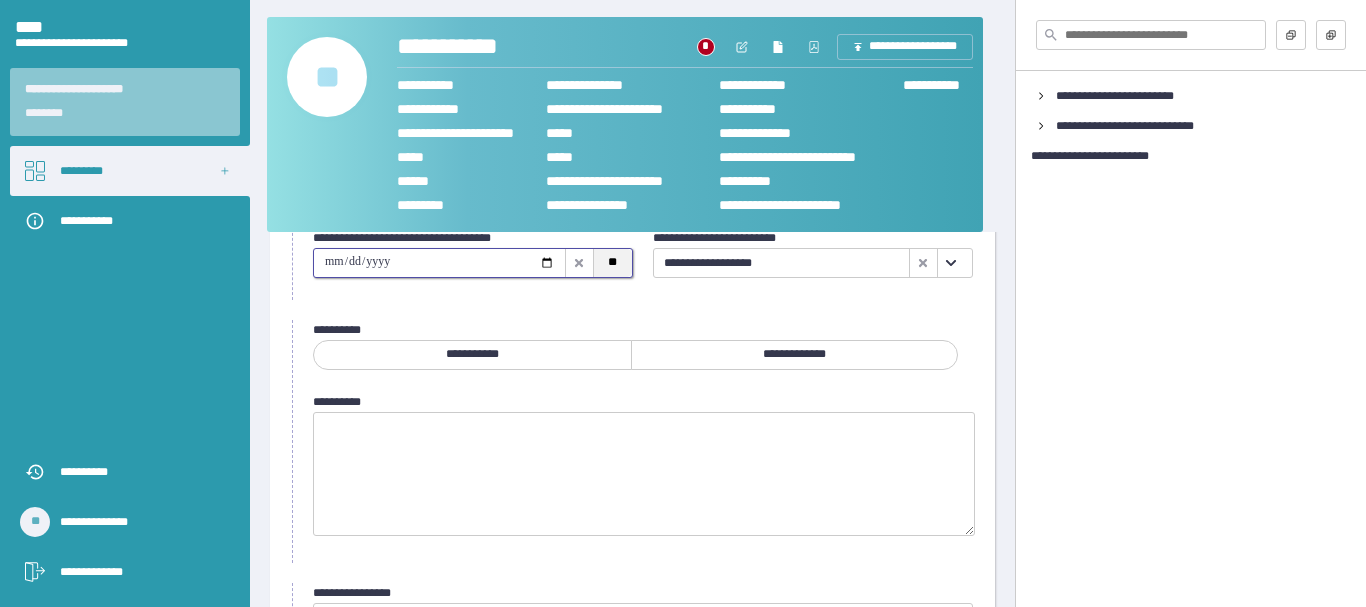 click on "**" at bounding box center [612, 263] 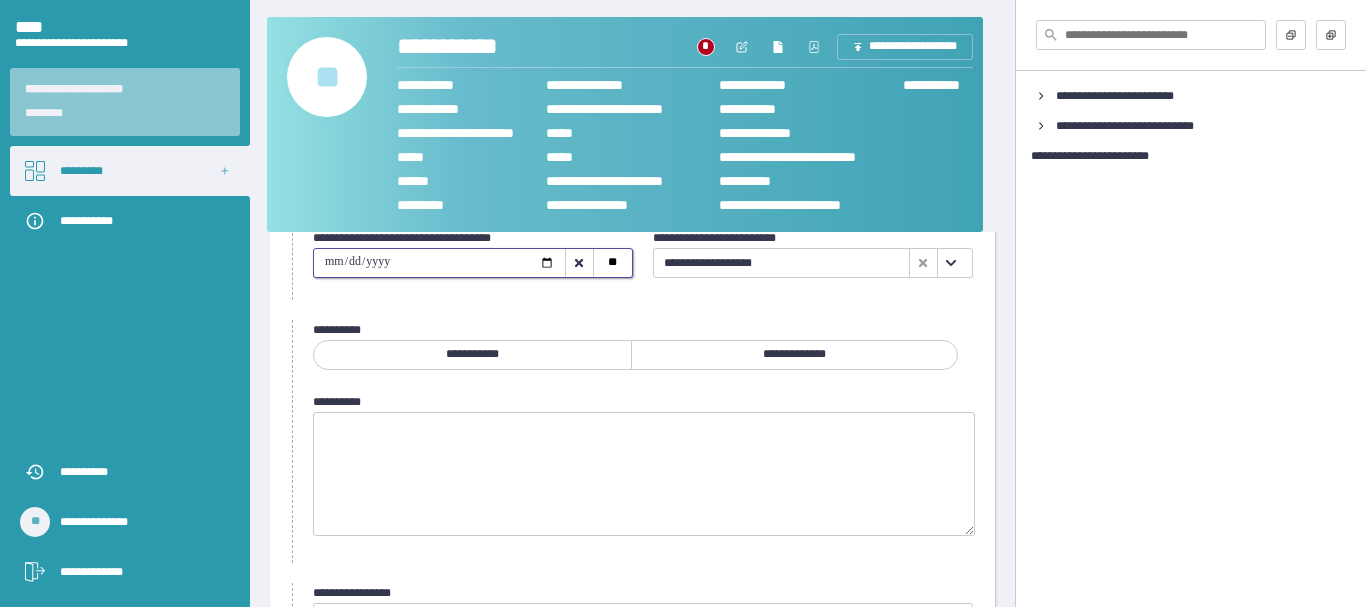 click on "**********" at bounding box center [439, 263] 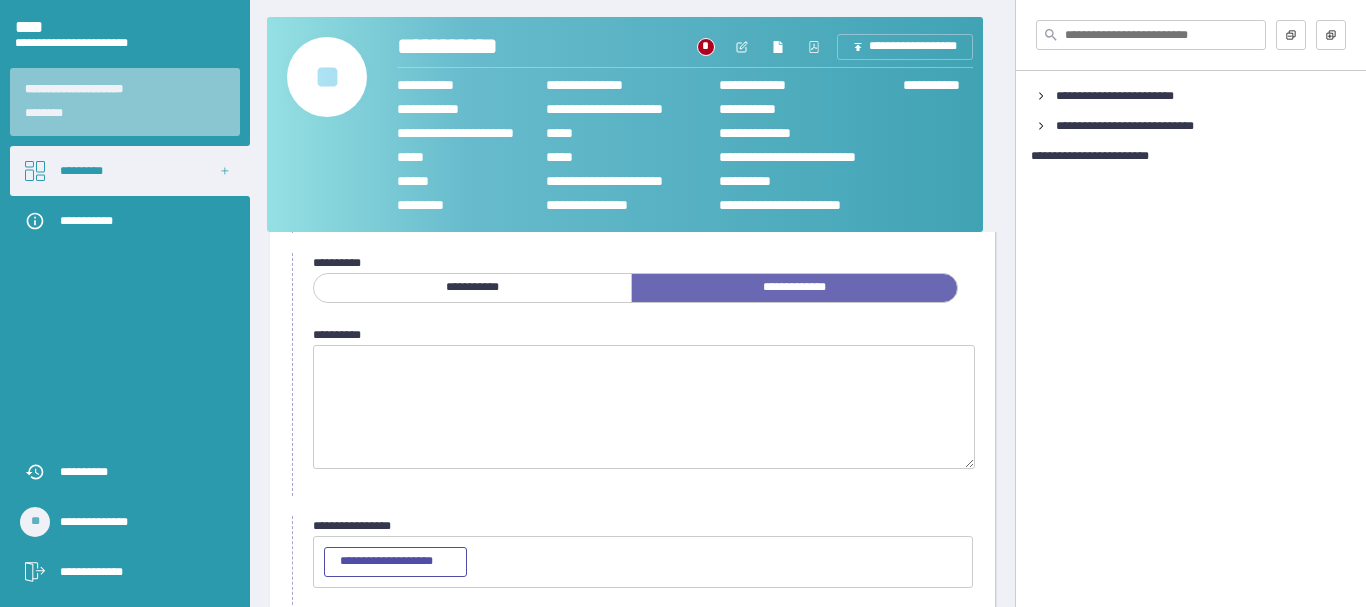 scroll, scrollTop: 200, scrollLeft: 0, axis: vertical 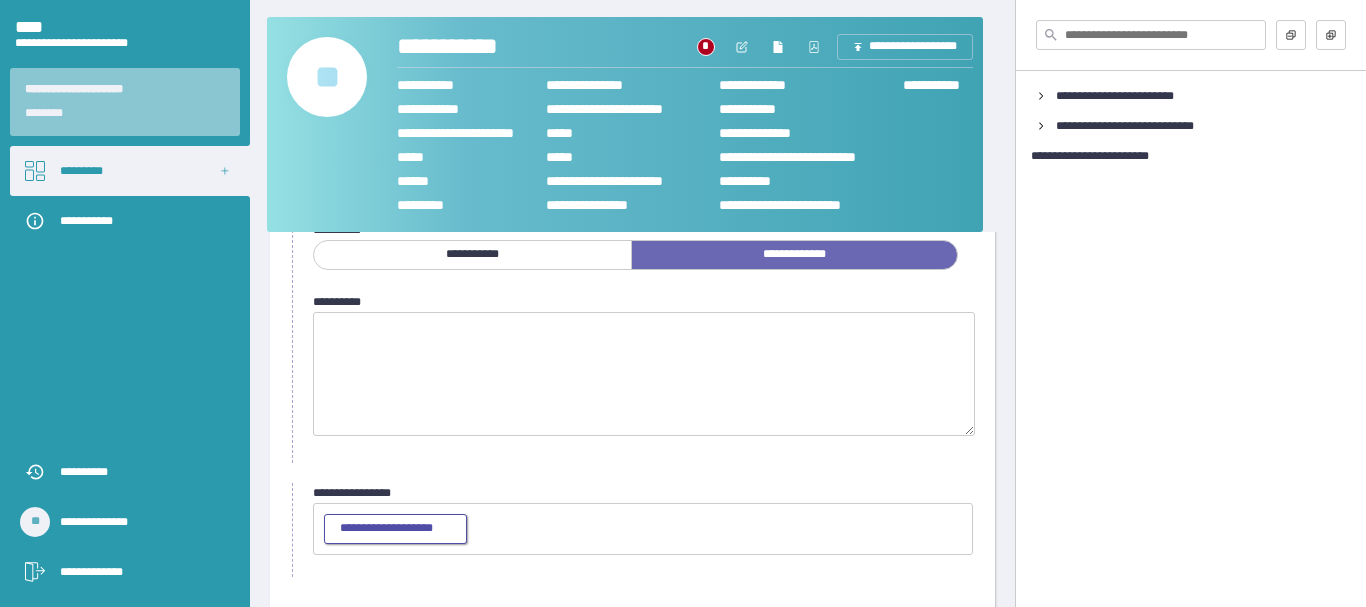 click on "**********" at bounding box center [395, 529] 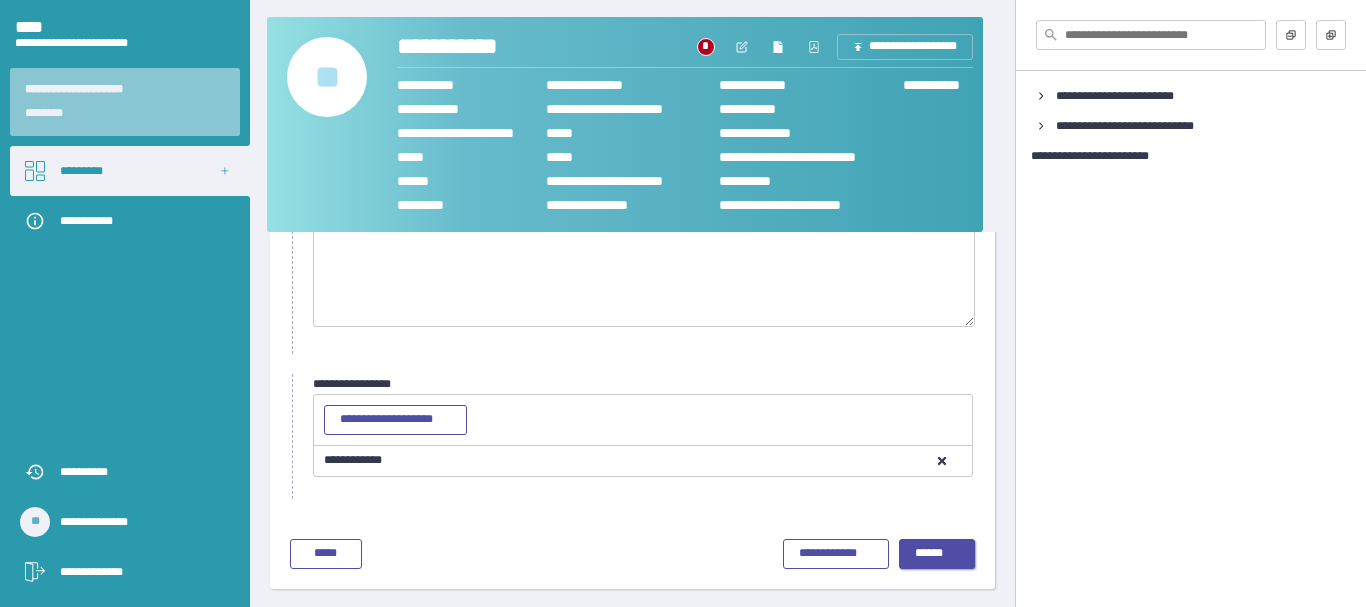 click on "******" at bounding box center (937, 554) 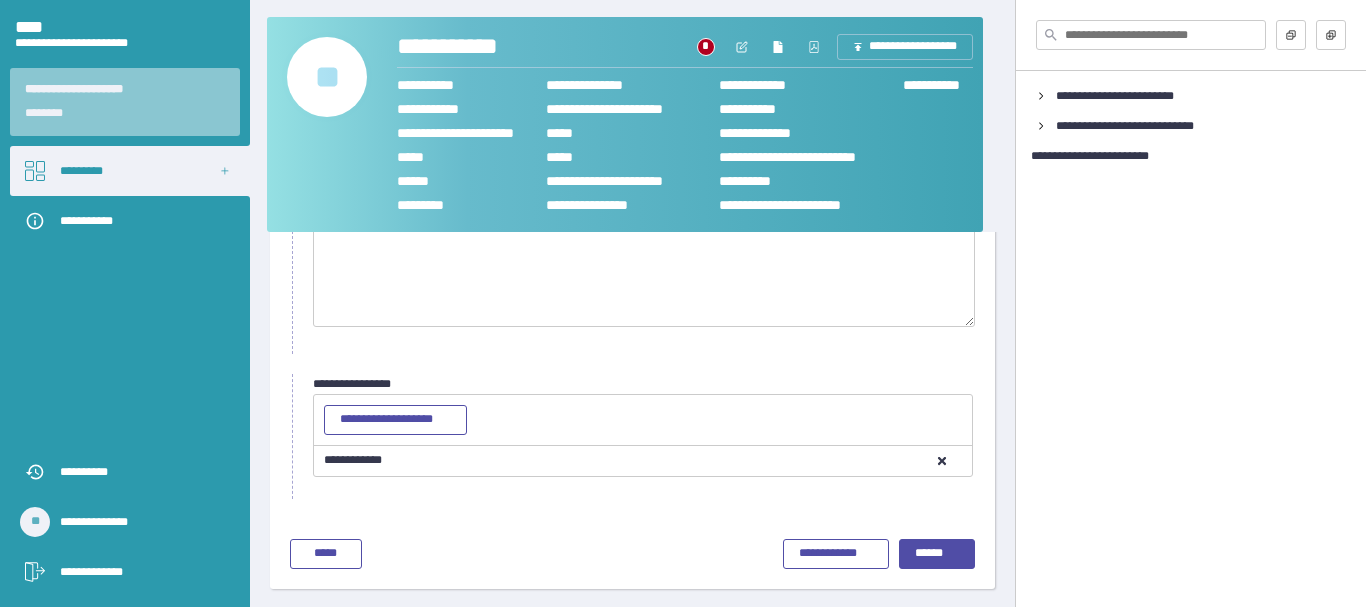 scroll, scrollTop: 130, scrollLeft: 0, axis: vertical 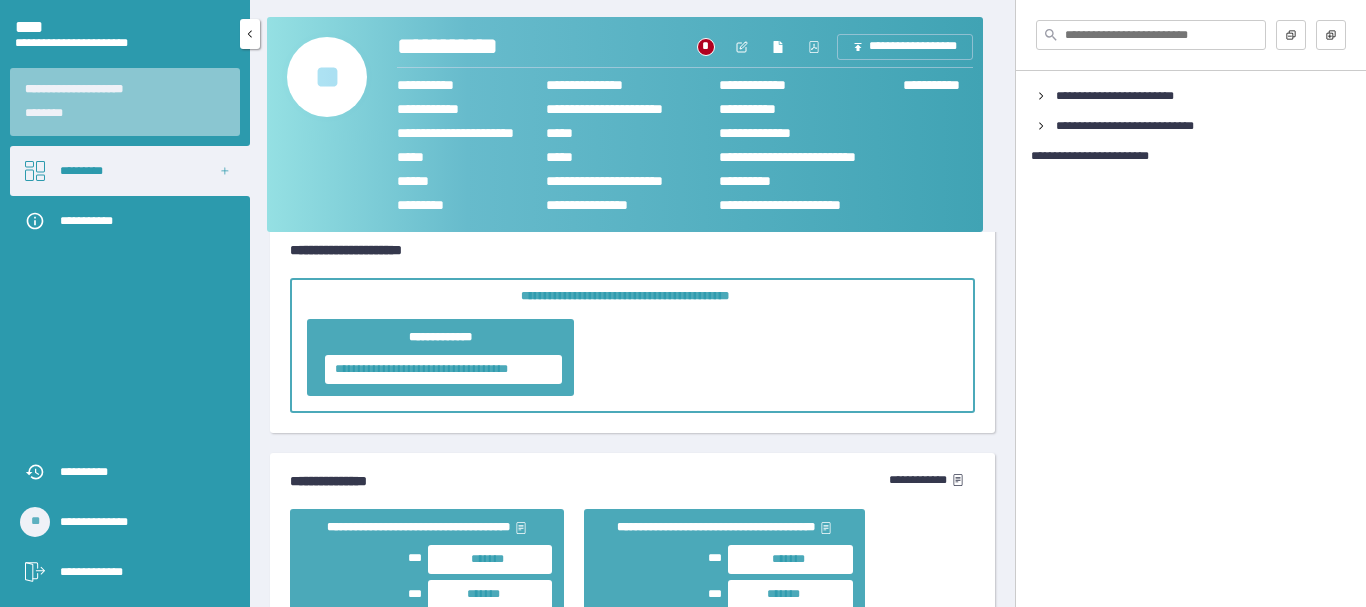 click on "*********" at bounding box center (130, 171) 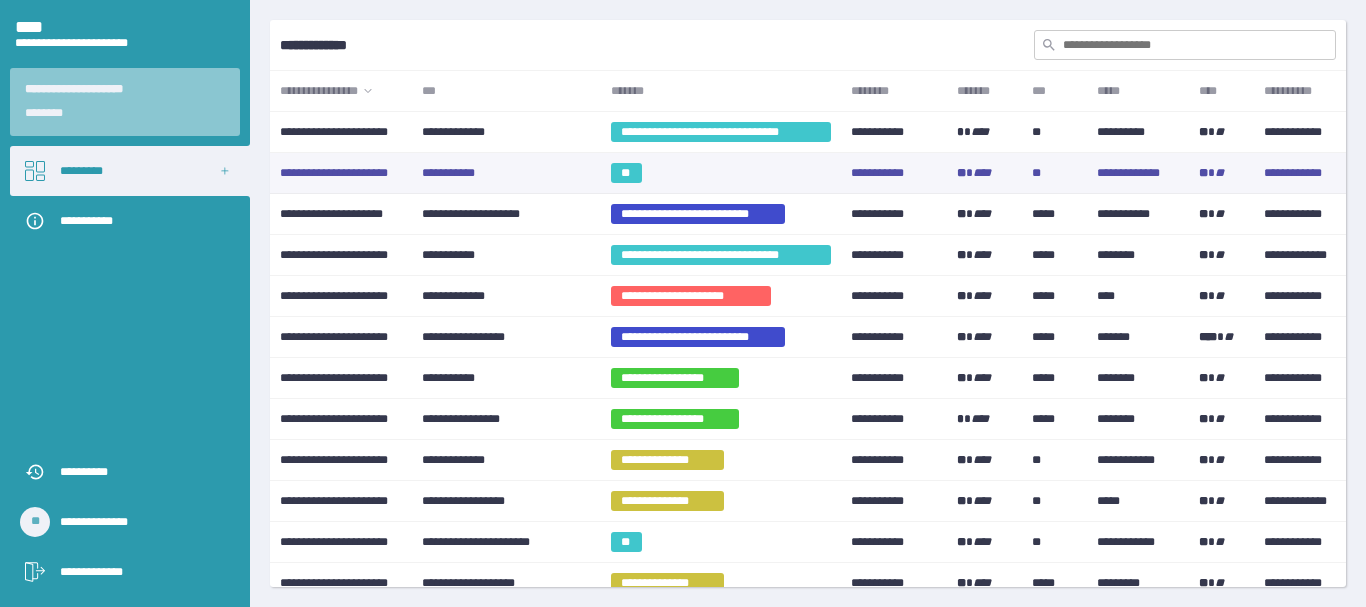 click on "**********" at bounding box center (506, 173) 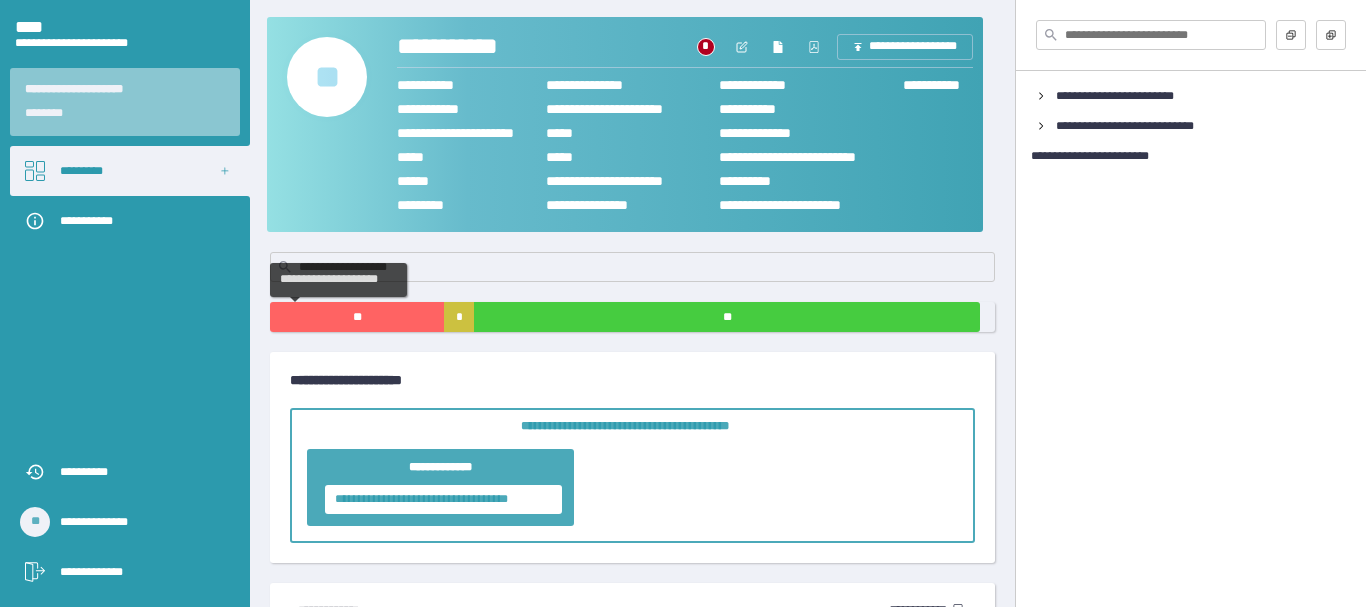 click on "**" at bounding box center (357, 317) 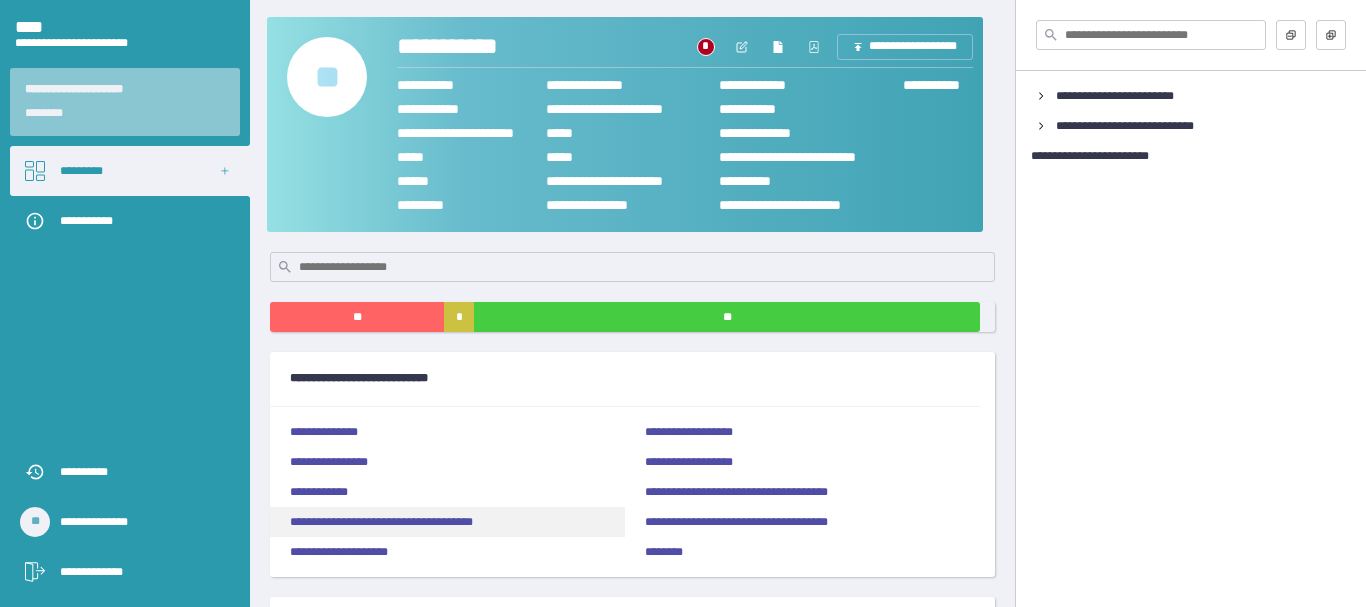 click on "**********" at bounding box center (447, 522) 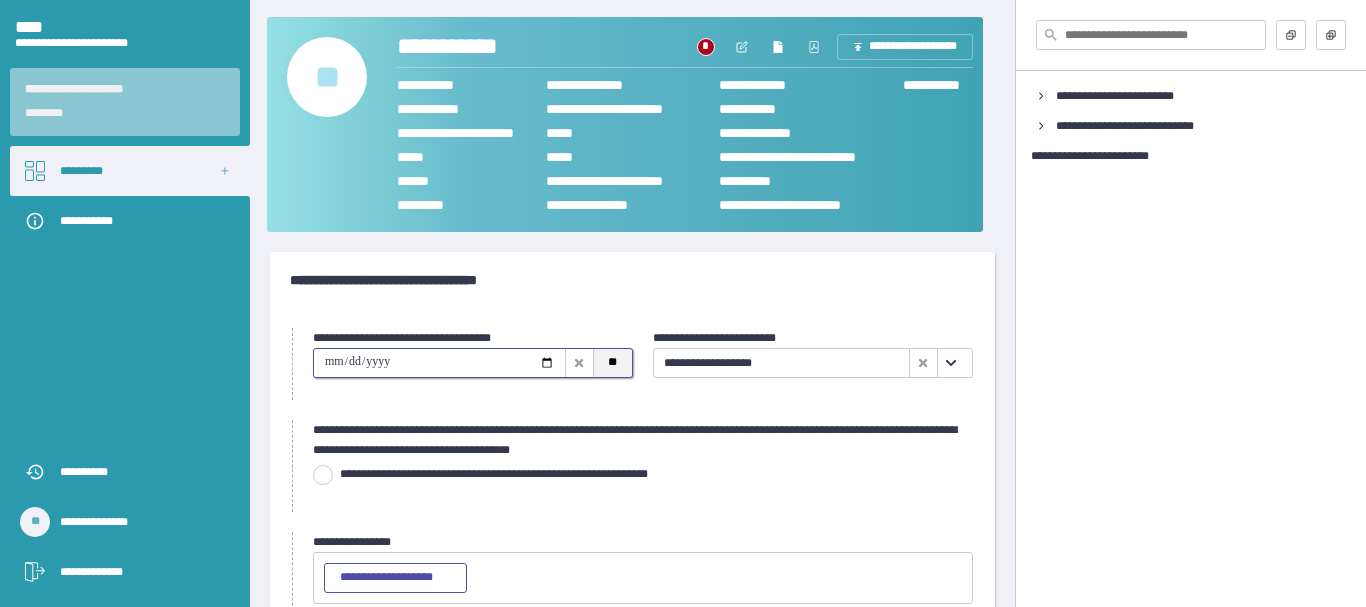 click on "**" at bounding box center (612, 363) 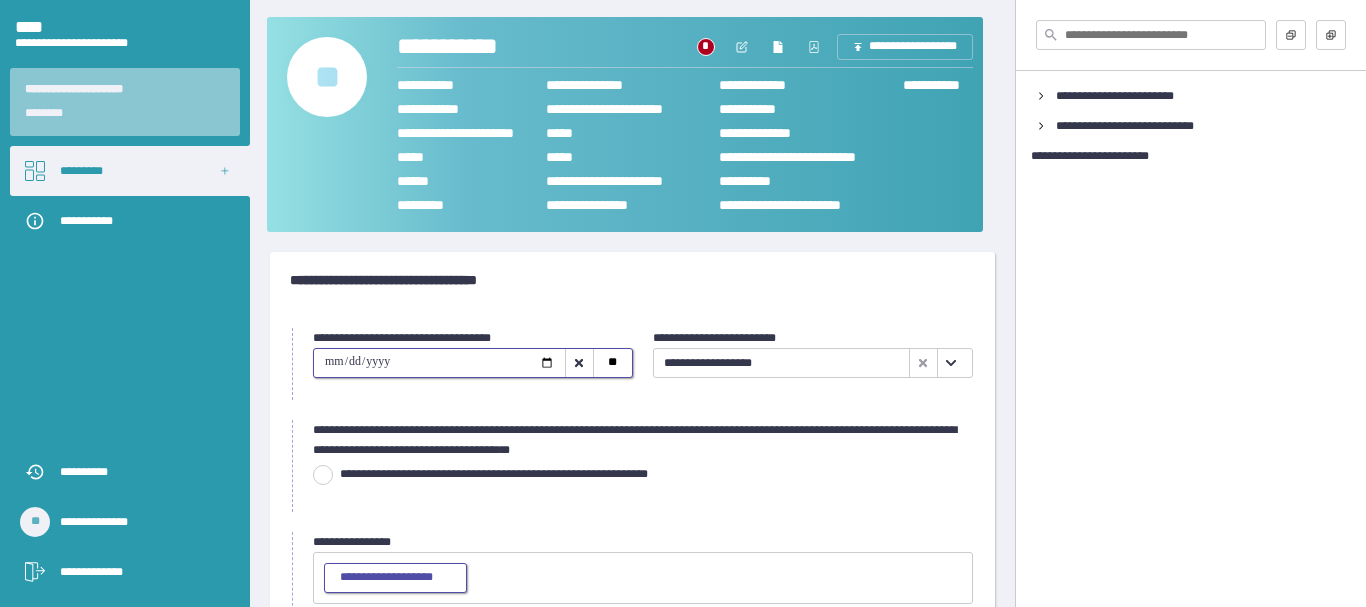 click on "**********" at bounding box center (395, 578) 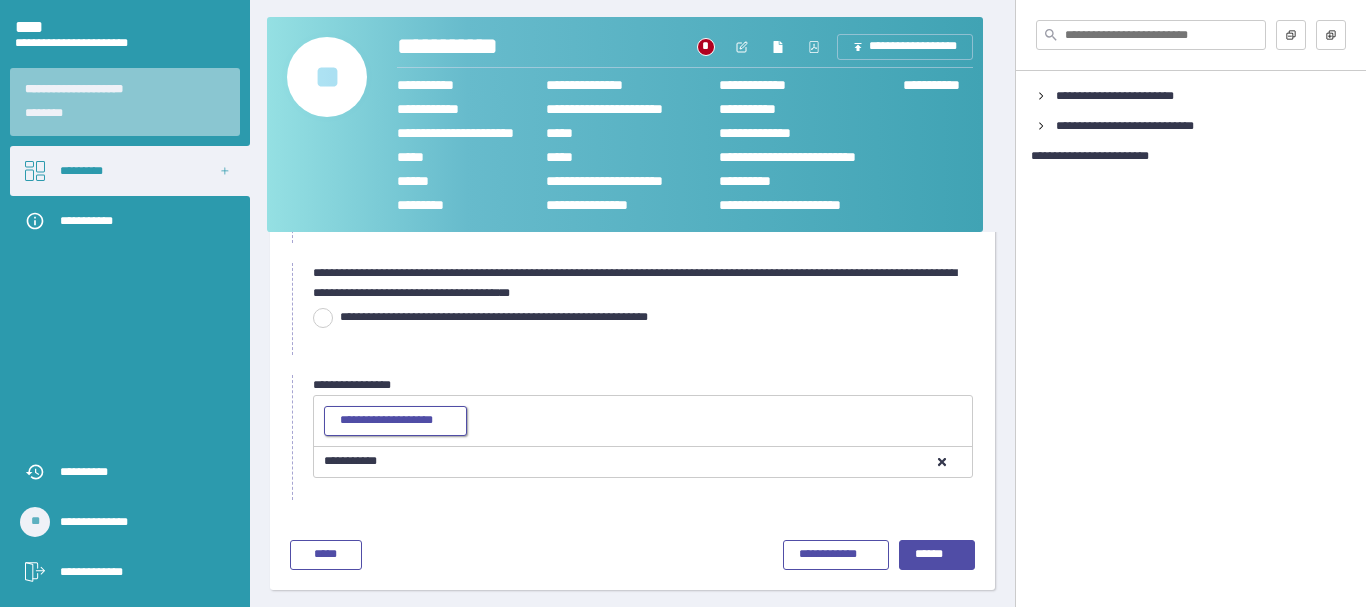 scroll, scrollTop: 160, scrollLeft: 0, axis: vertical 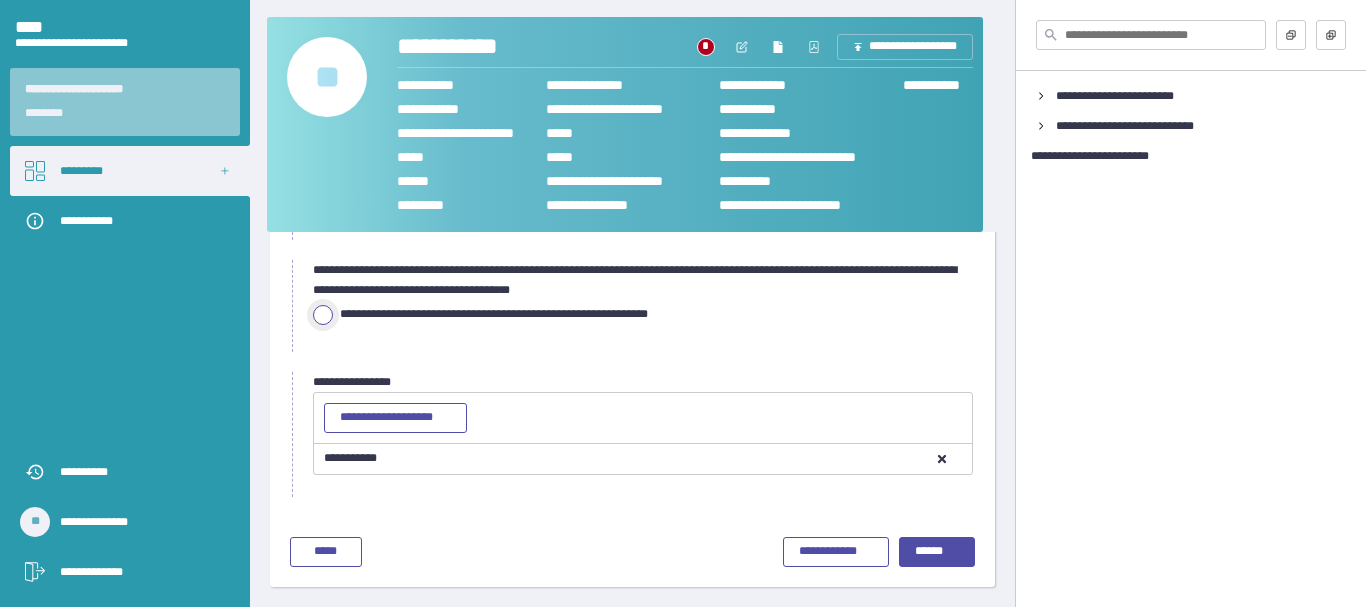 click at bounding box center [323, 315] 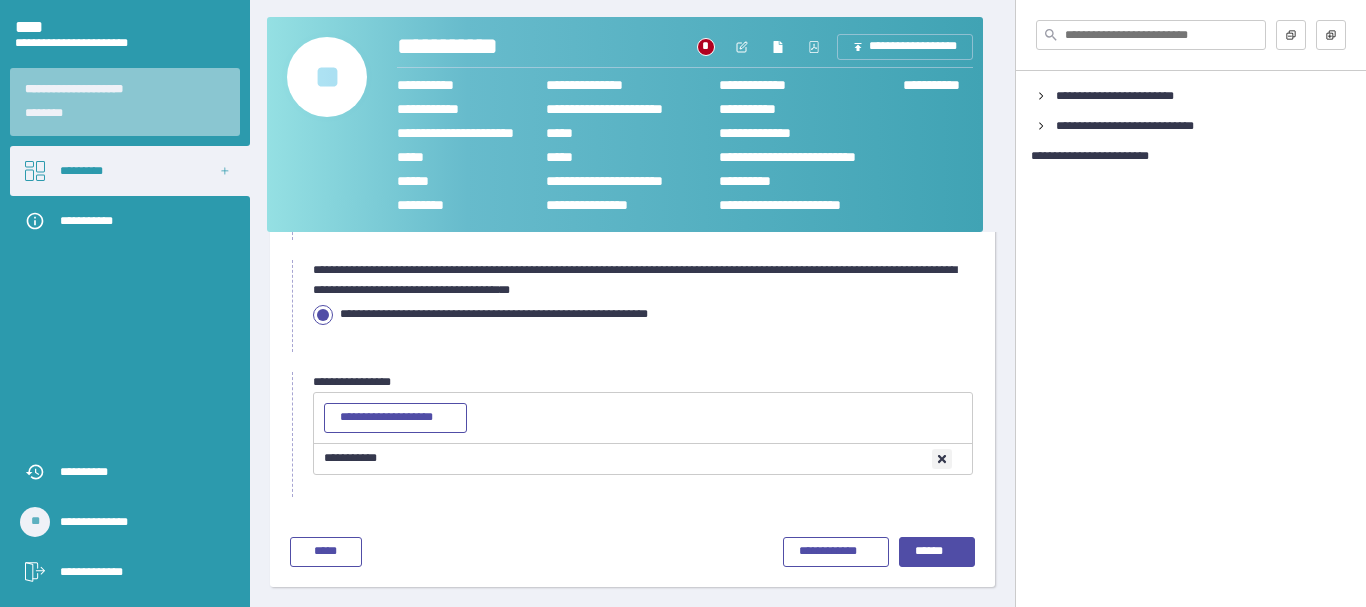 click 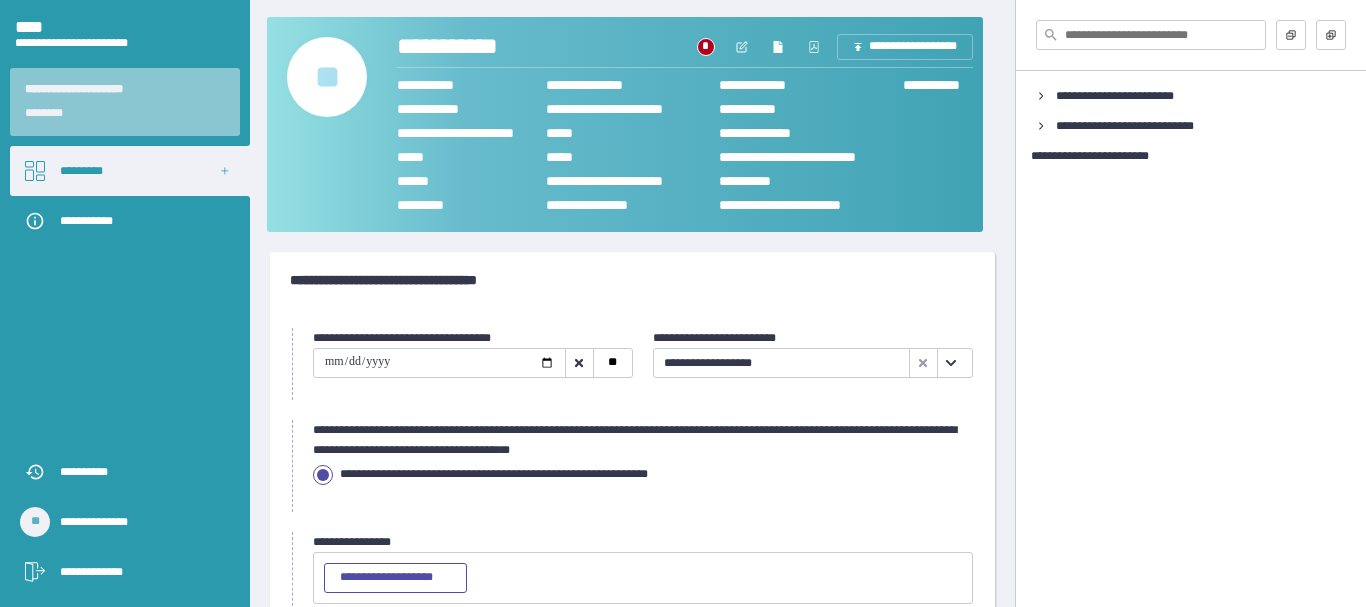 scroll, scrollTop: 100, scrollLeft: 0, axis: vertical 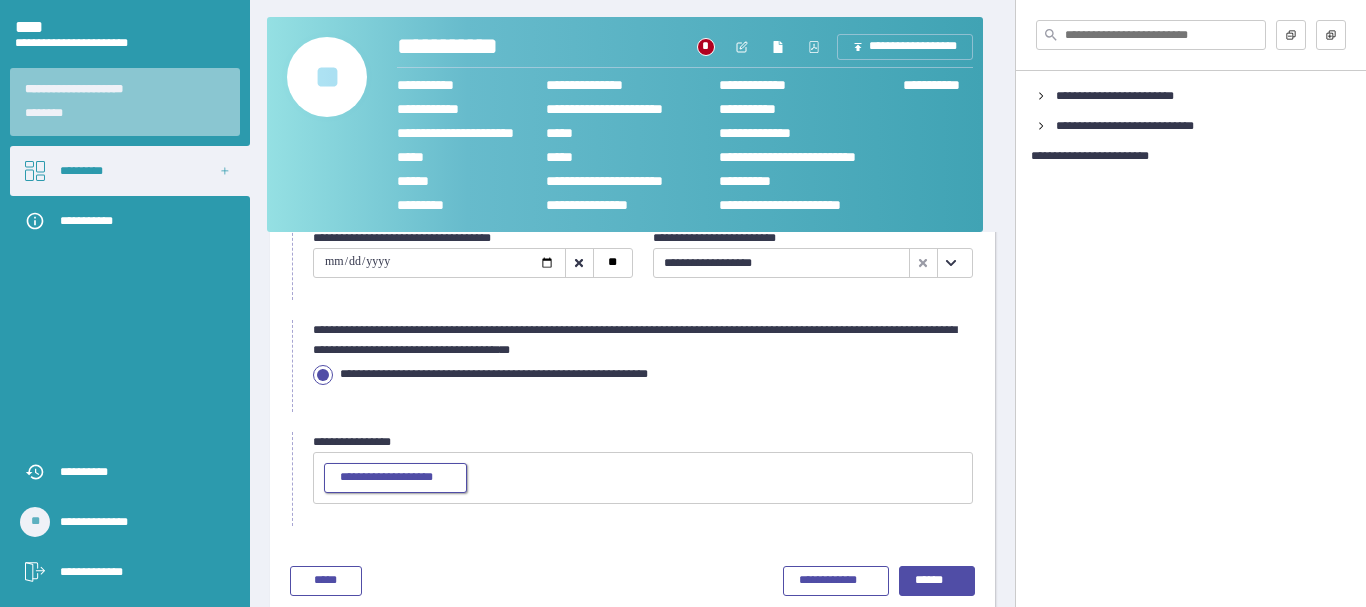 click on "**********" at bounding box center (395, 478) 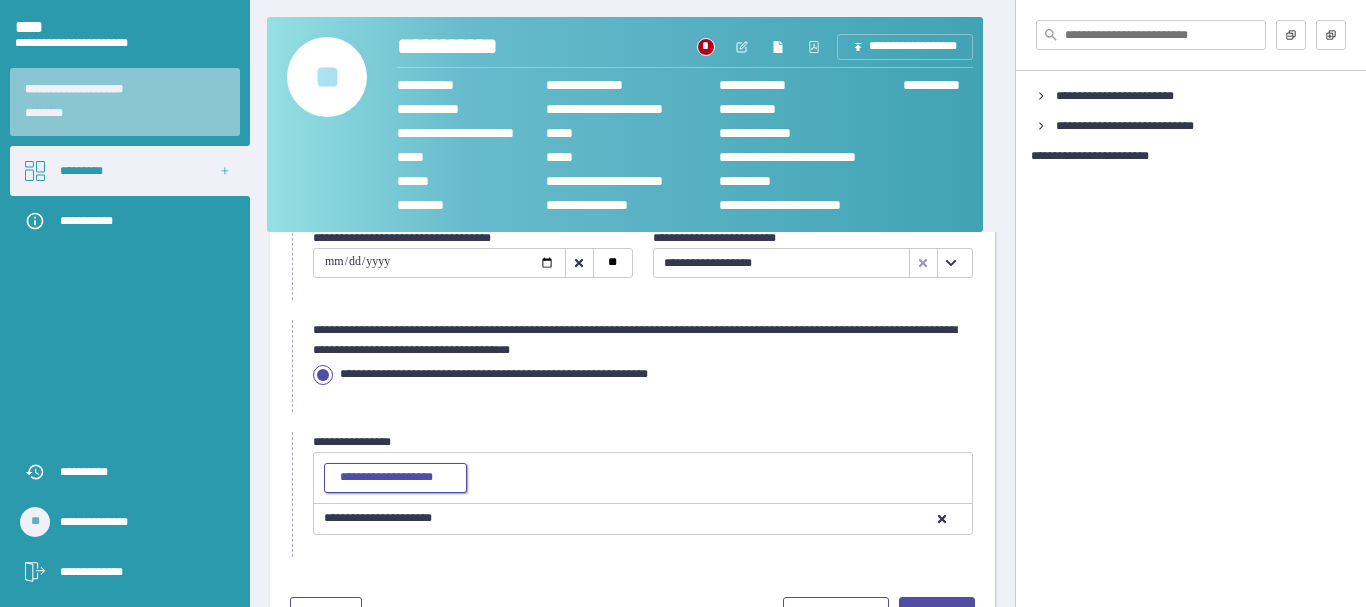 scroll, scrollTop: 160, scrollLeft: 0, axis: vertical 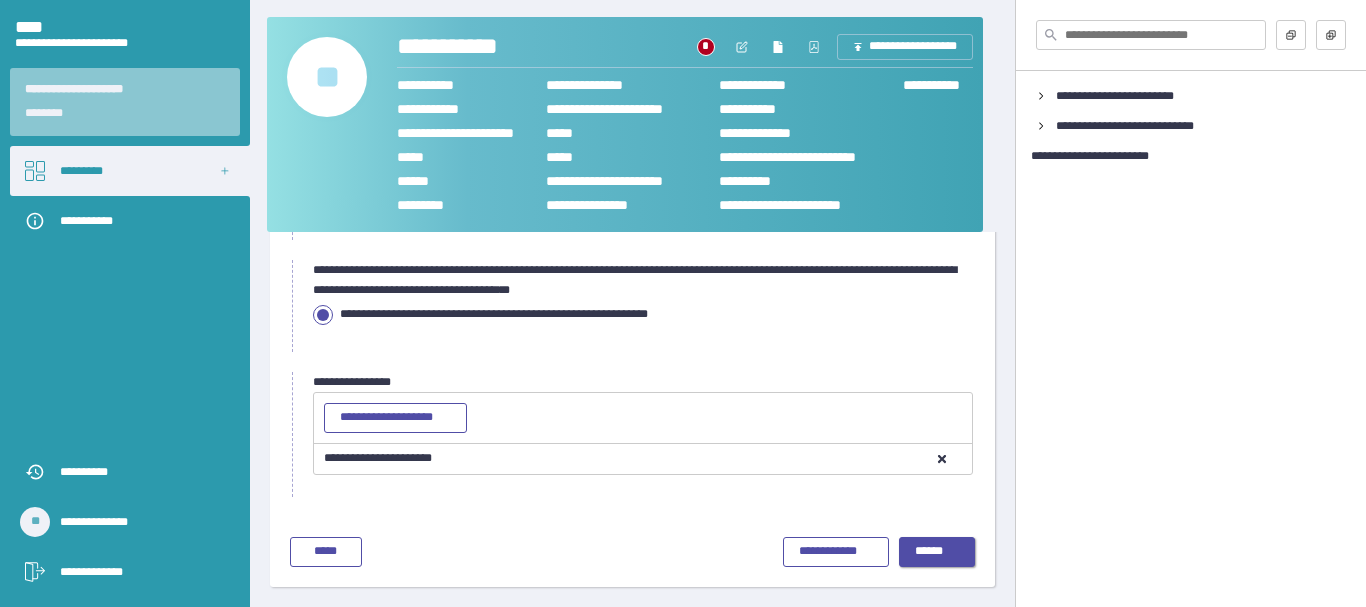 click on "******" at bounding box center [937, 552] 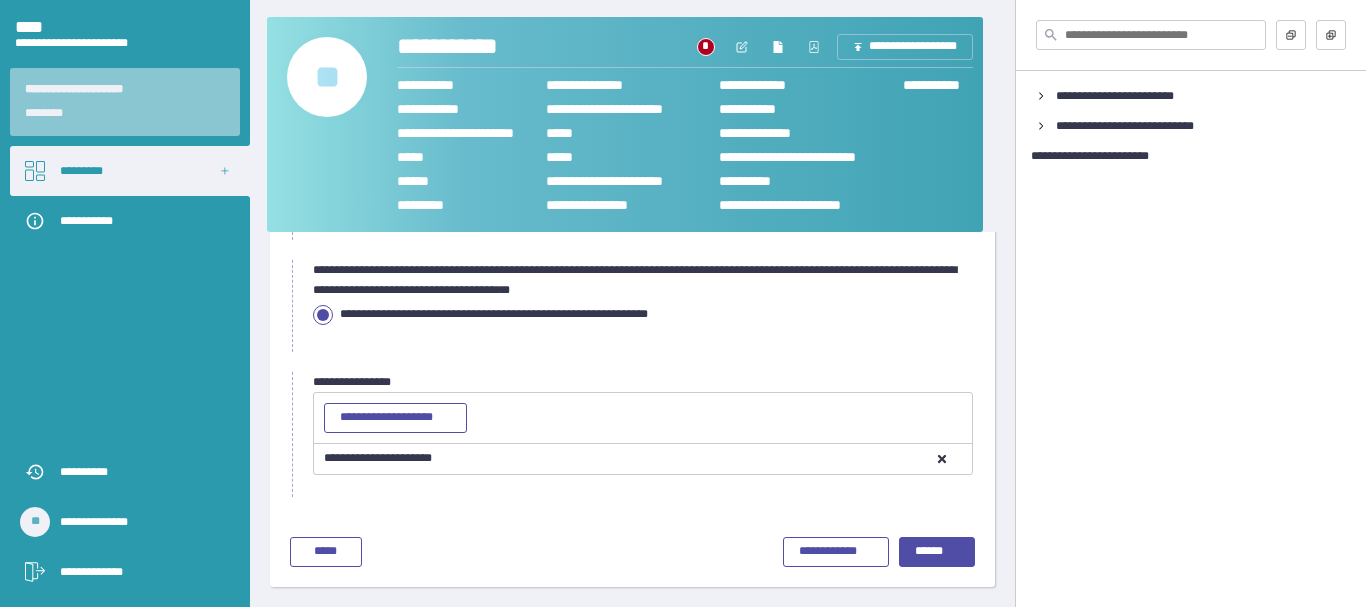 scroll, scrollTop: 130, scrollLeft: 0, axis: vertical 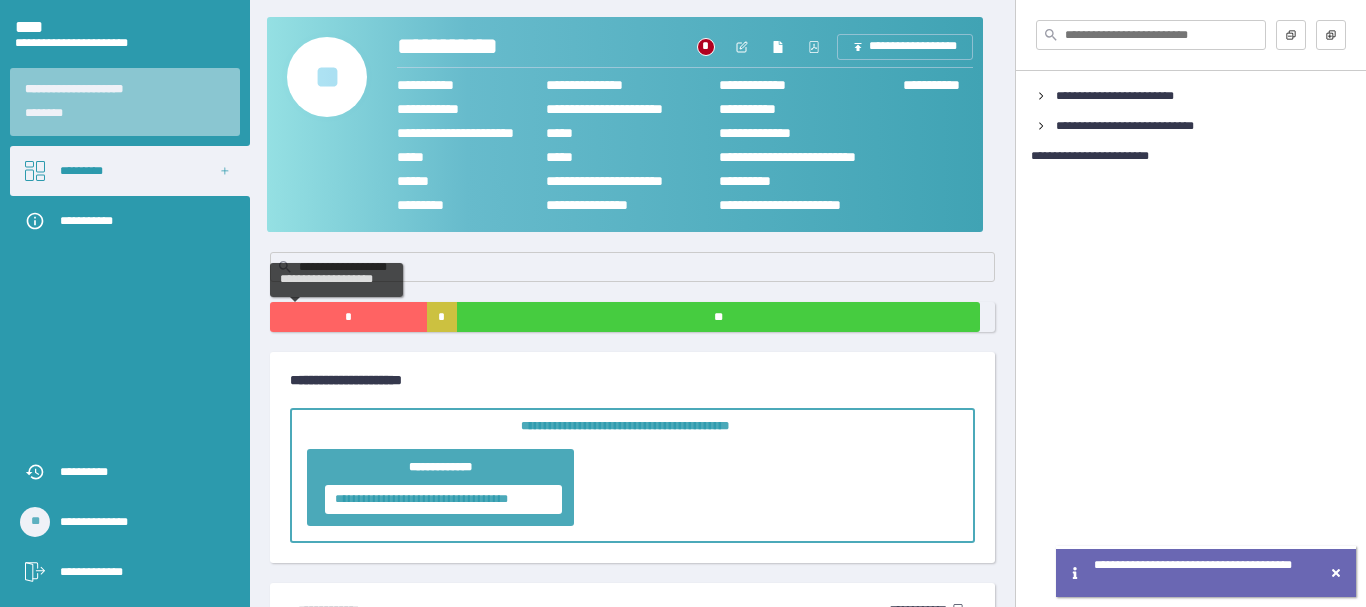 click on "*" at bounding box center [348, 317] 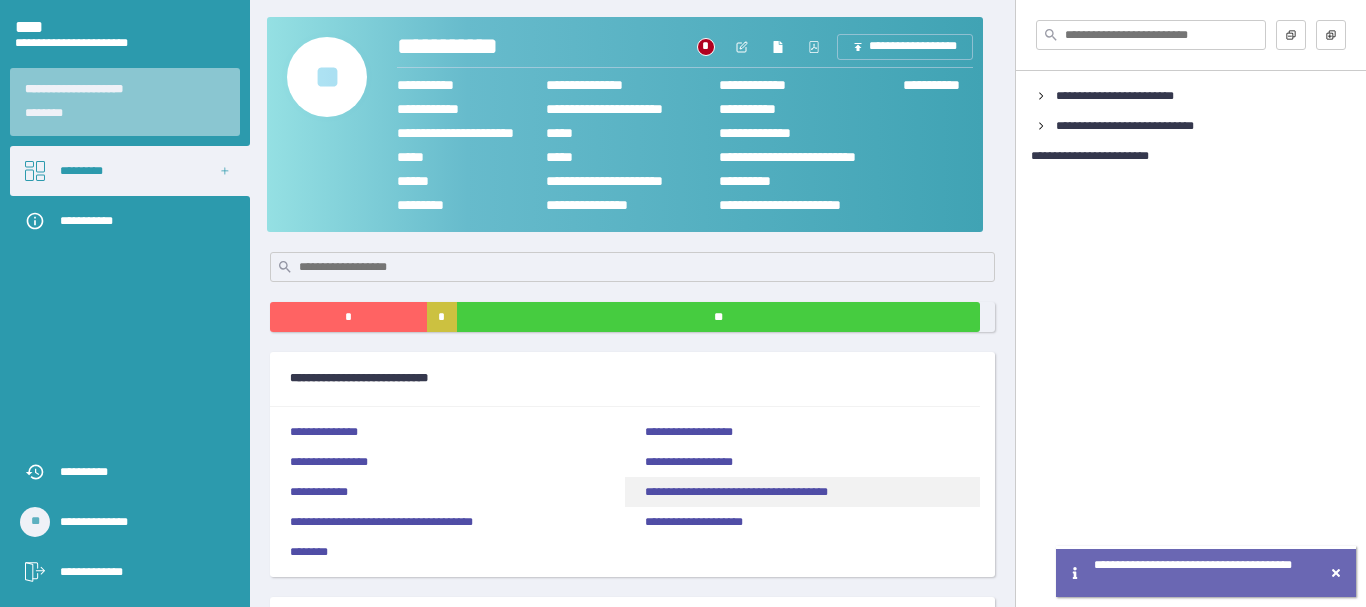 click on "**********" at bounding box center (802, 492) 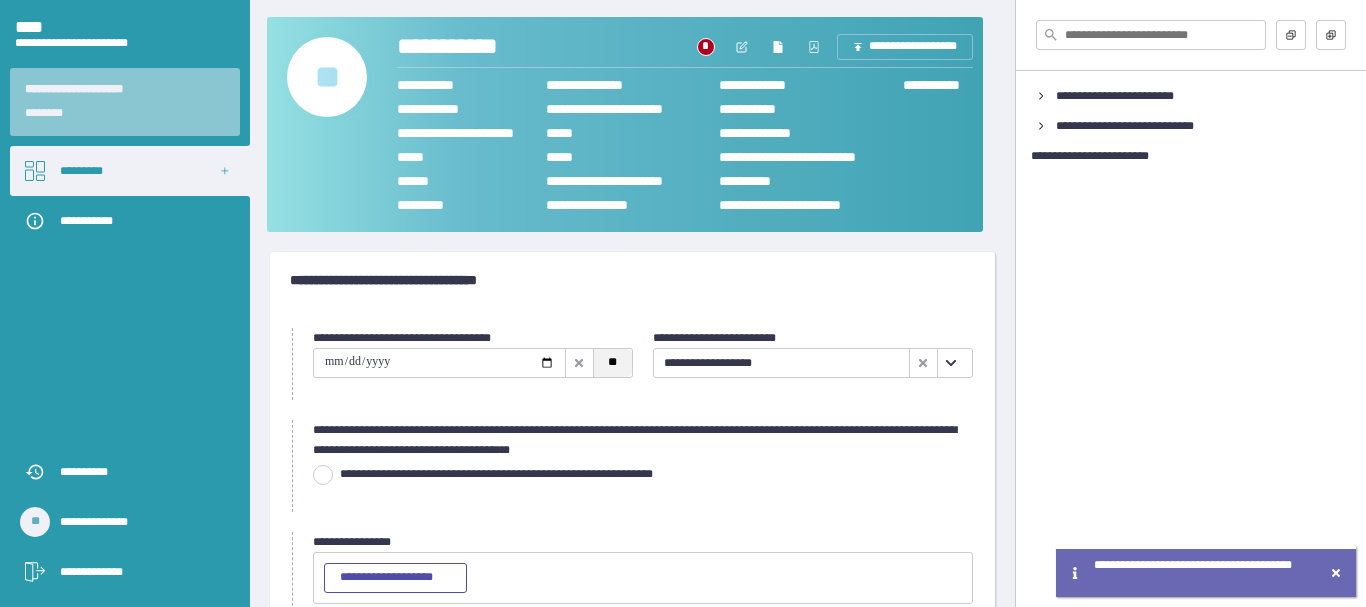 click on "**" at bounding box center [612, 363] 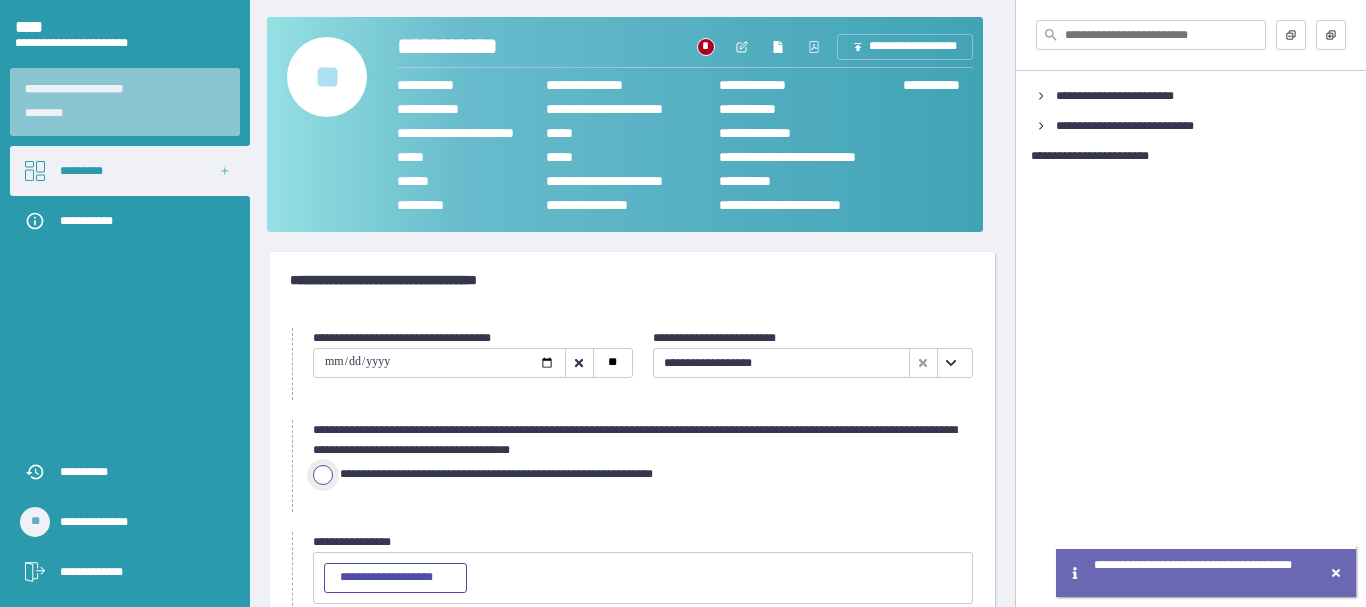 click at bounding box center (323, 475) 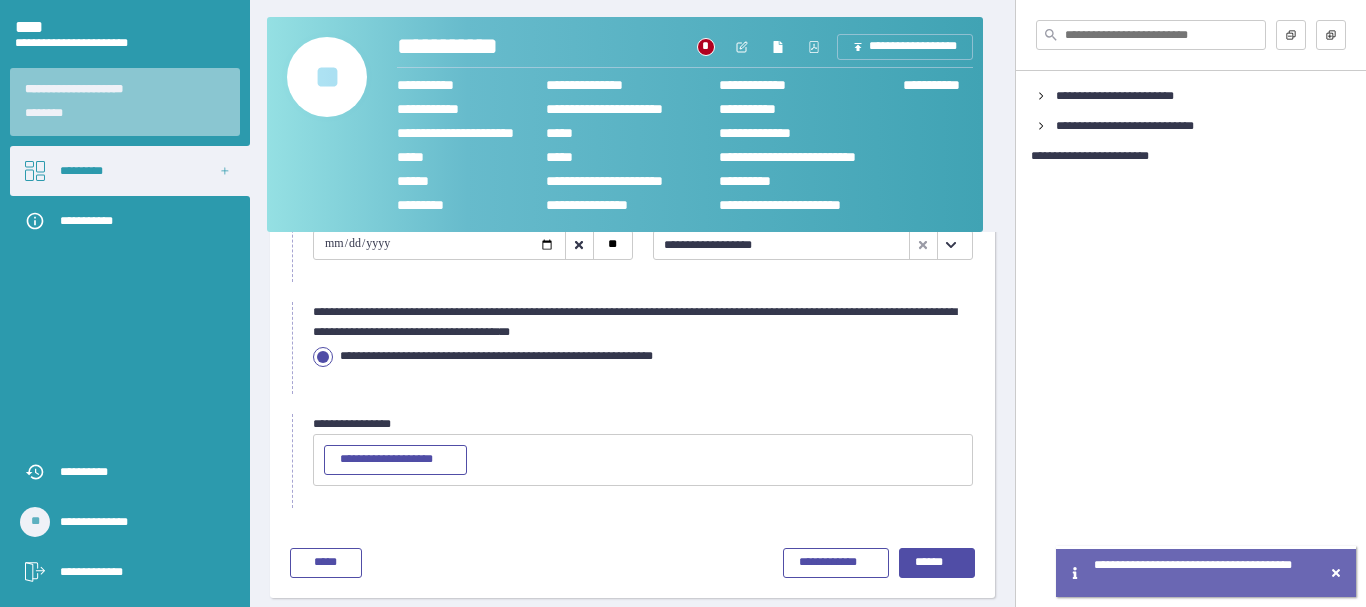 scroll, scrollTop: 129, scrollLeft: 0, axis: vertical 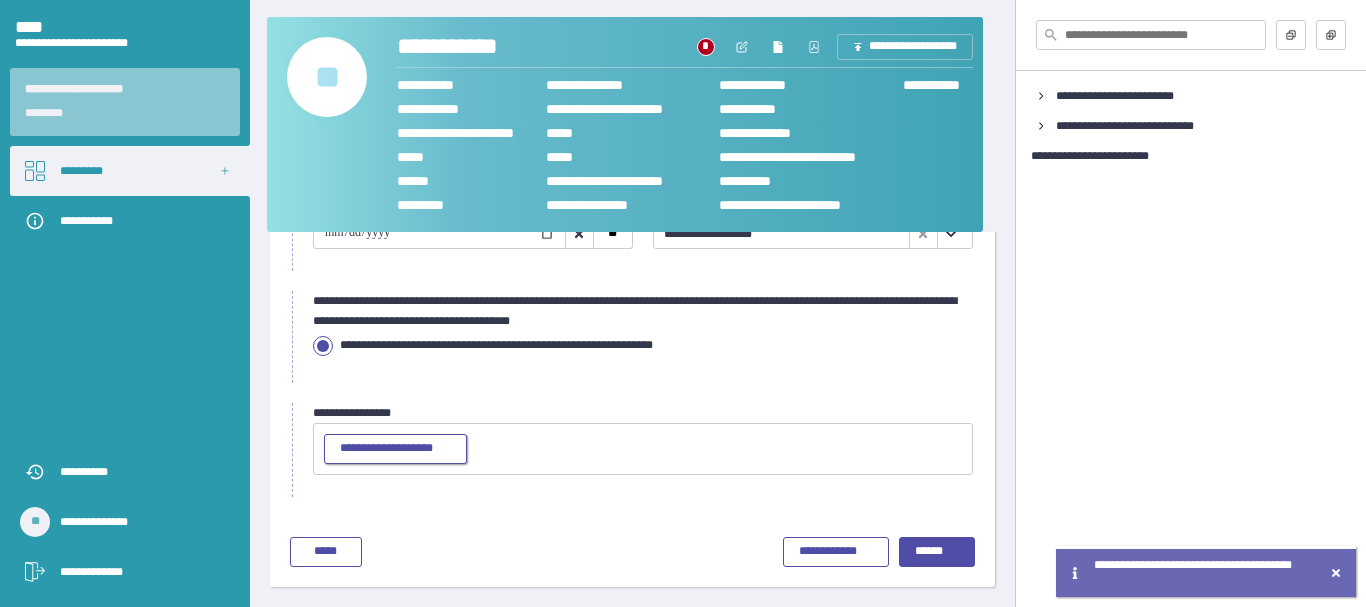 click on "**********" at bounding box center (395, 449) 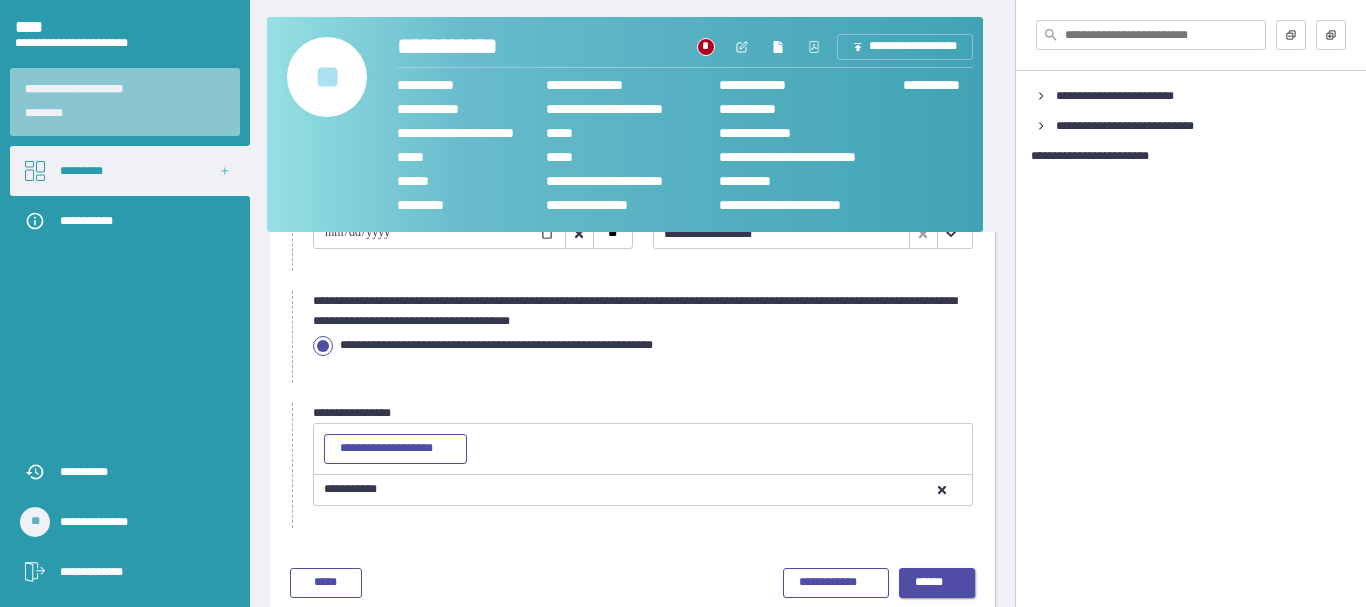 click on "******" at bounding box center (937, 583) 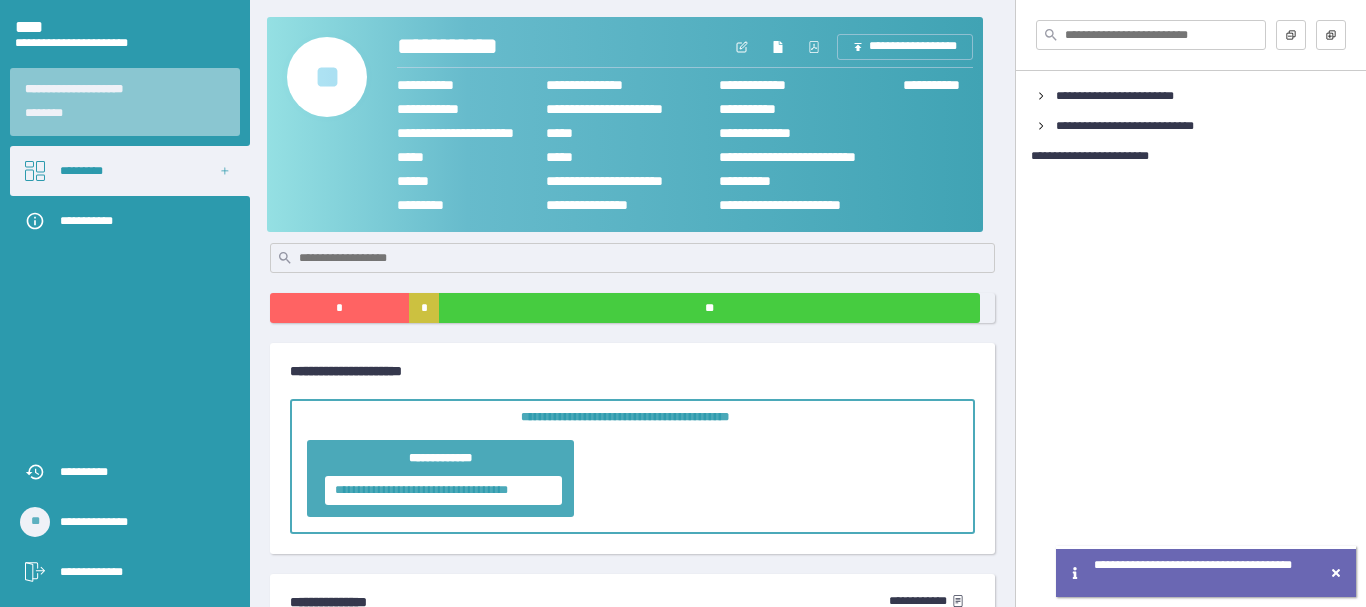 scroll, scrollTop: 0, scrollLeft: 0, axis: both 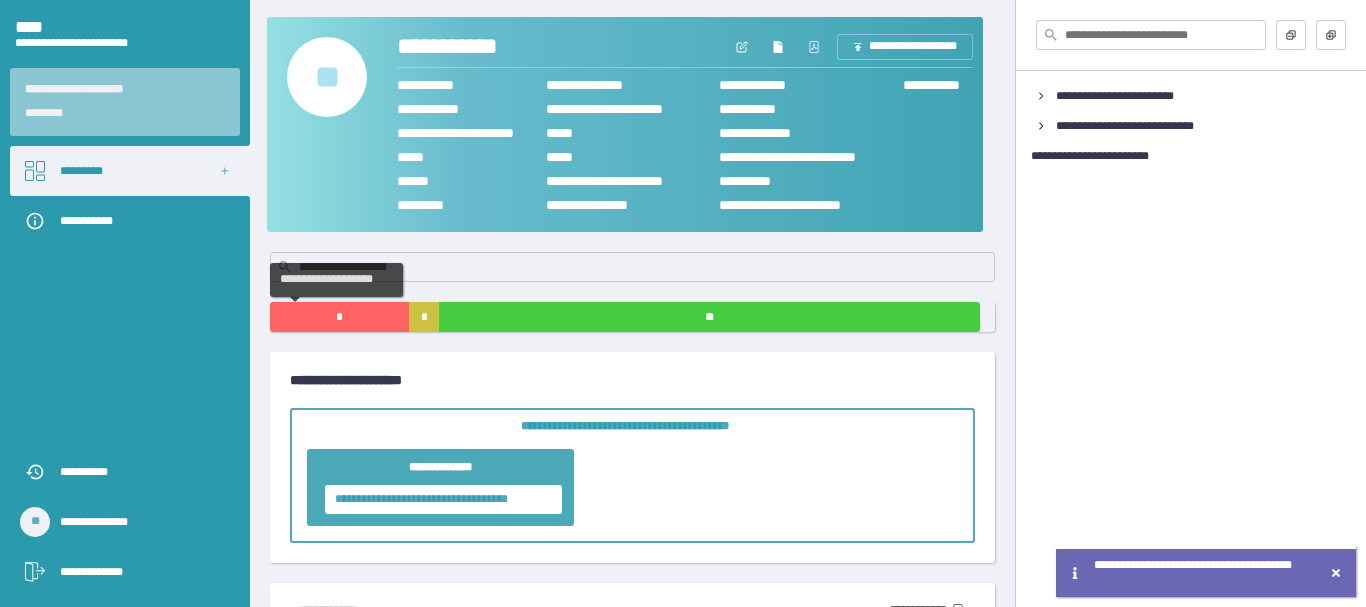 click on "*" at bounding box center [339, 317] 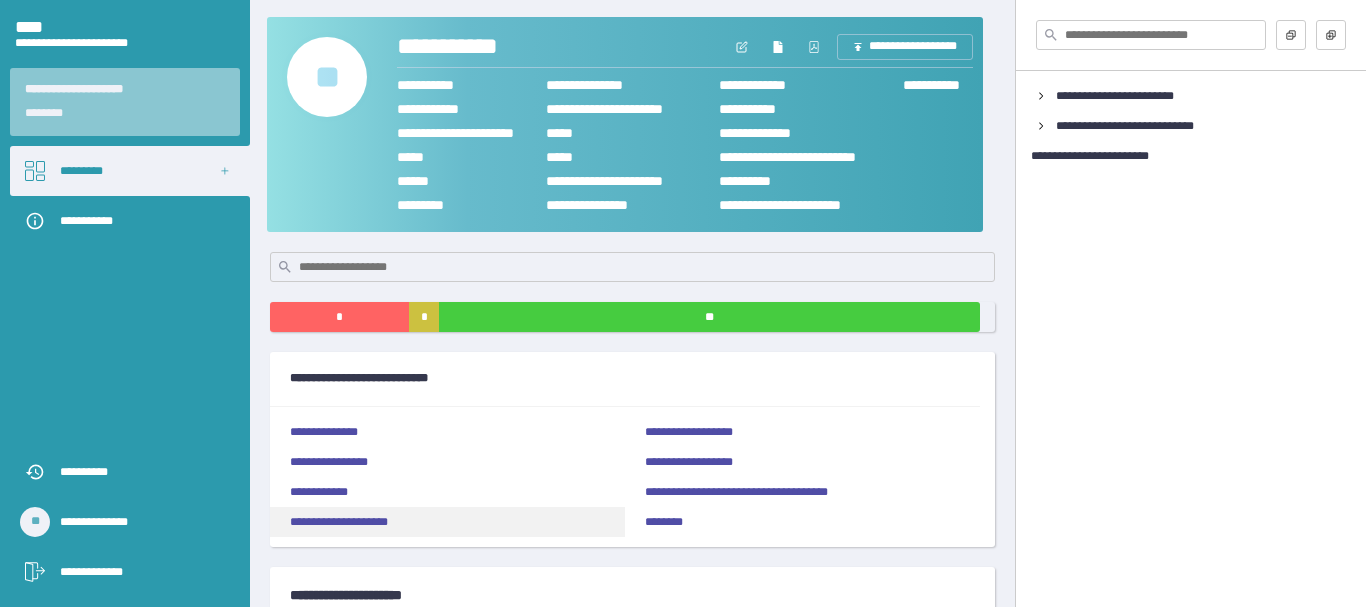 click on "[NUMBER] [STREET], [CITY], [STATE]" at bounding box center [447, 522] 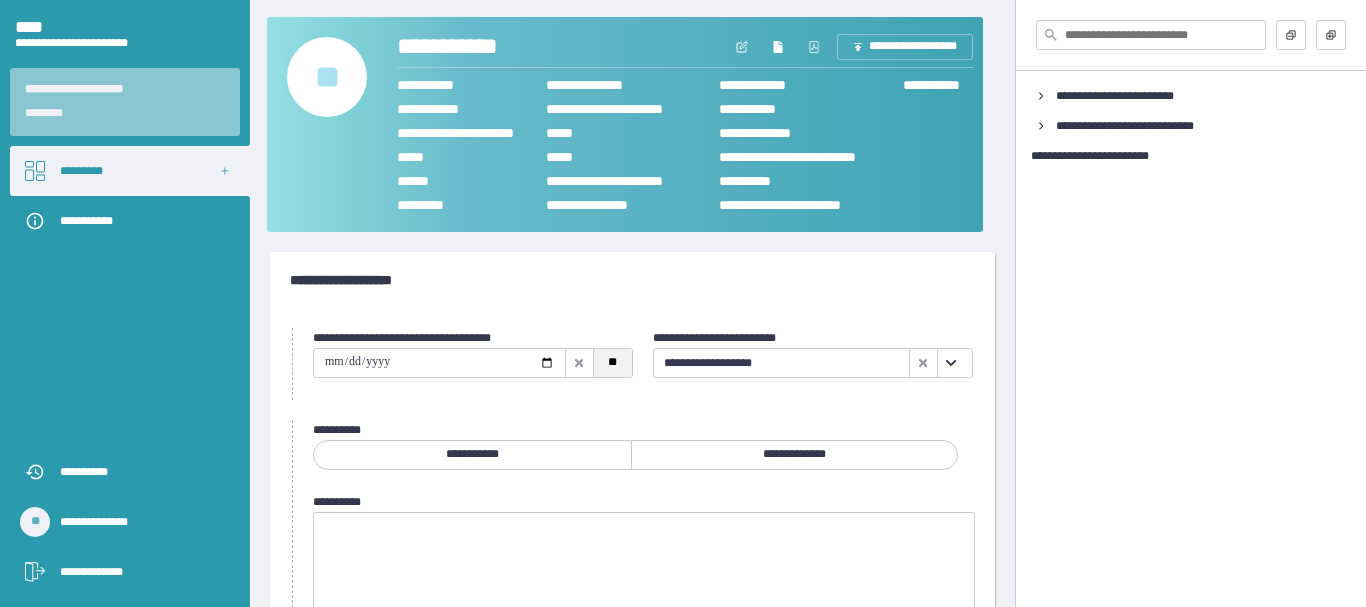 click on "**" at bounding box center (612, 363) 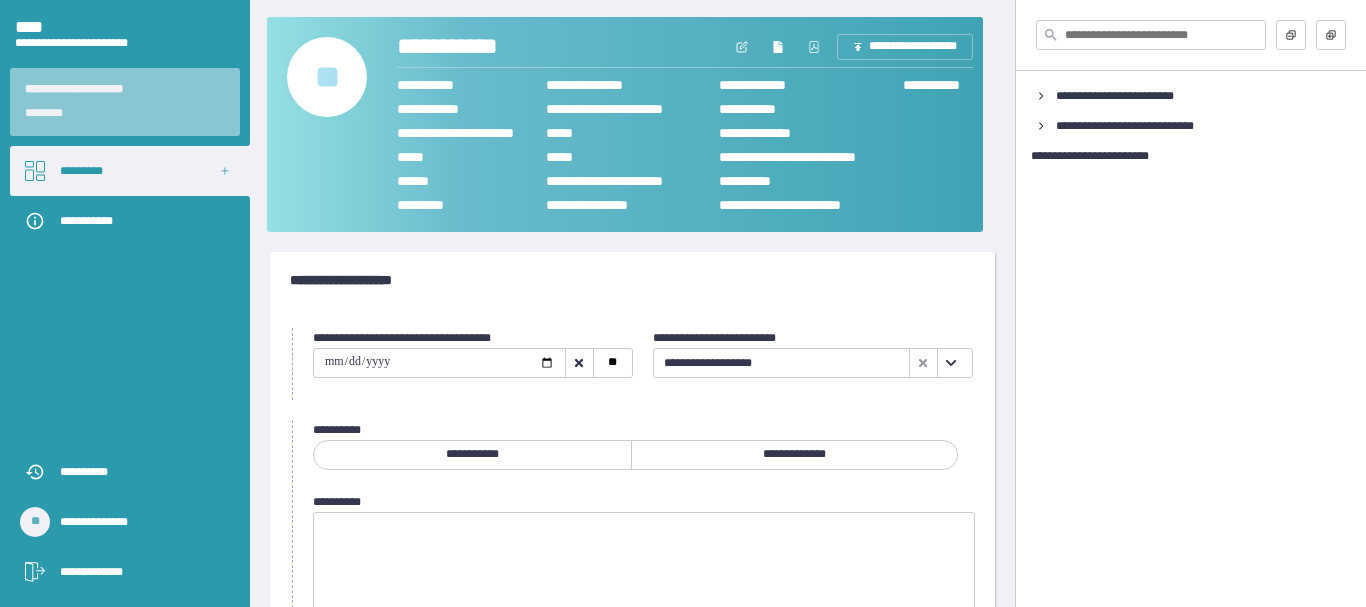 click on "**********" at bounding box center [472, 455] 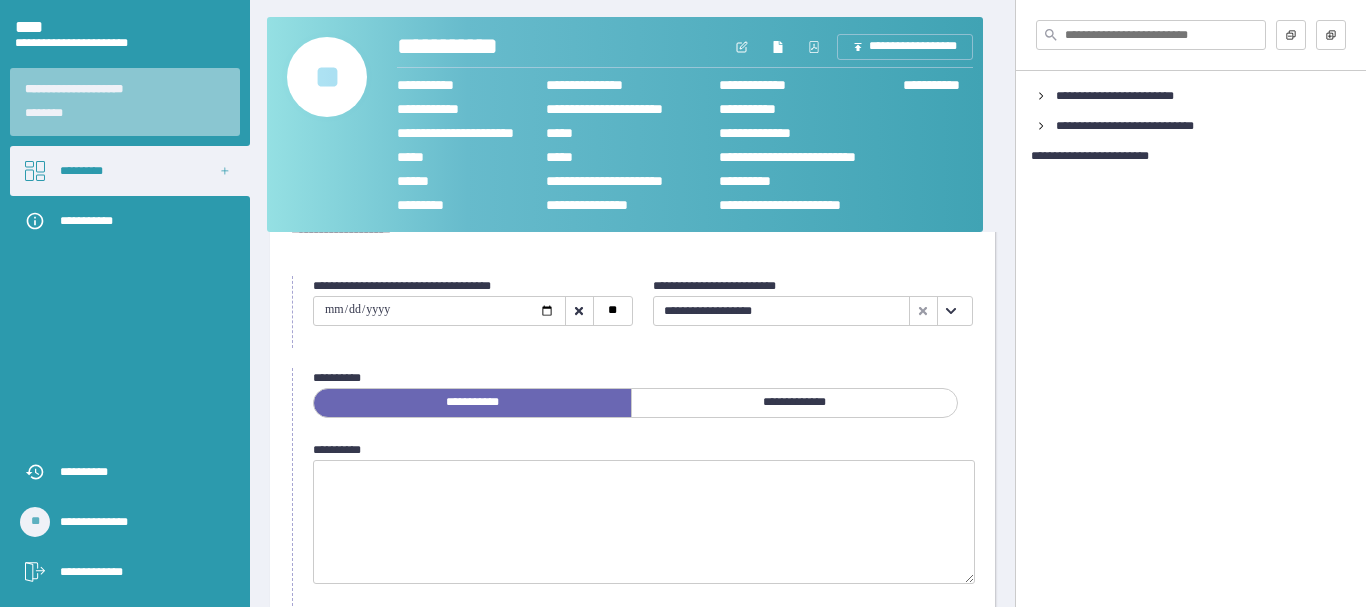 scroll, scrollTop: 200, scrollLeft: 0, axis: vertical 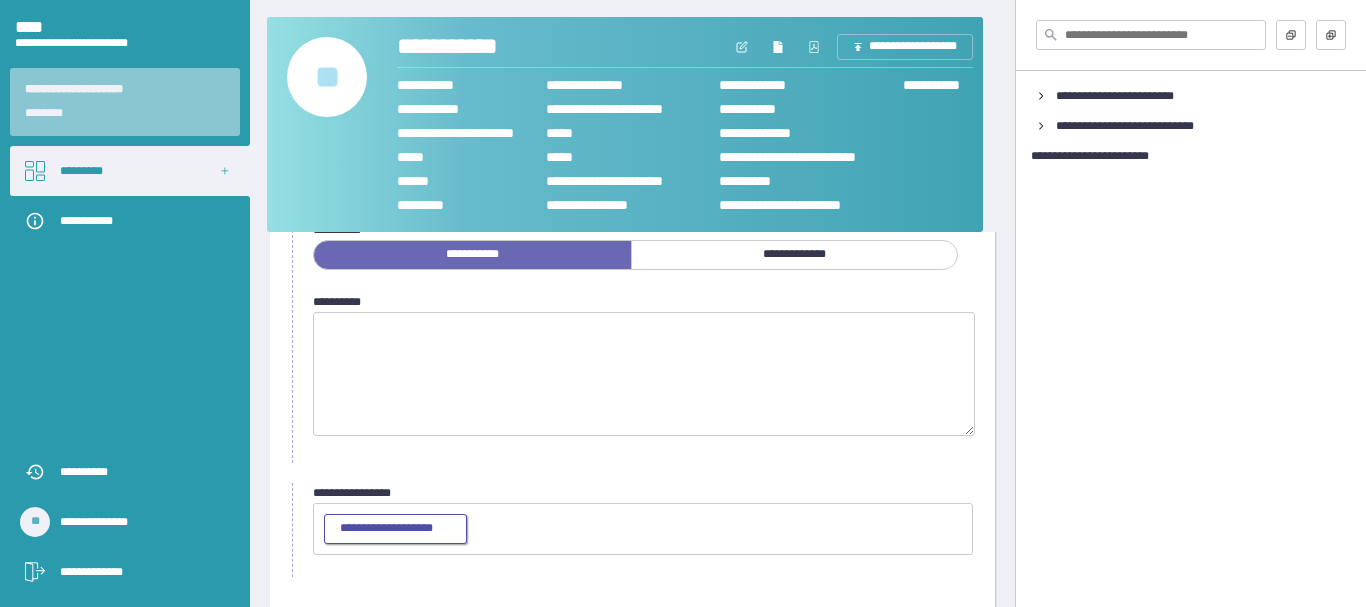click on "**********" at bounding box center (395, 529) 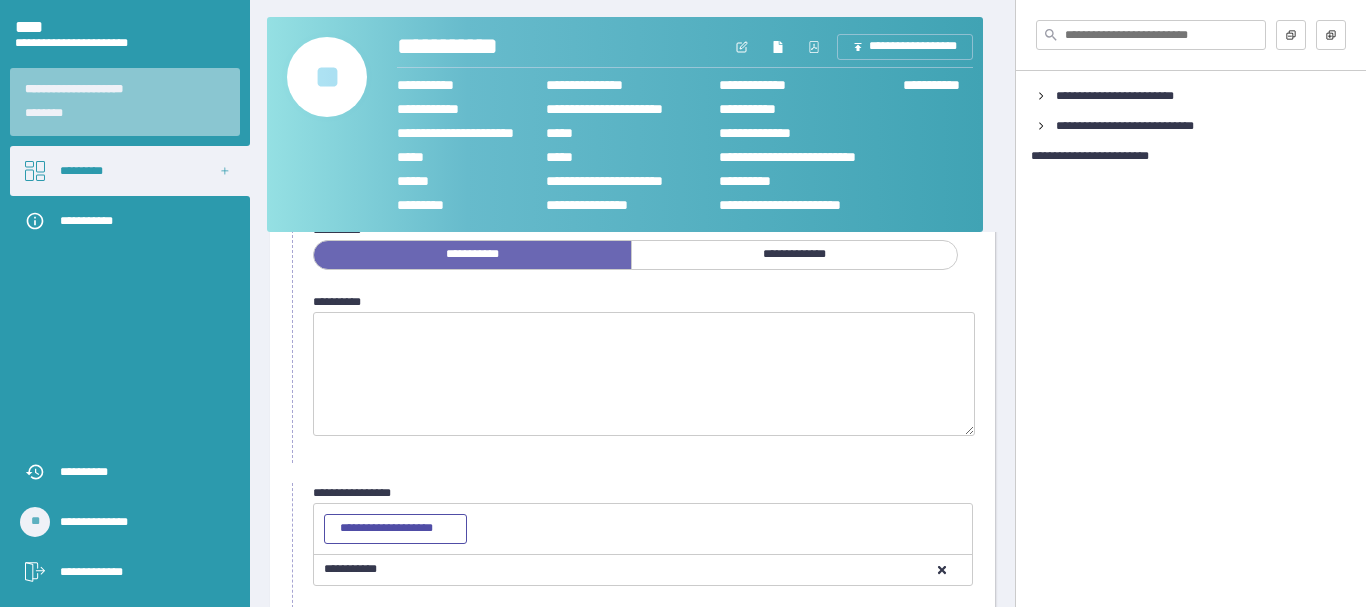 click on "**********" at bounding box center (628, 570) 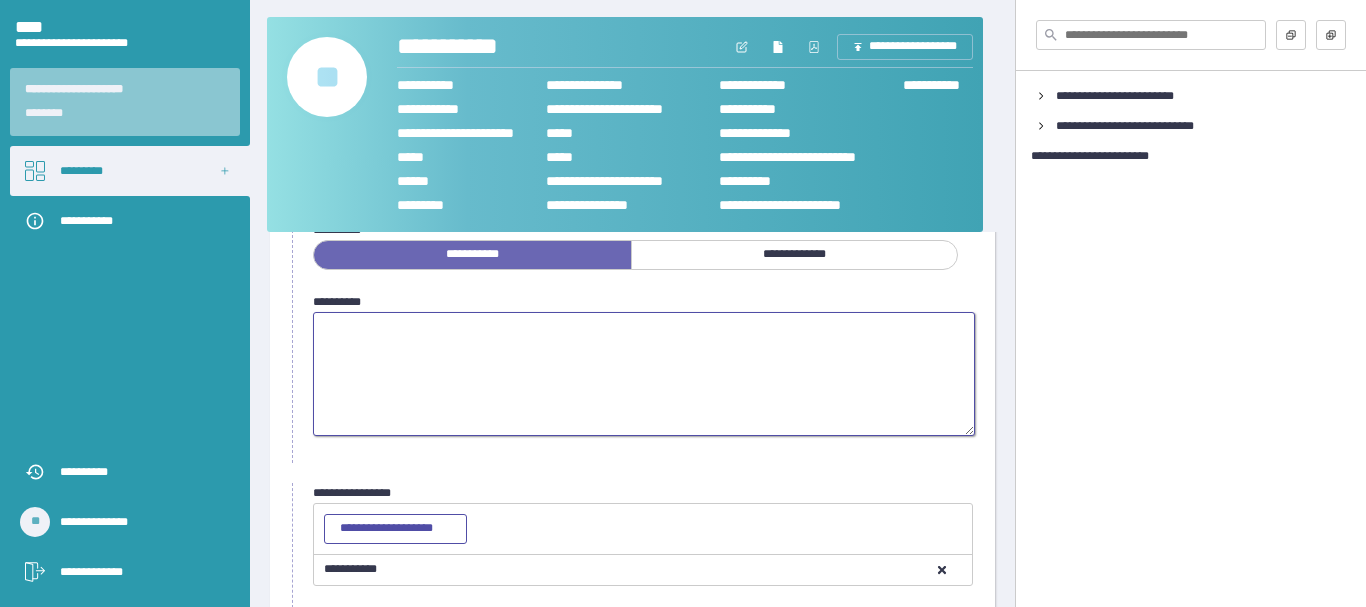 click at bounding box center [644, 374] 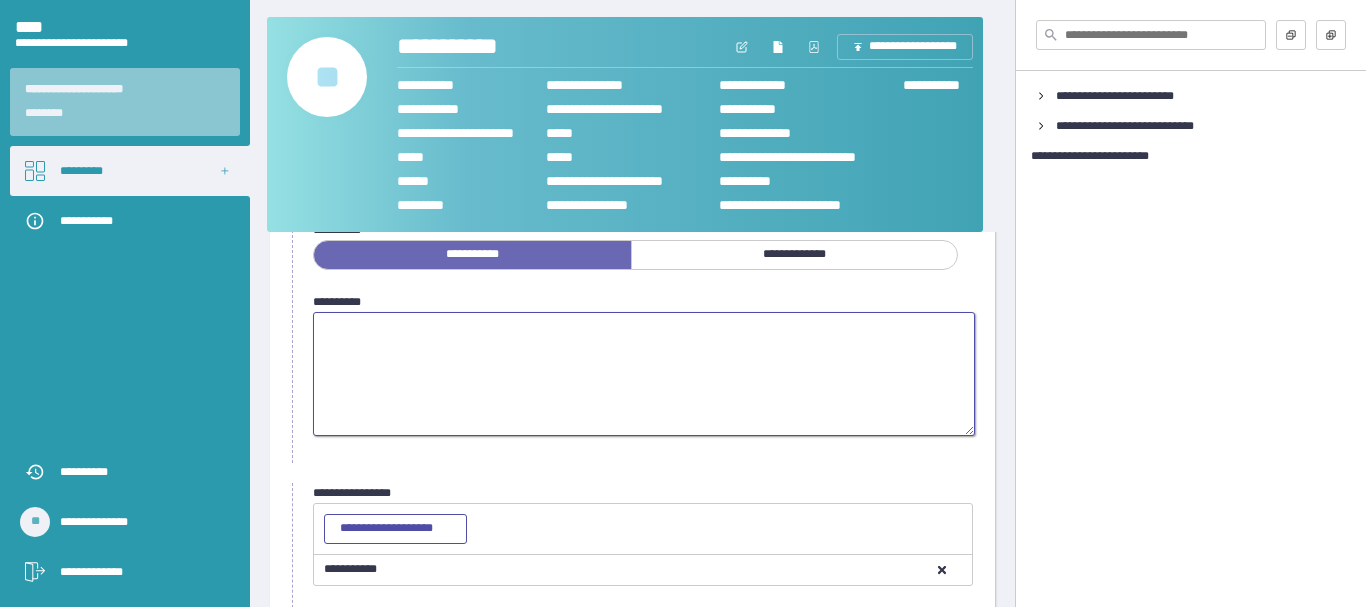 paste on "[ADDRESS]" 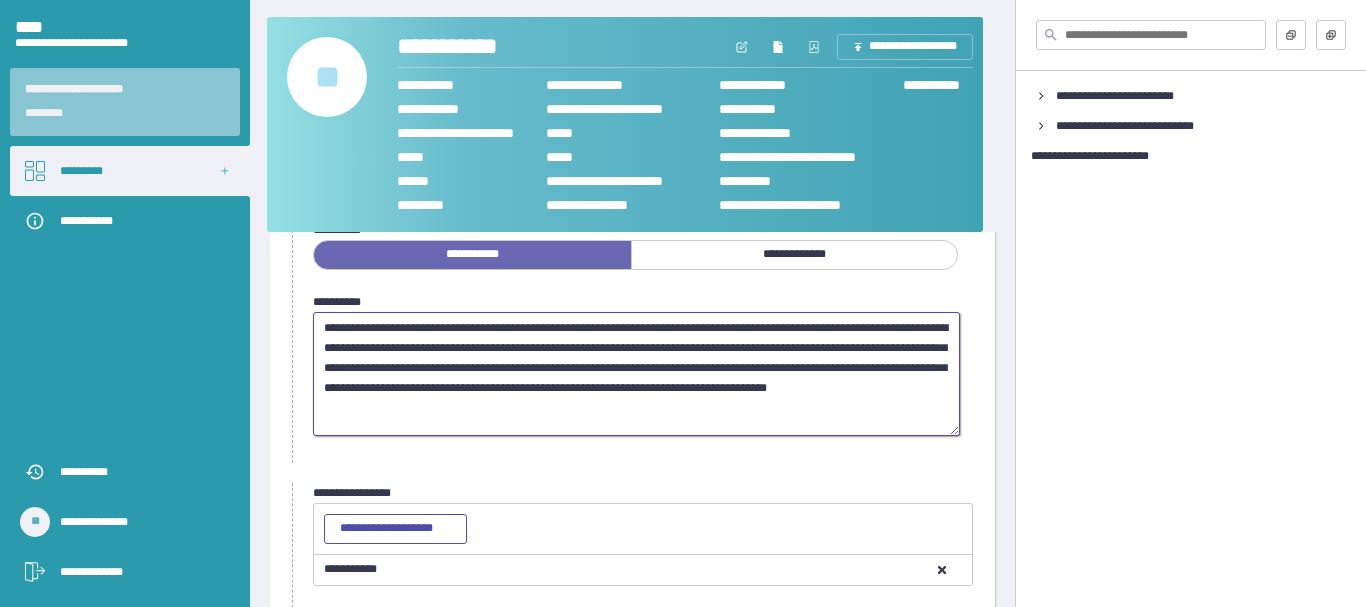 drag, startPoint x: 521, startPoint y: 392, endPoint x: 765, endPoint y: 403, distance: 244.24782 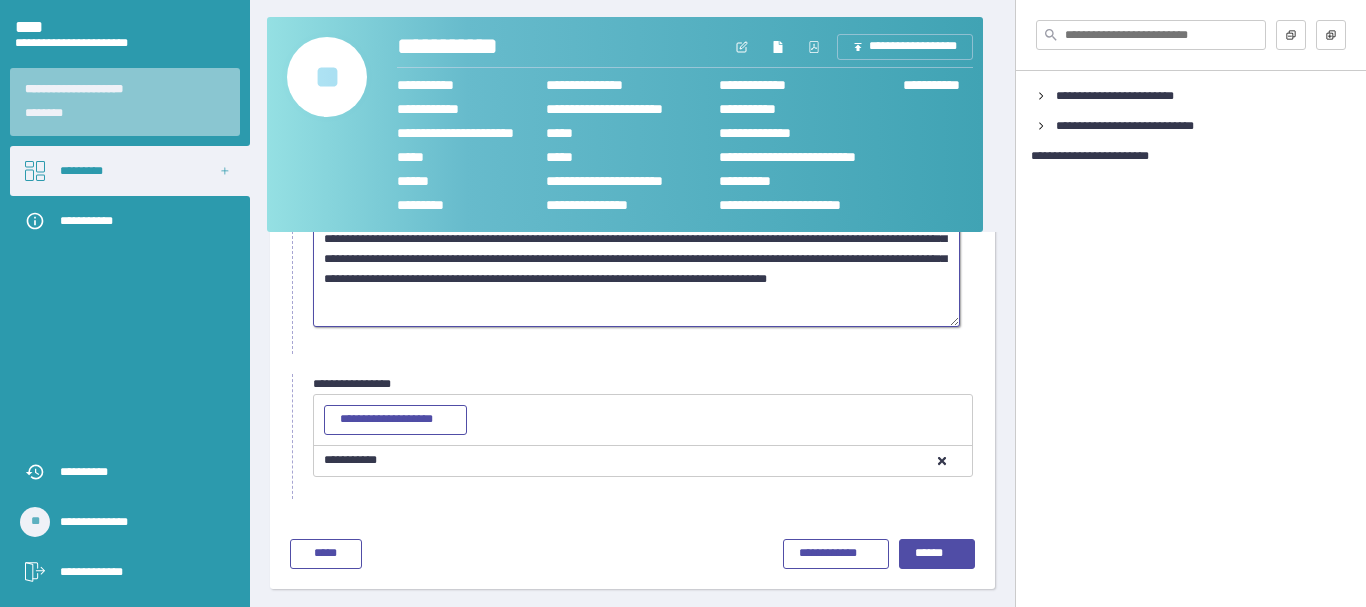 type on "[ADDRESS]" 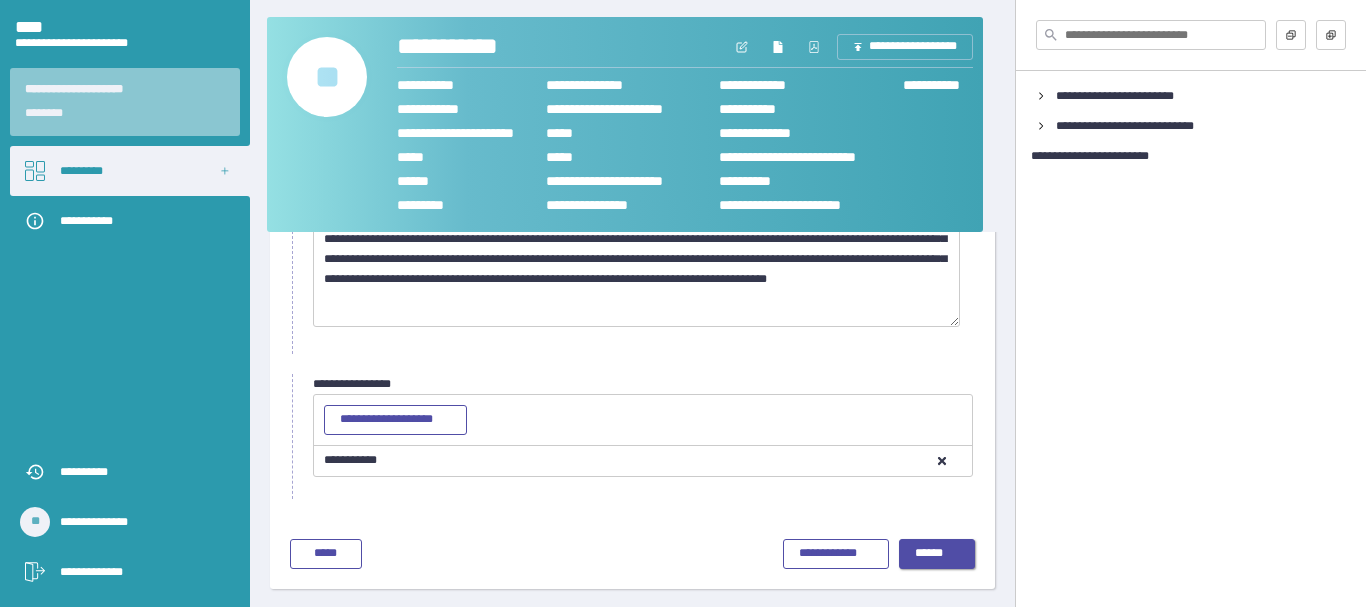 click on "******" at bounding box center [937, 554] 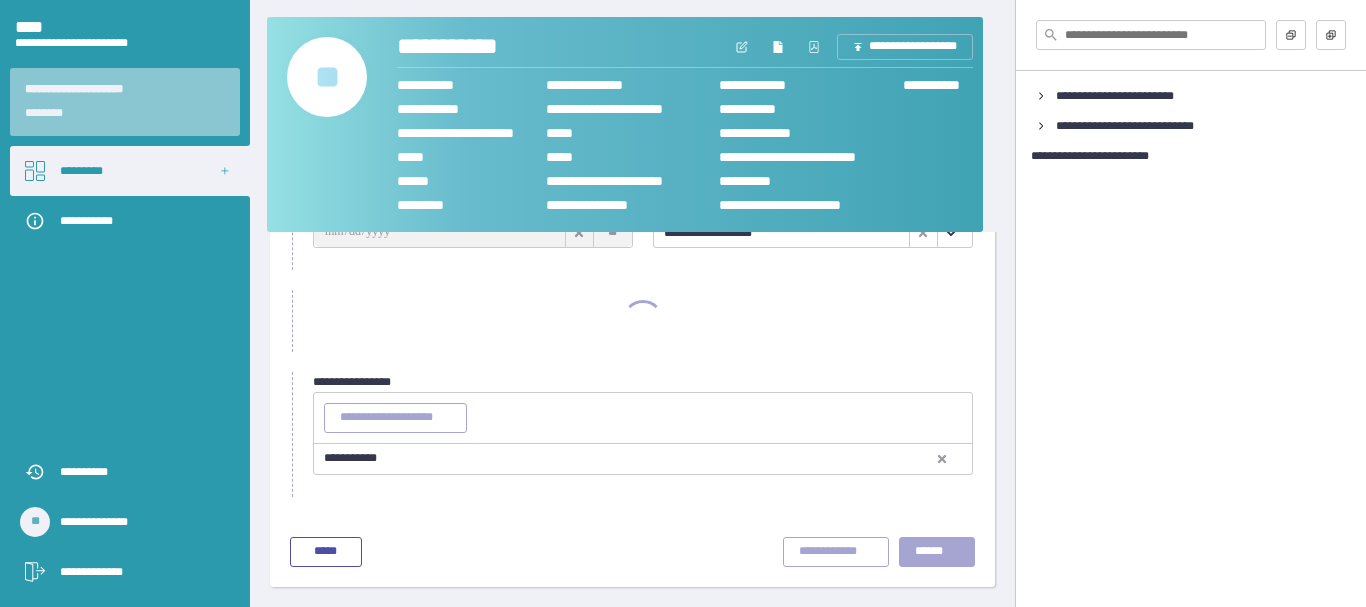 scroll, scrollTop: 130, scrollLeft: 0, axis: vertical 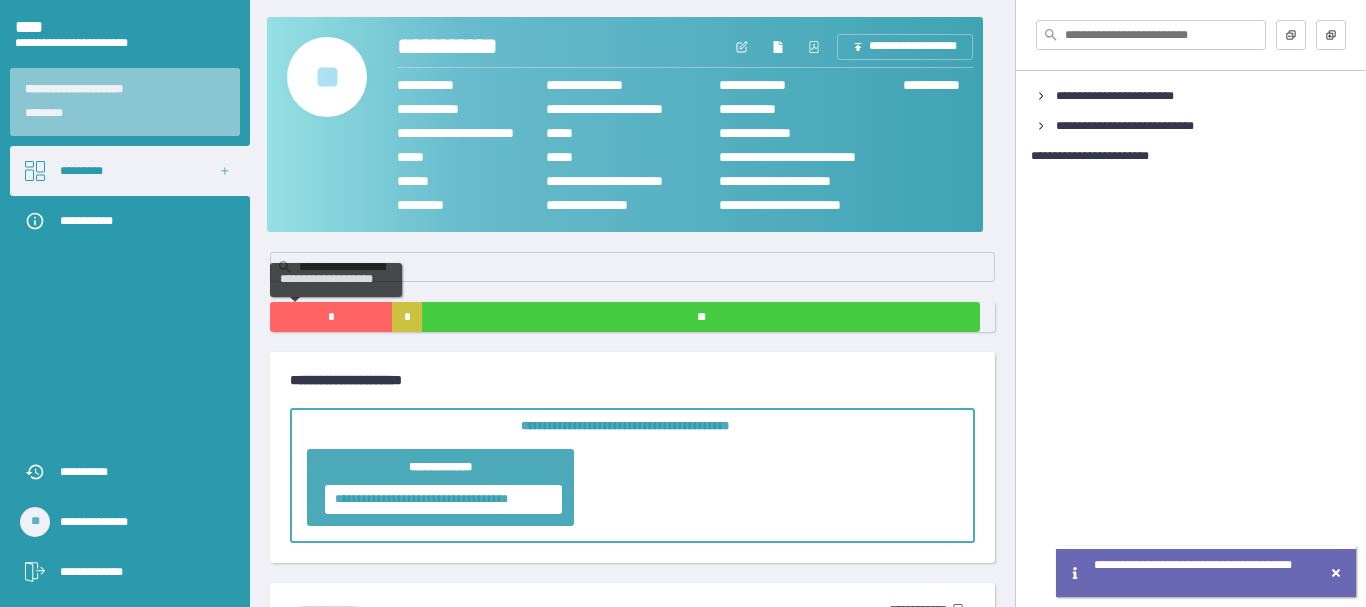 click on "*" at bounding box center [331, 317] 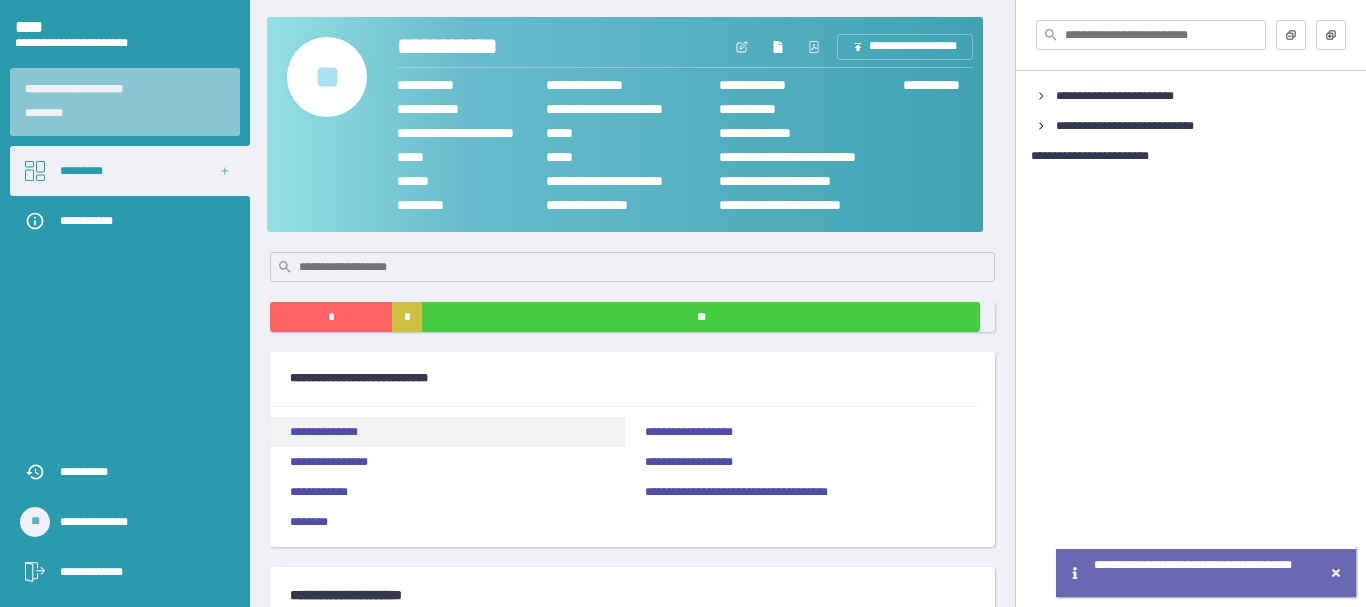 click on "**********" at bounding box center [447, 432] 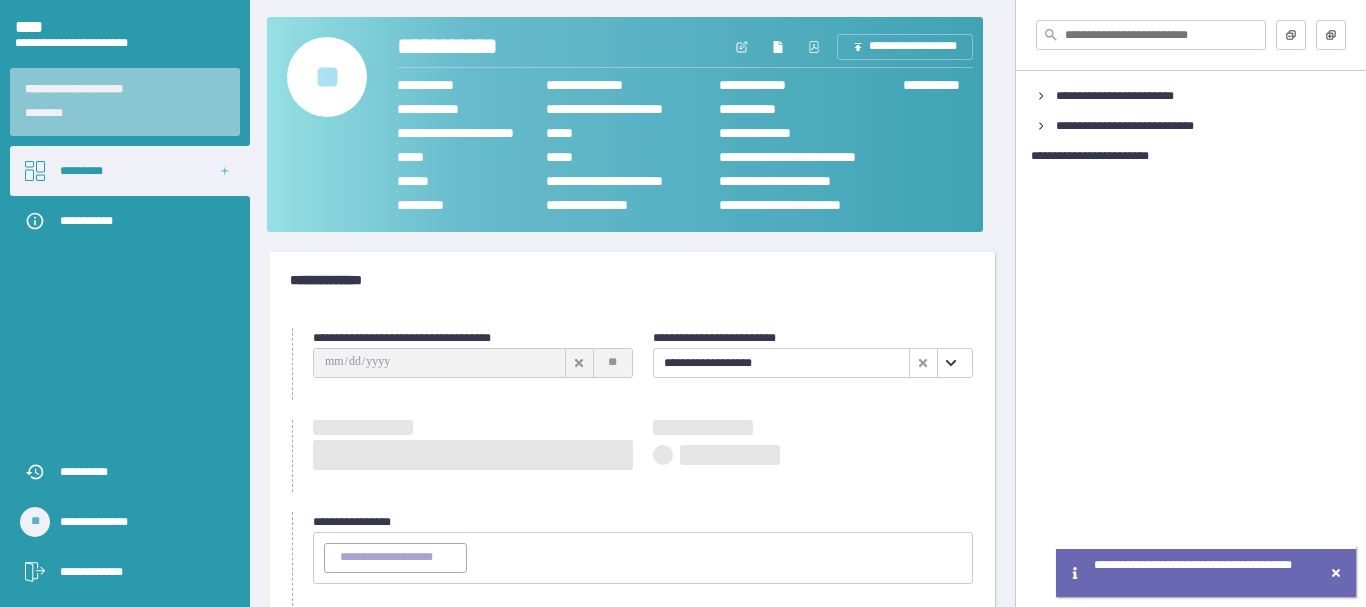 type on "**********" 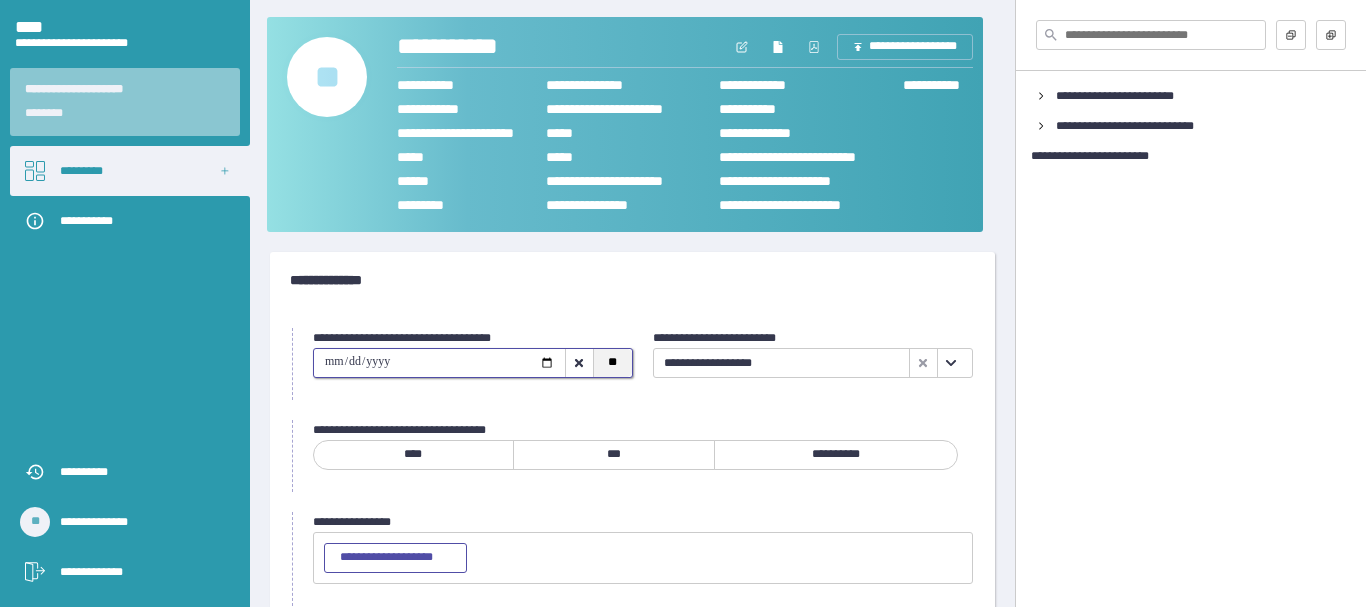 click on "**" at bounding box center (612, 363) 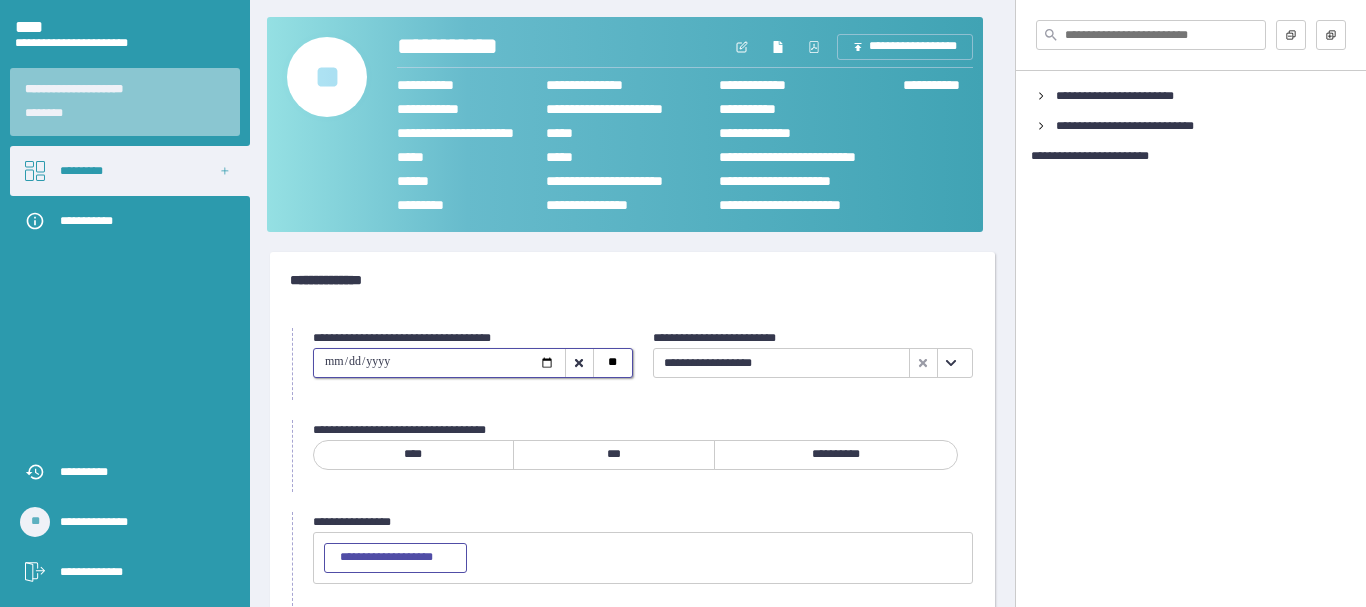 click on "***" at bounding box center [614, 455] 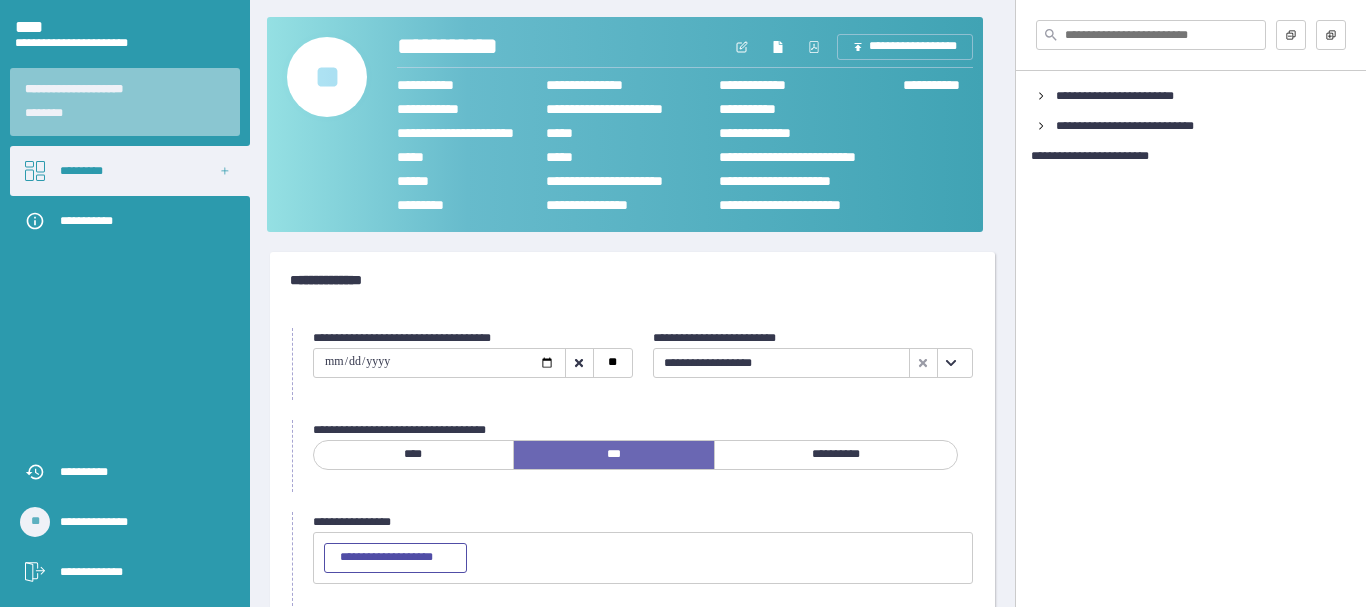 scroll, scrollTop: 109, scrollLeft: 0, axis: vertical 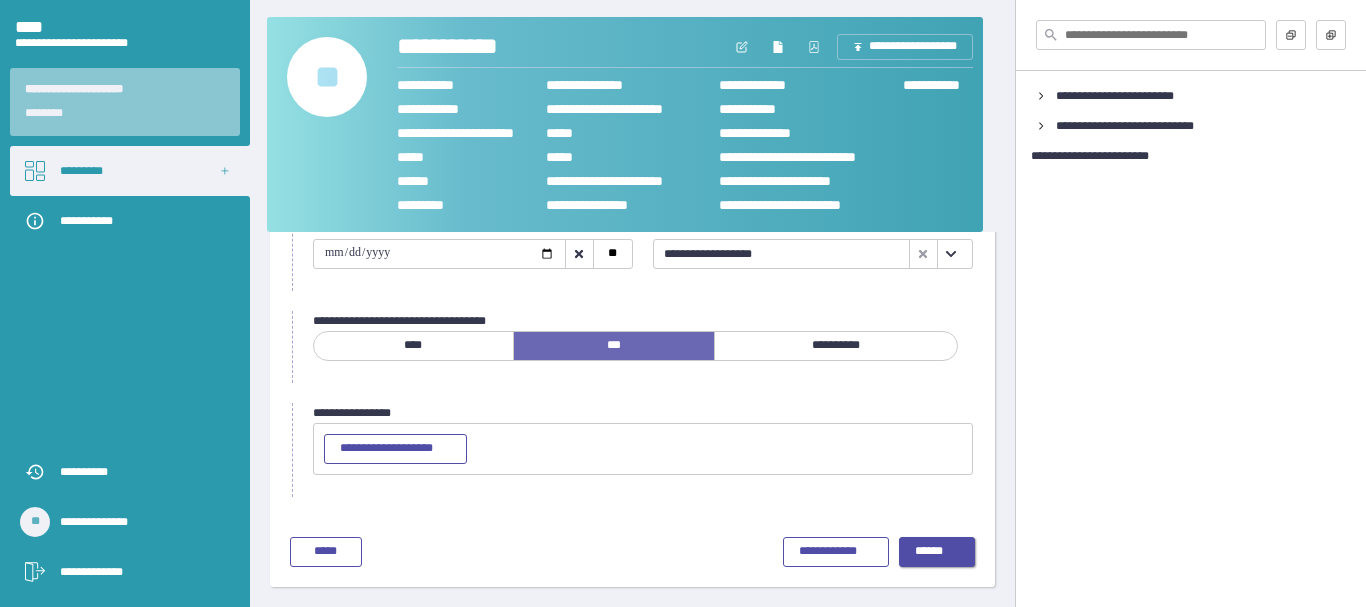 click on "******" at bounding box center (937, 552) 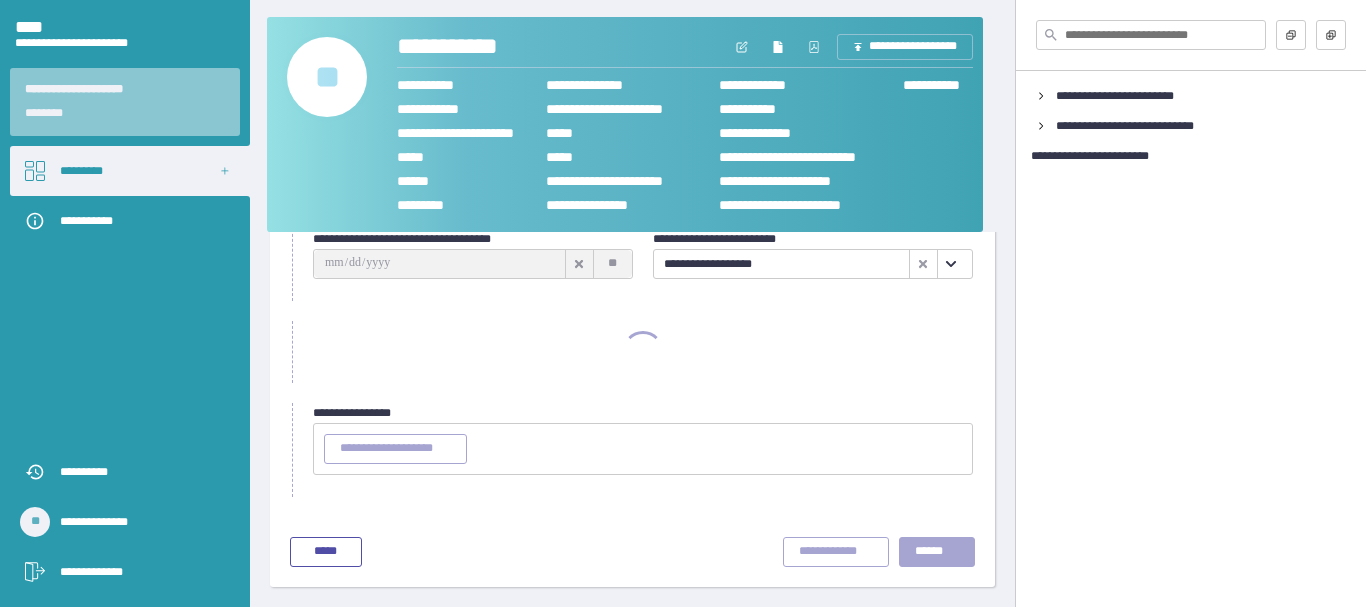 scroll, scrollTop: 99, scrollLeft: 0, axis: vertical 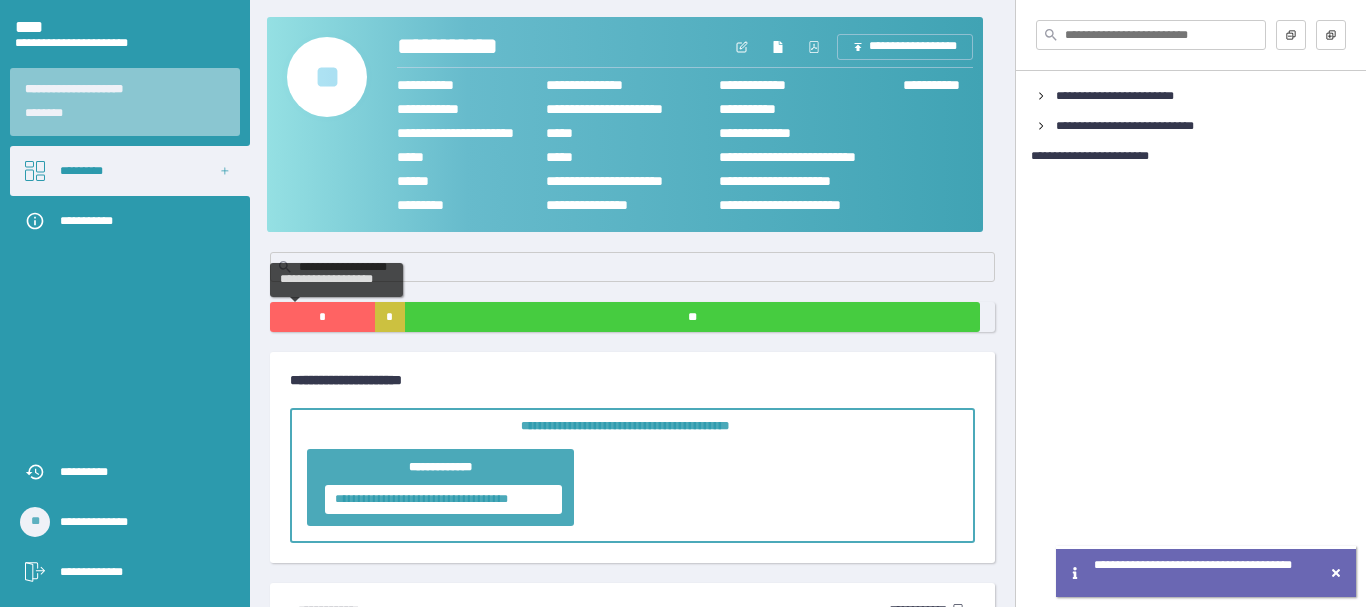click on "*" at bounding box center (322, 317) 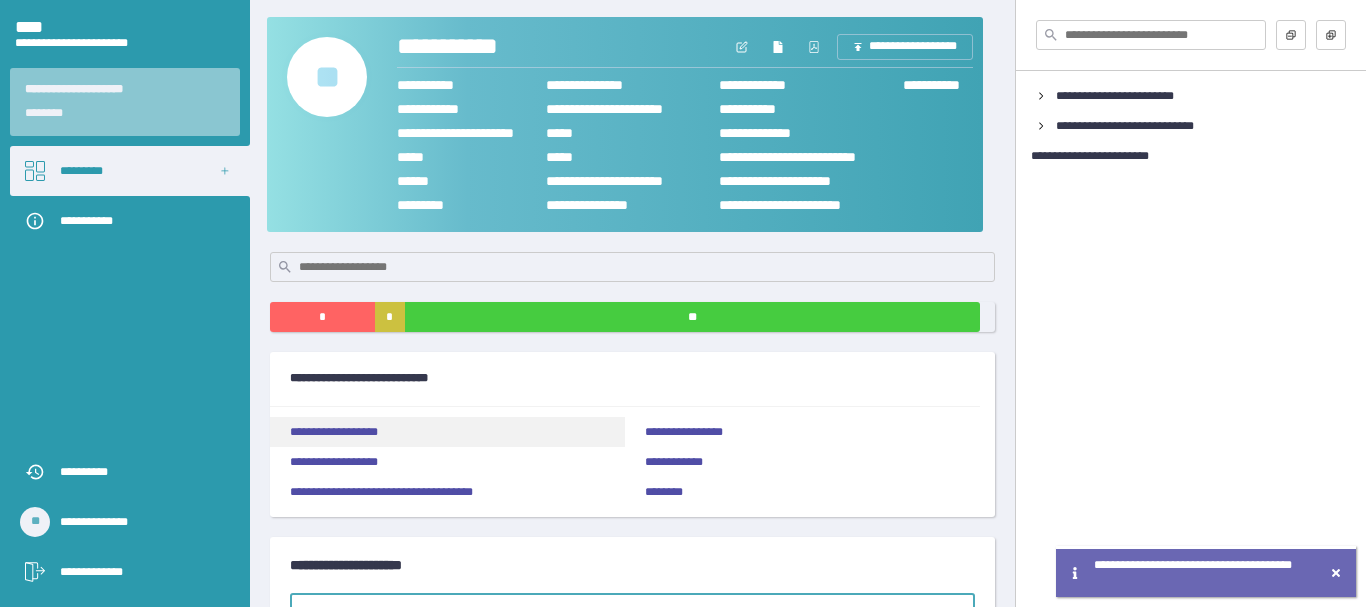 click on "**********" at bounding box center [447, 432] 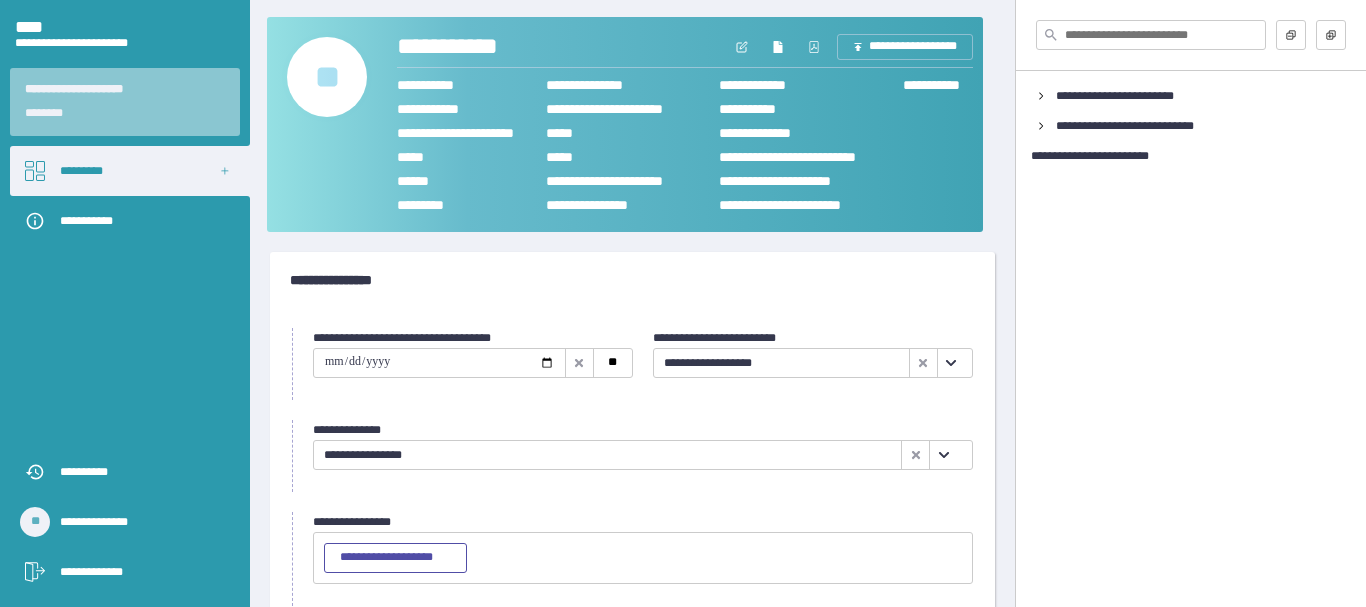 click at bounding box center [439, 363] 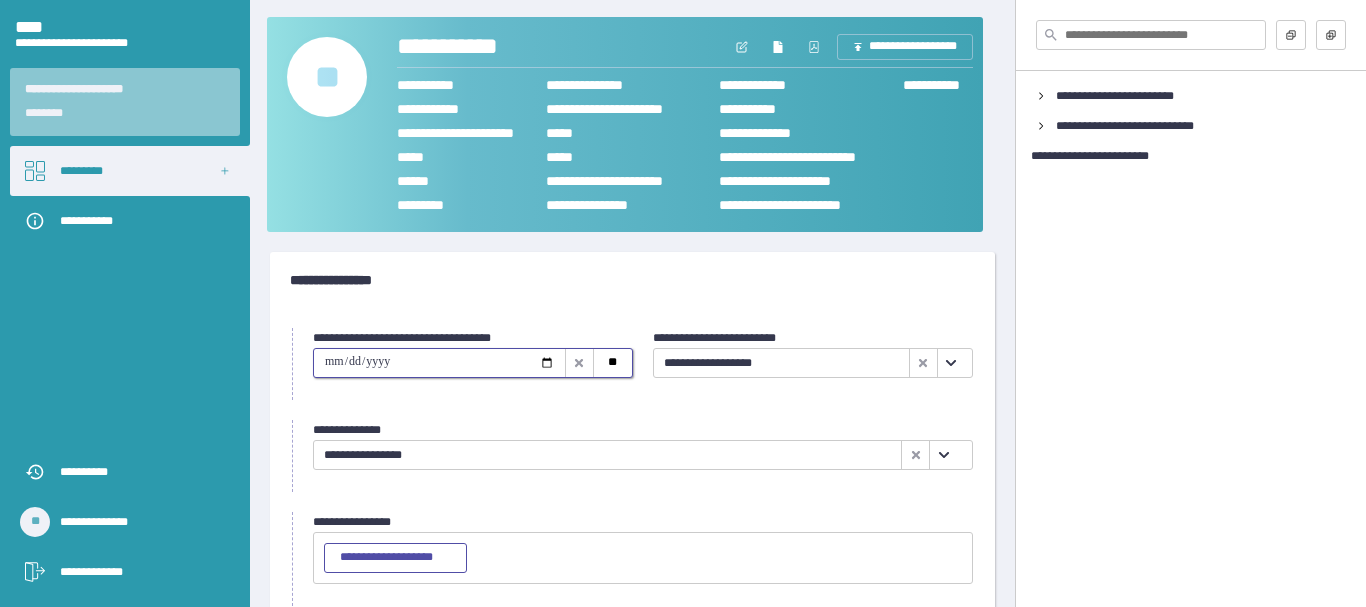 type on "**********" 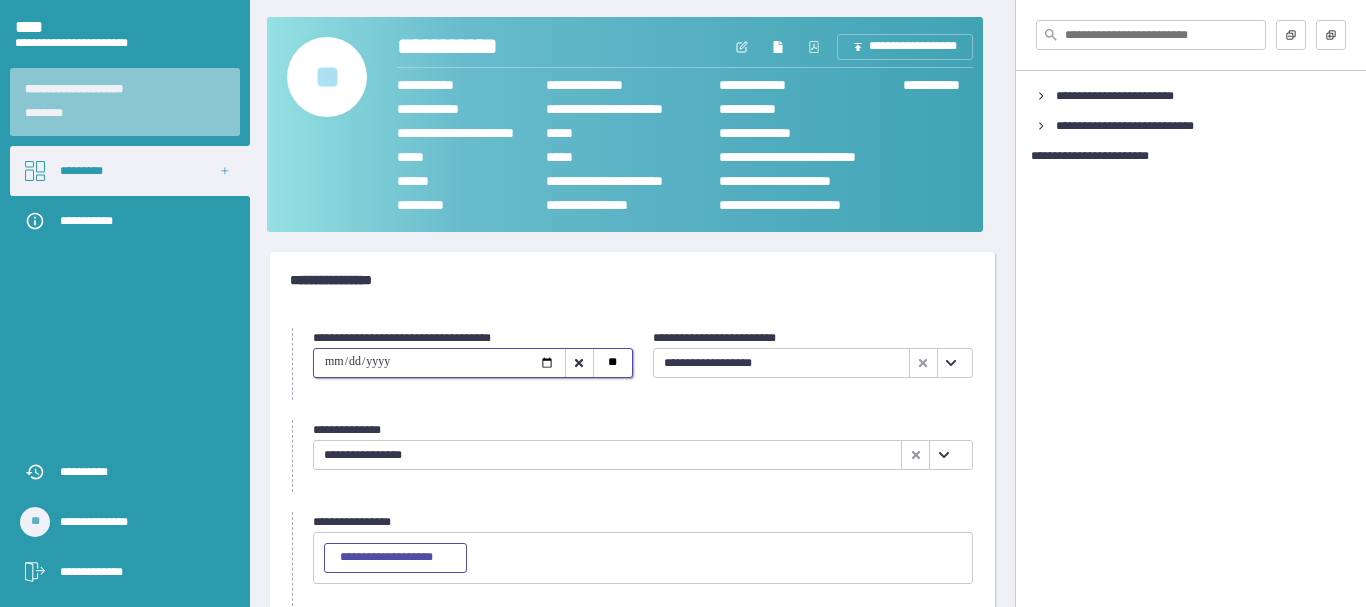 scroll, scrollTop: 0, scrollLeft: 0, axis: both 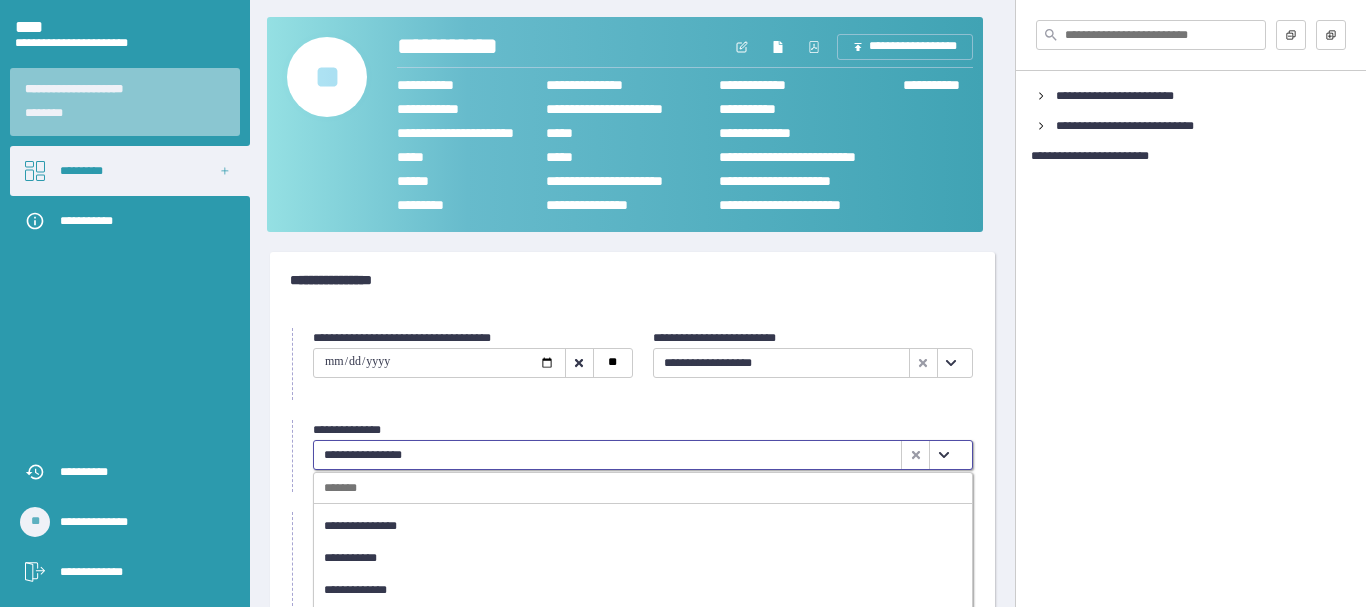 click on "[FIRST] [LAST]" at bounding box center (628, 526) 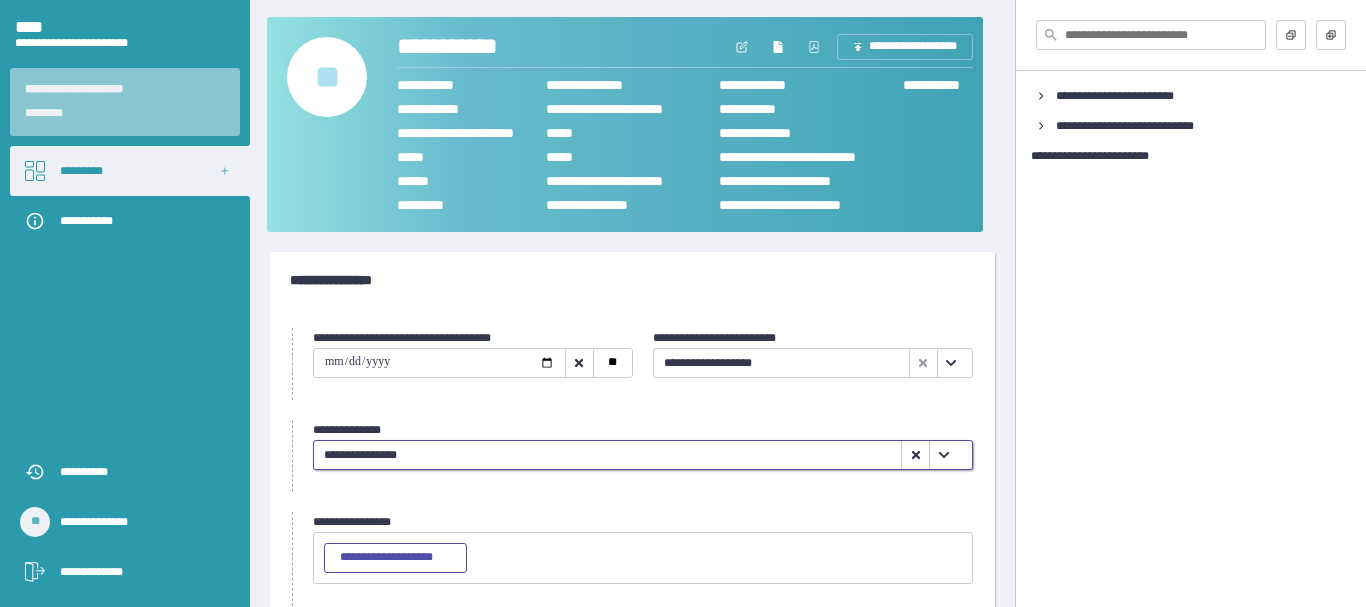 scroll, scrollTop: 100, scrollLeft: 0, axis: vertical 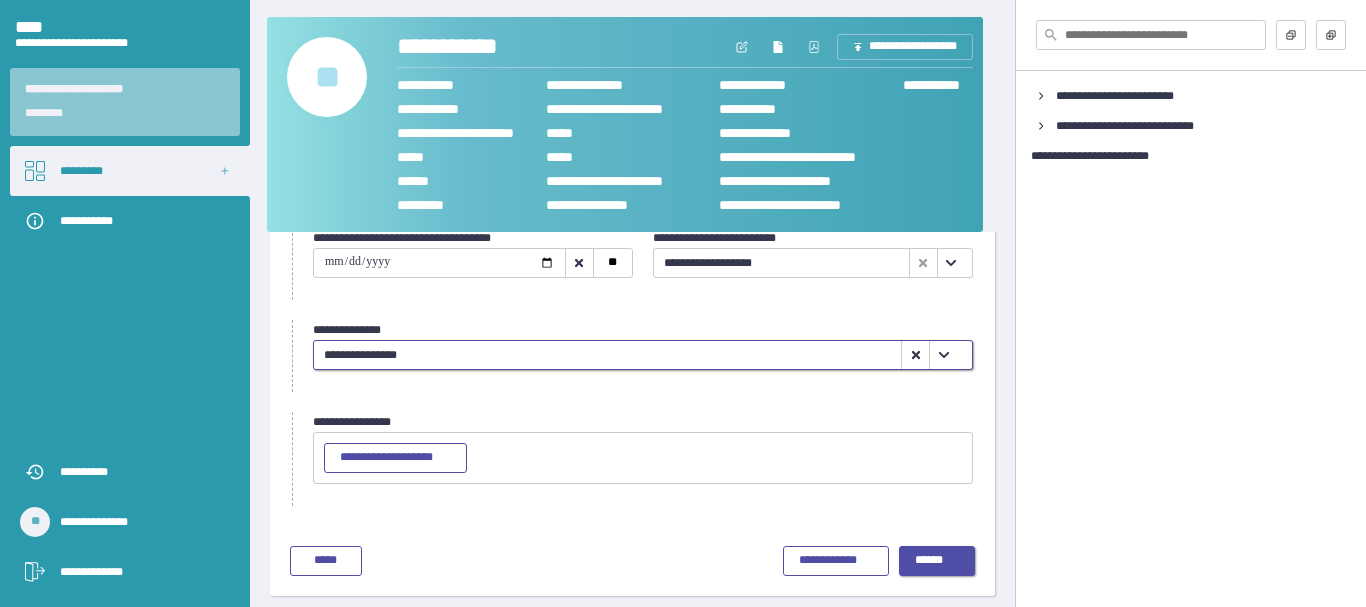 click on "******" at bounding box center (937, 561) 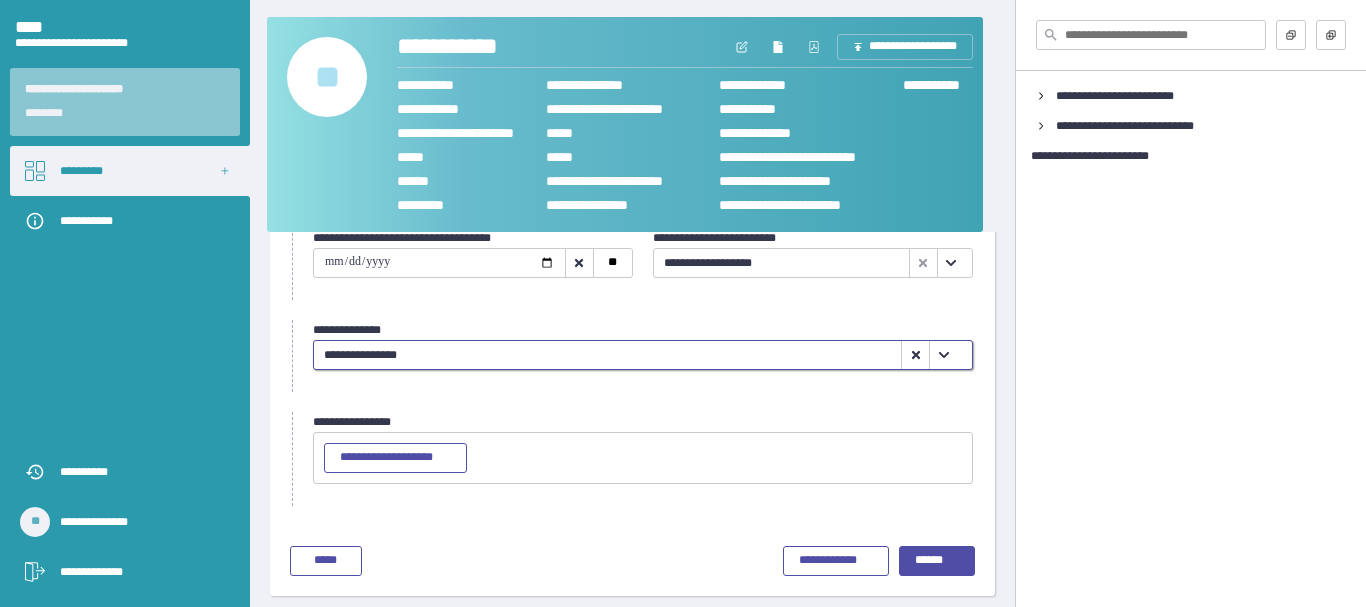 scroll, scrollTop: 99, scrollLeft: 0, axis: vertical 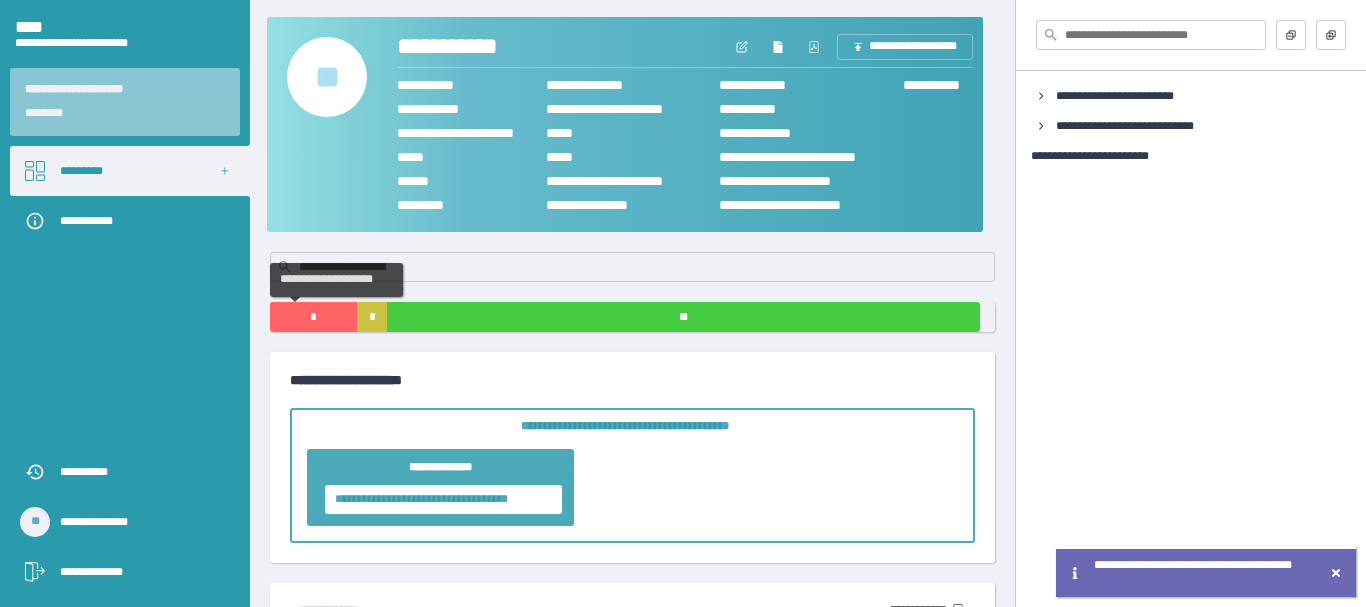 click on "*" at bounding box center [313, 317] 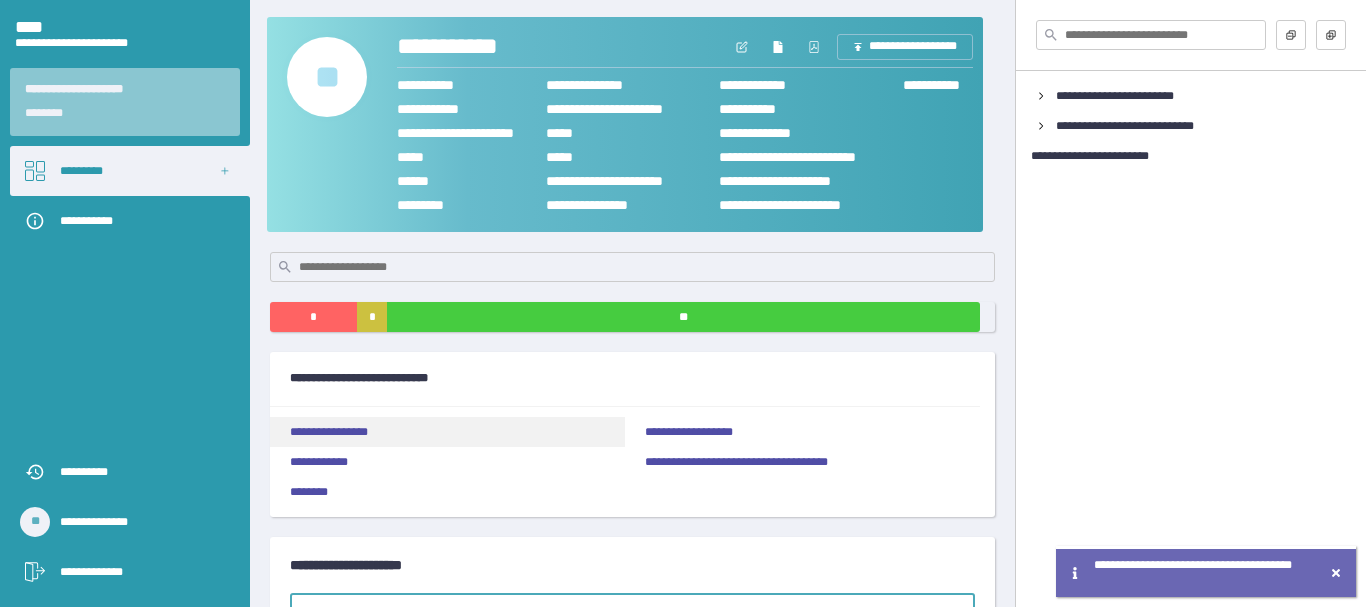 click on "[PASSPORT]" at bounding box center [447, 432] 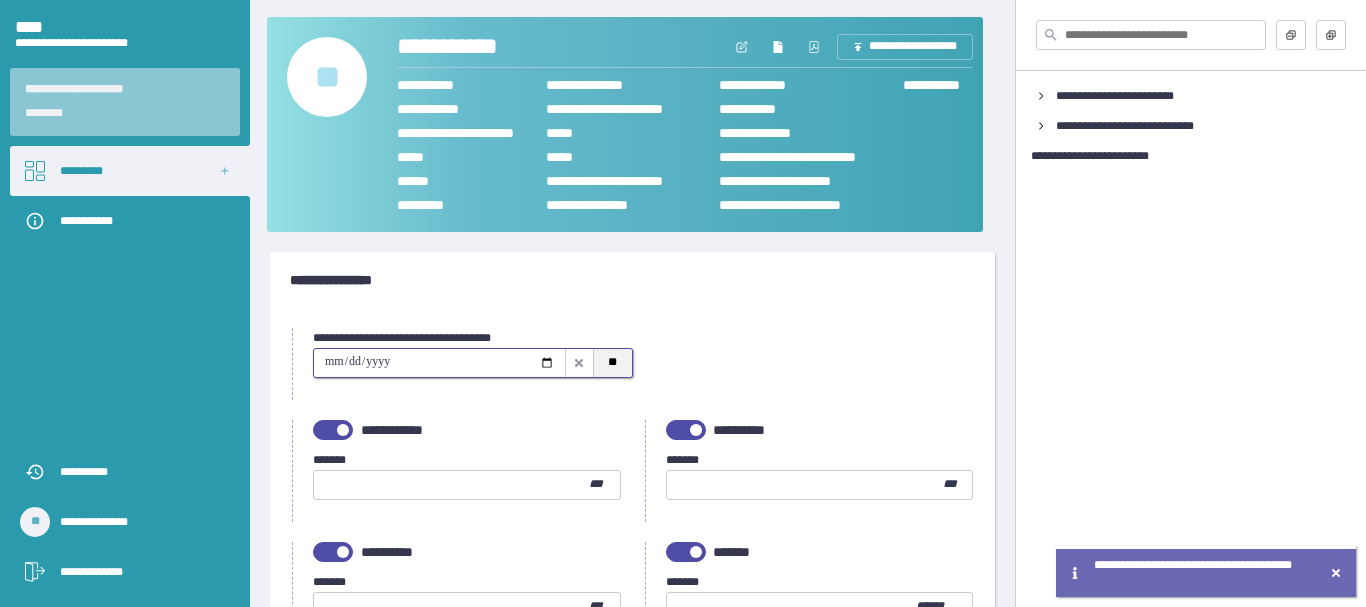 click on "**" at bounding box center [612, 363] 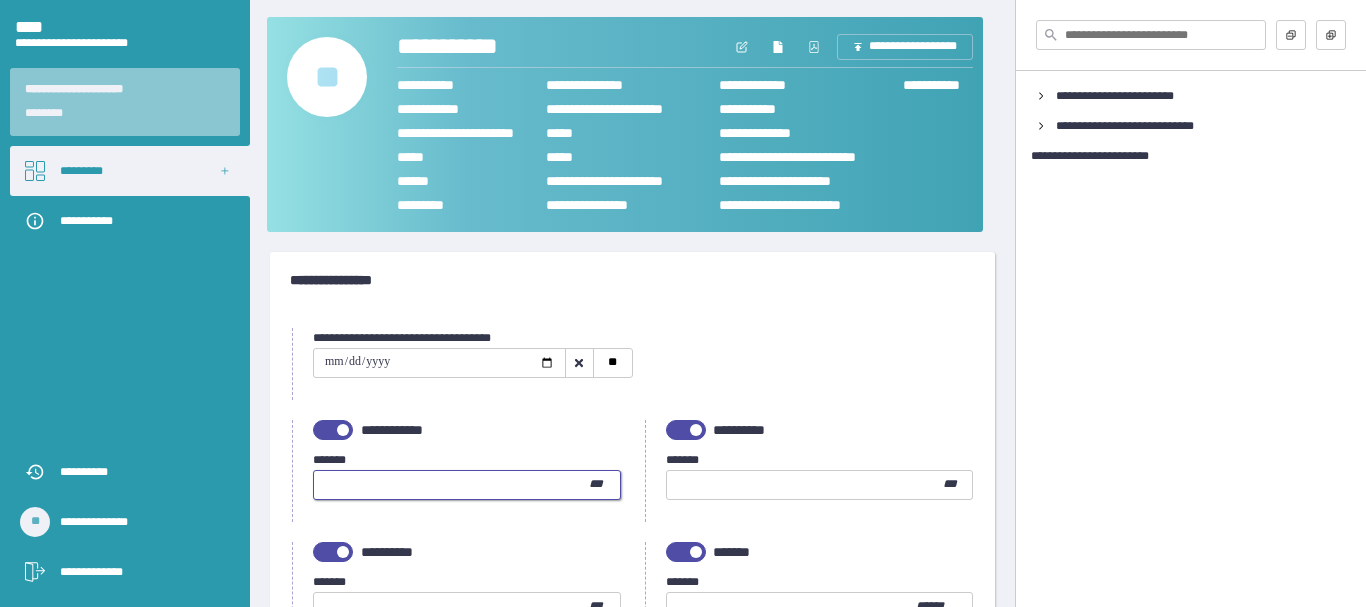 click at bounding box center [451, 485] 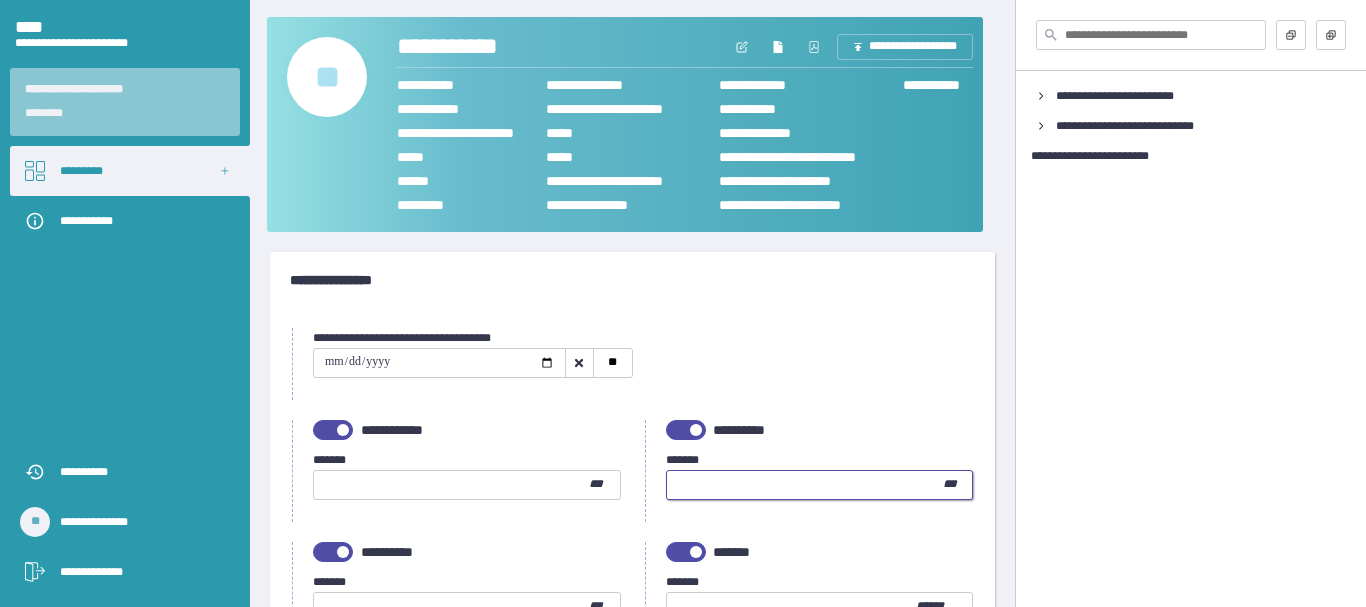 type on "***" 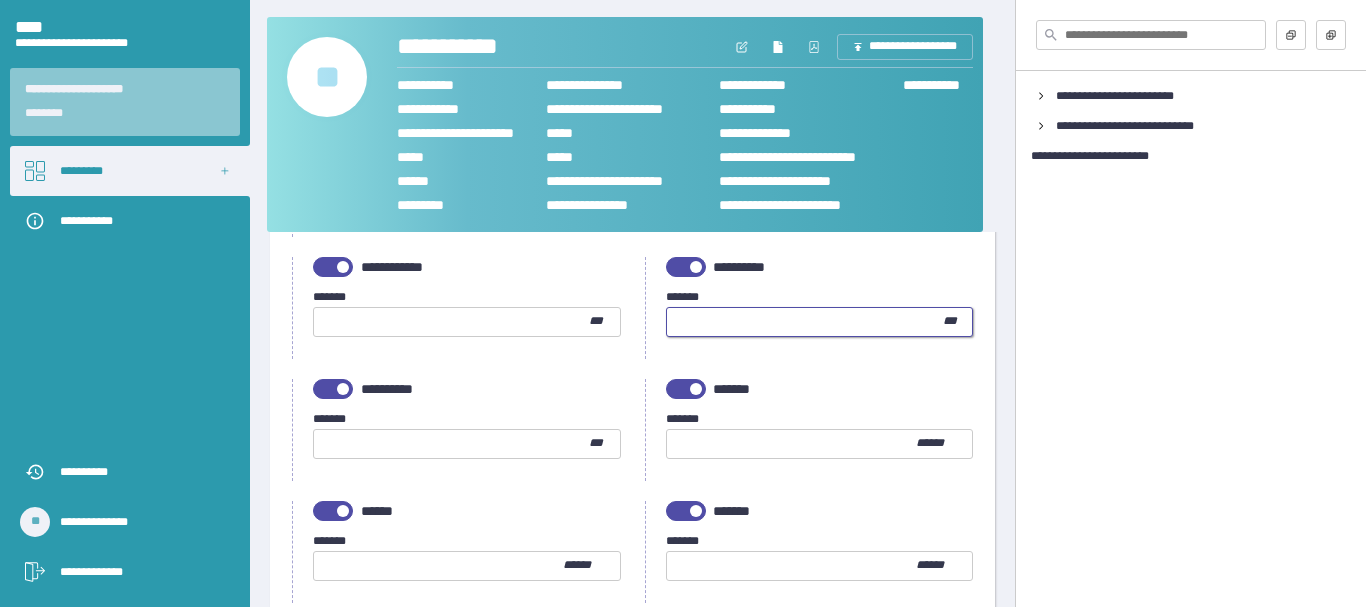 scroll, scrollTop: 200, scrollLeft: 0, axis: vertical 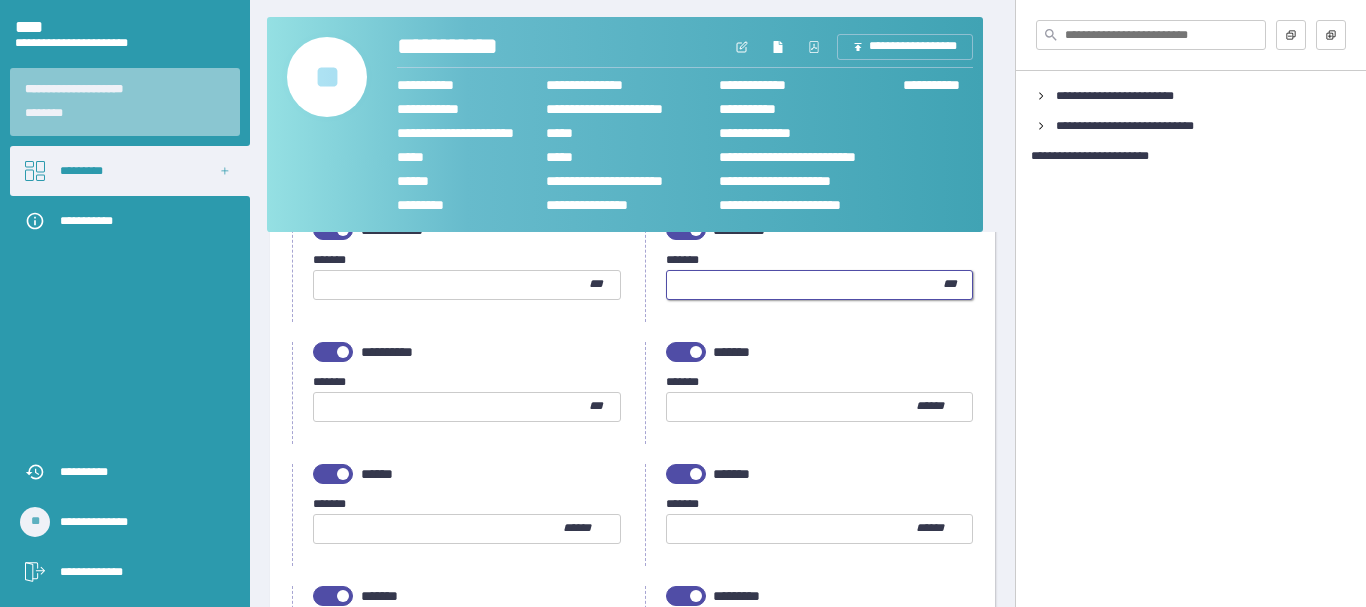 click at bounding box center (451, 407) 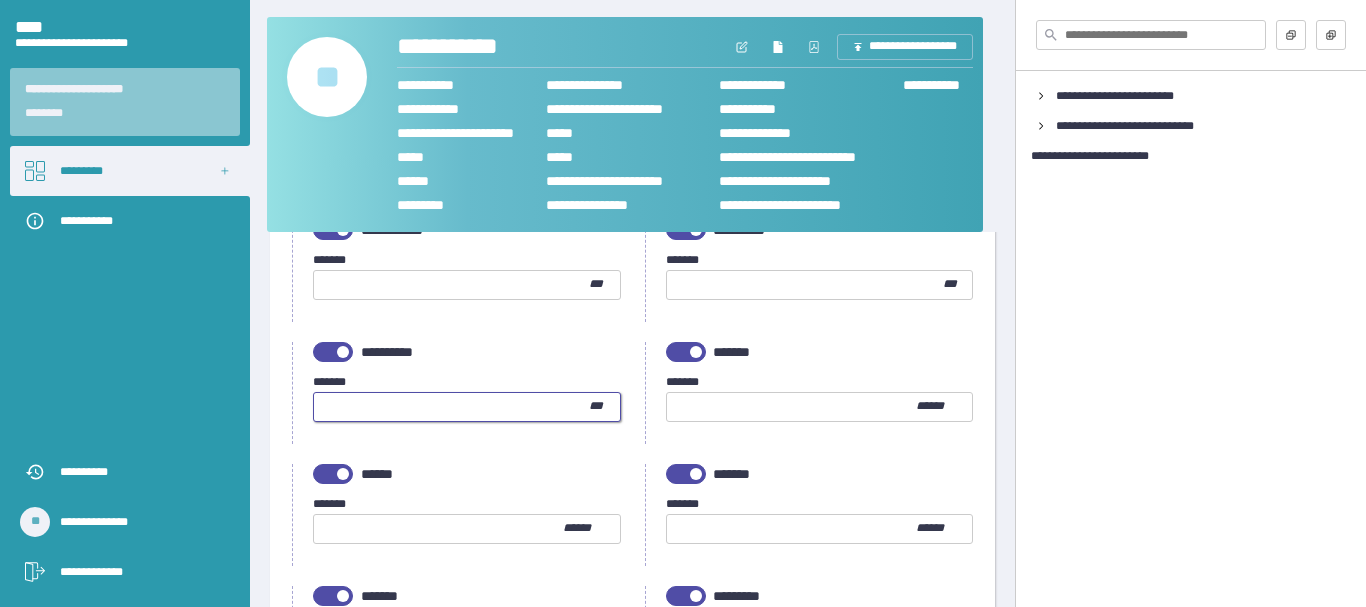 type on "***" 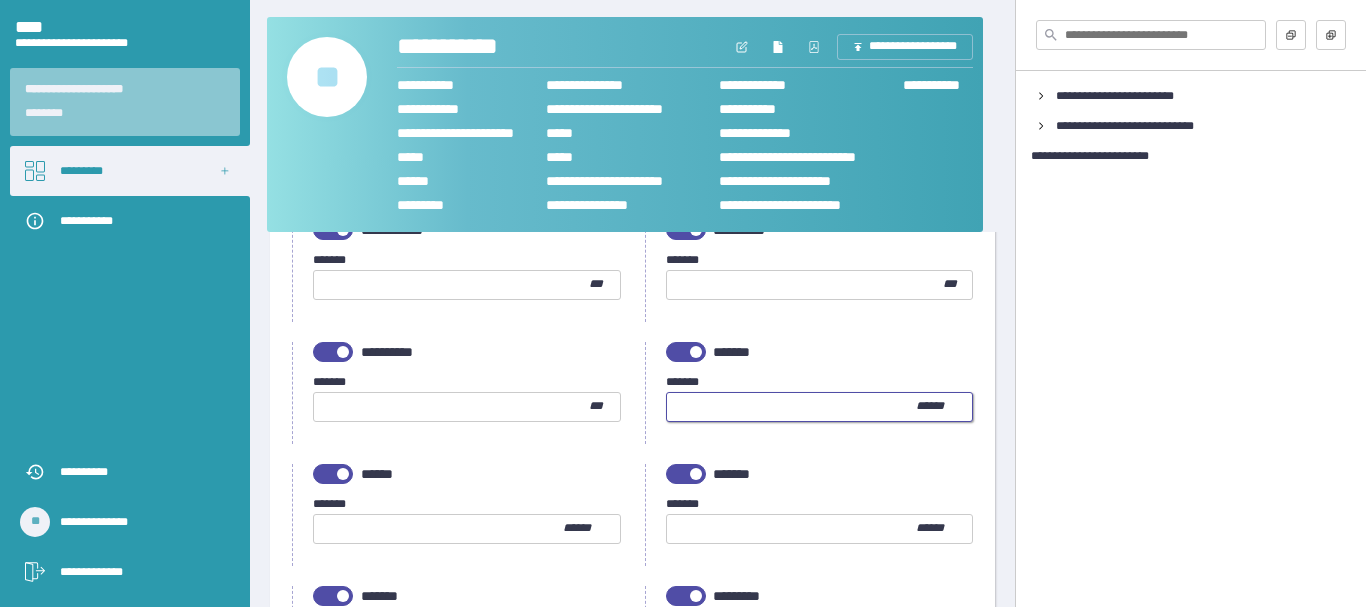 click at bounding box center [791, 407] 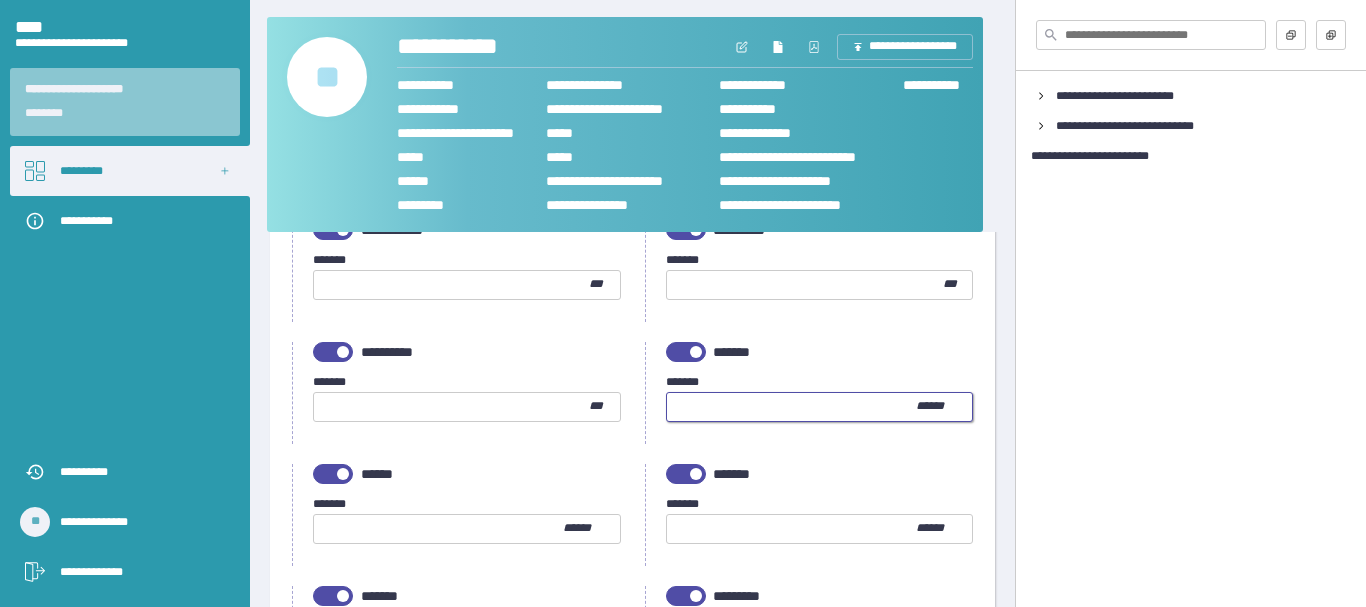 type on "***" 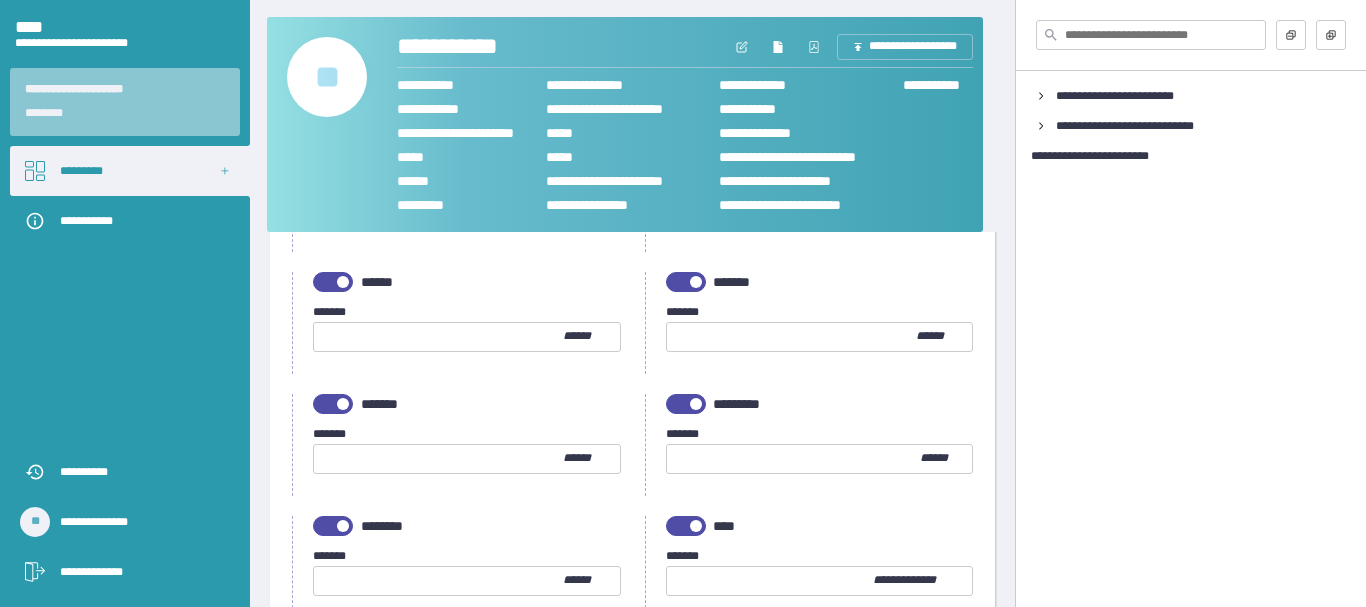 scroll, scrollTop: 400, scrollLeft: 0, axis: vertical 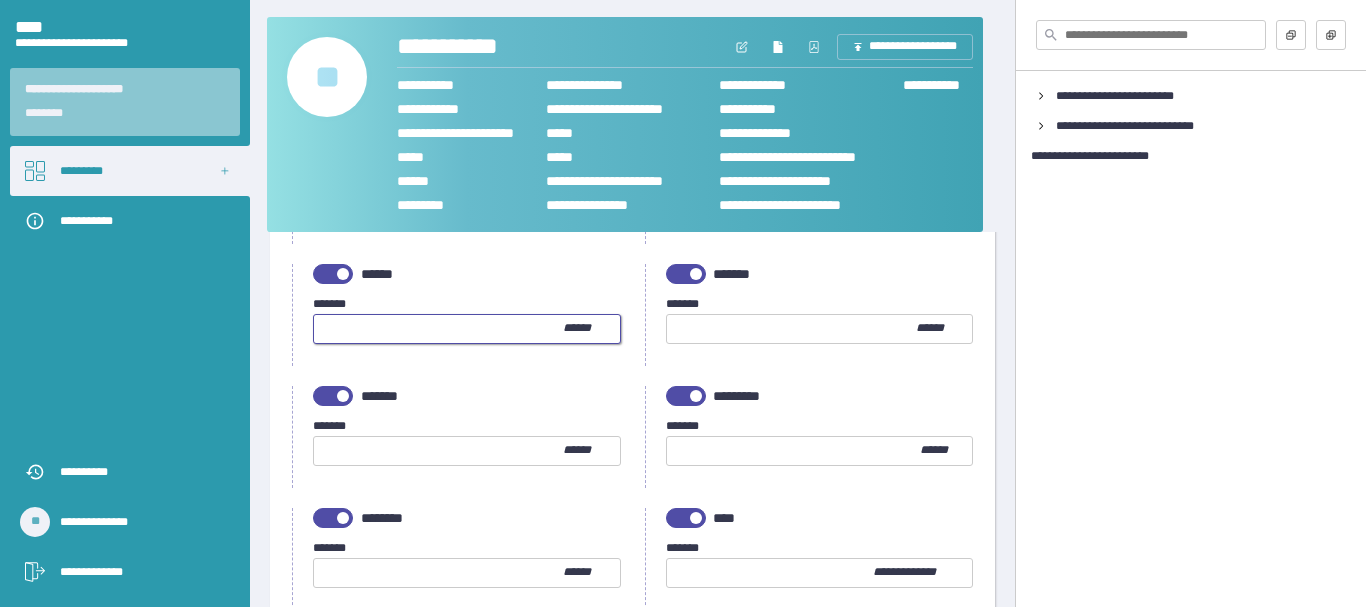 click at bounding box center [438, 329] 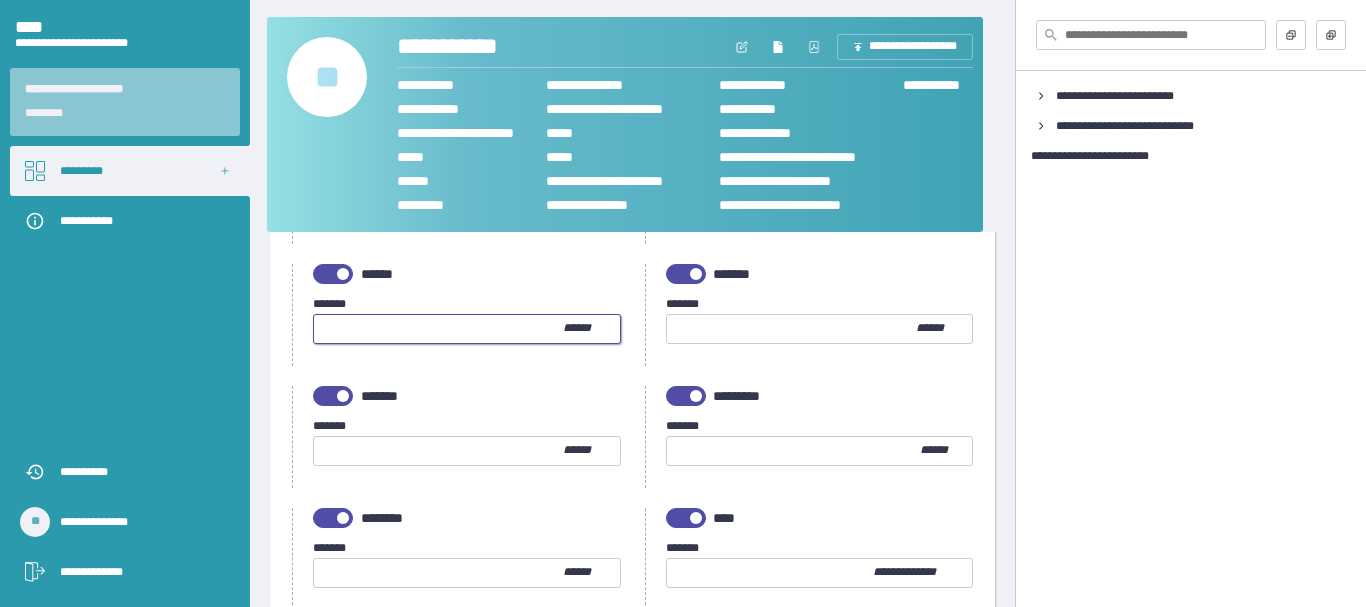 type on "***" 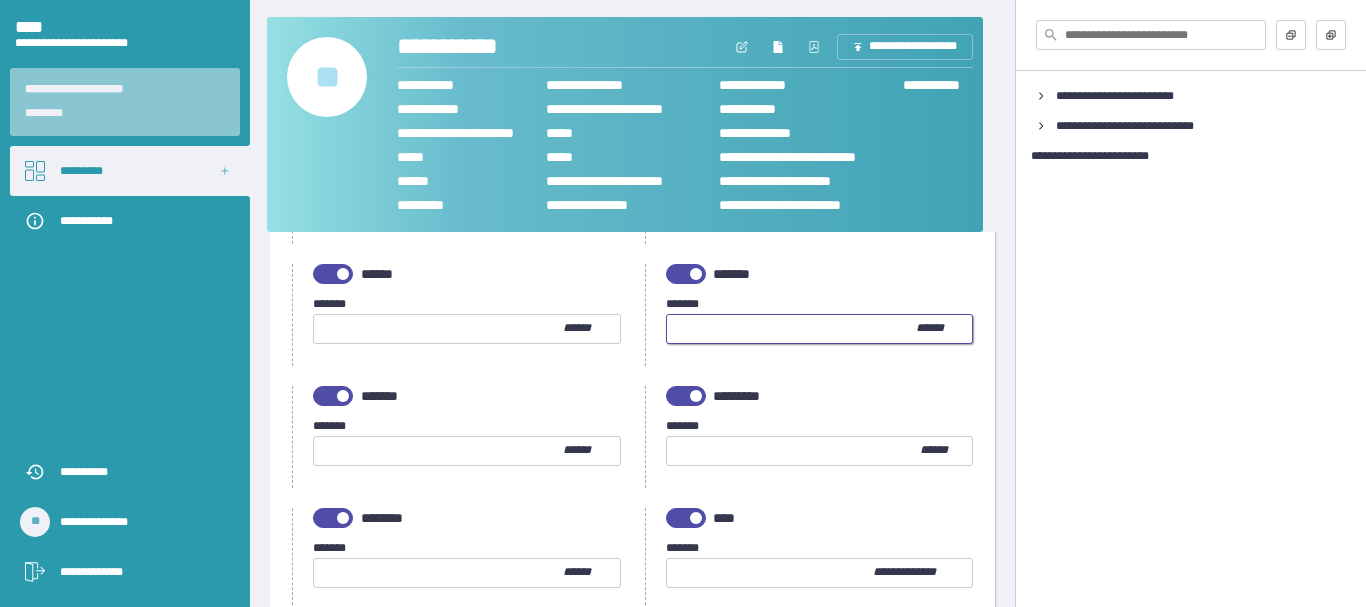 click at bounding box center [791, 329] 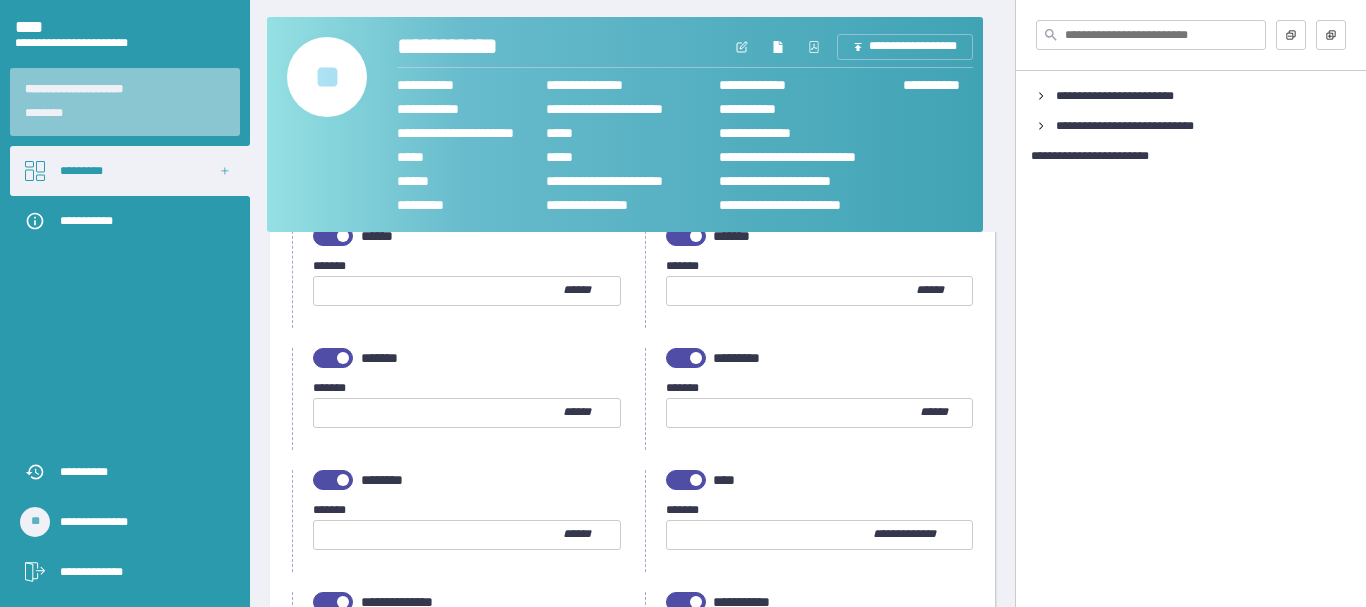 scroll, scrollTop: 500, scrollLeft: 0, axis: vertical 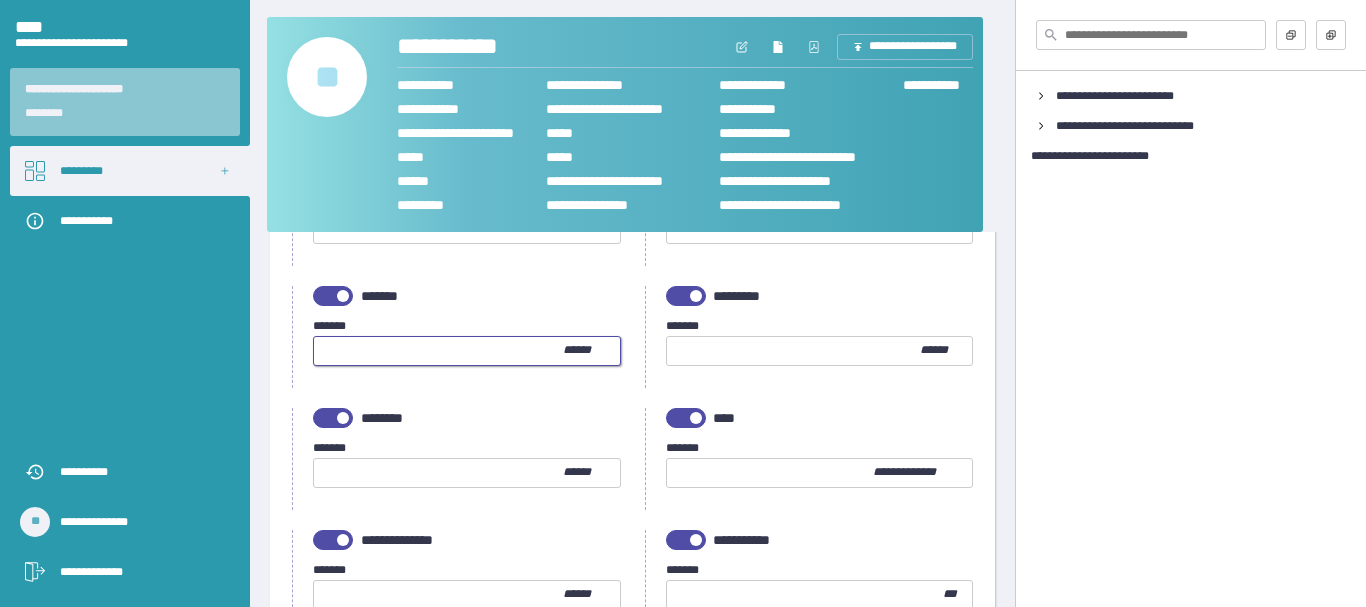 click at bounding box center [438, 351] 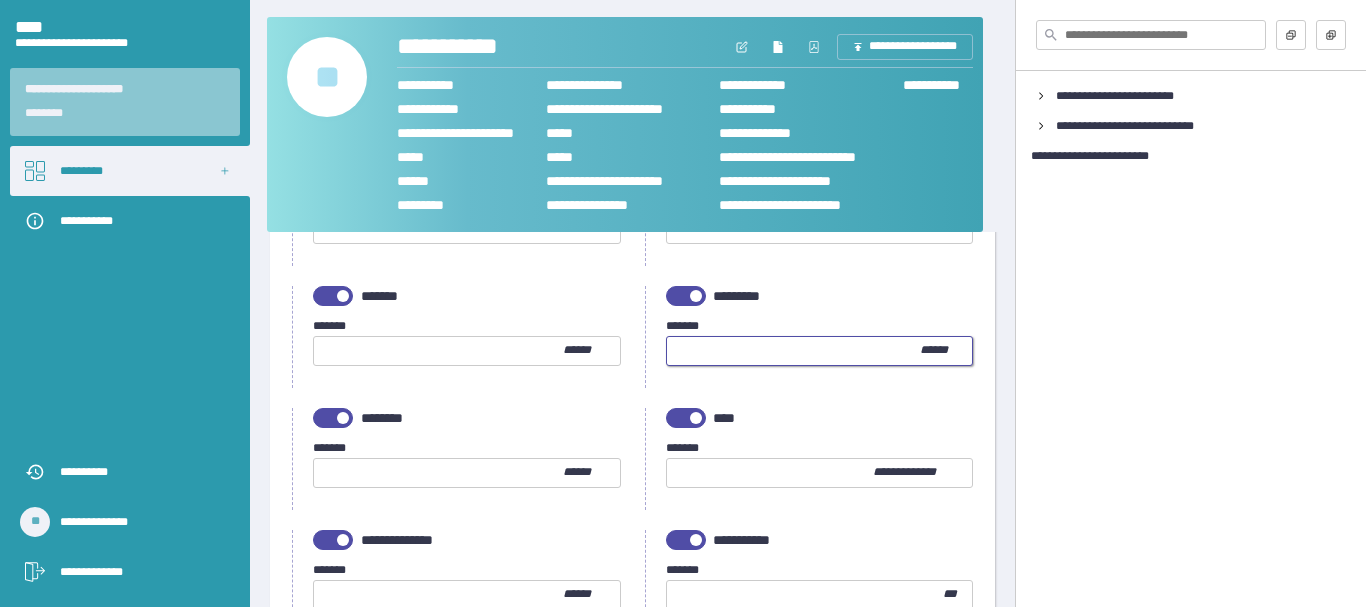 type on "***" 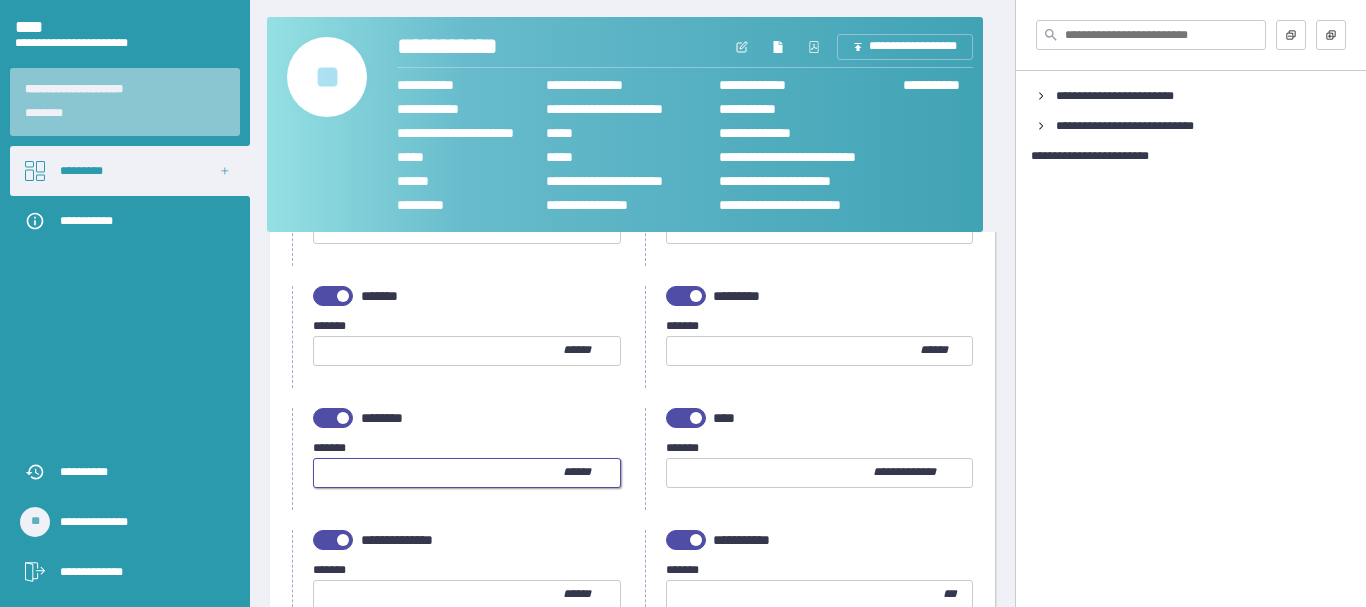 click at bounding box center [438, 473] 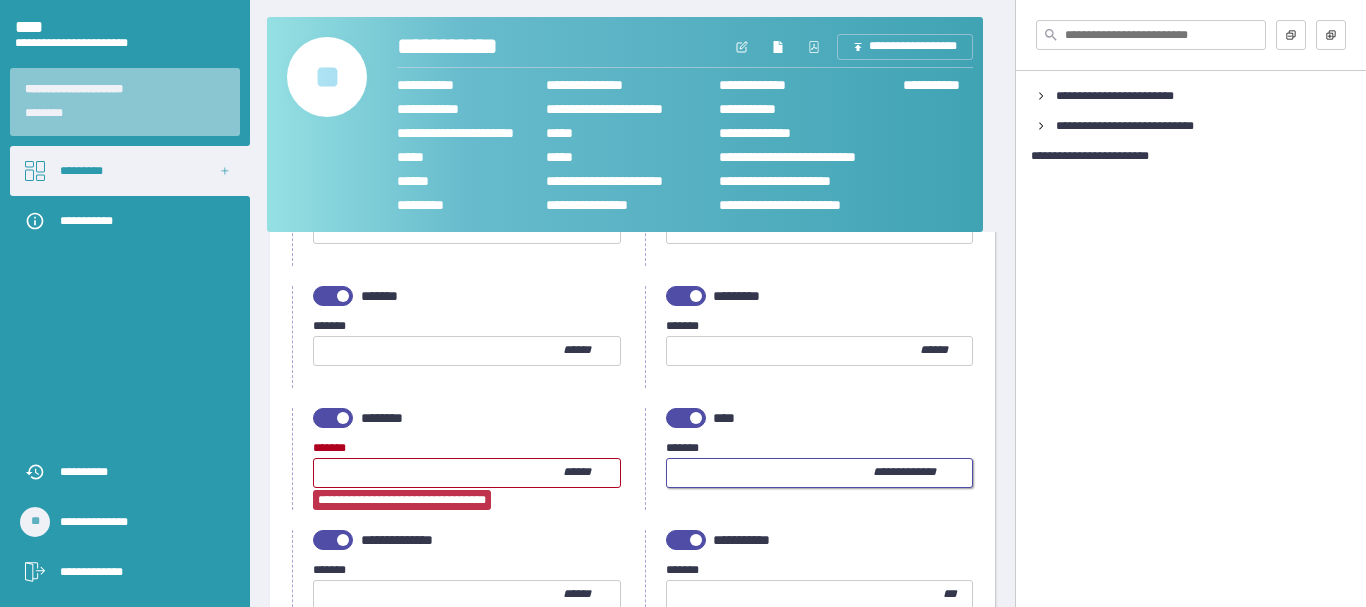 click at bounding box center [770, 473] 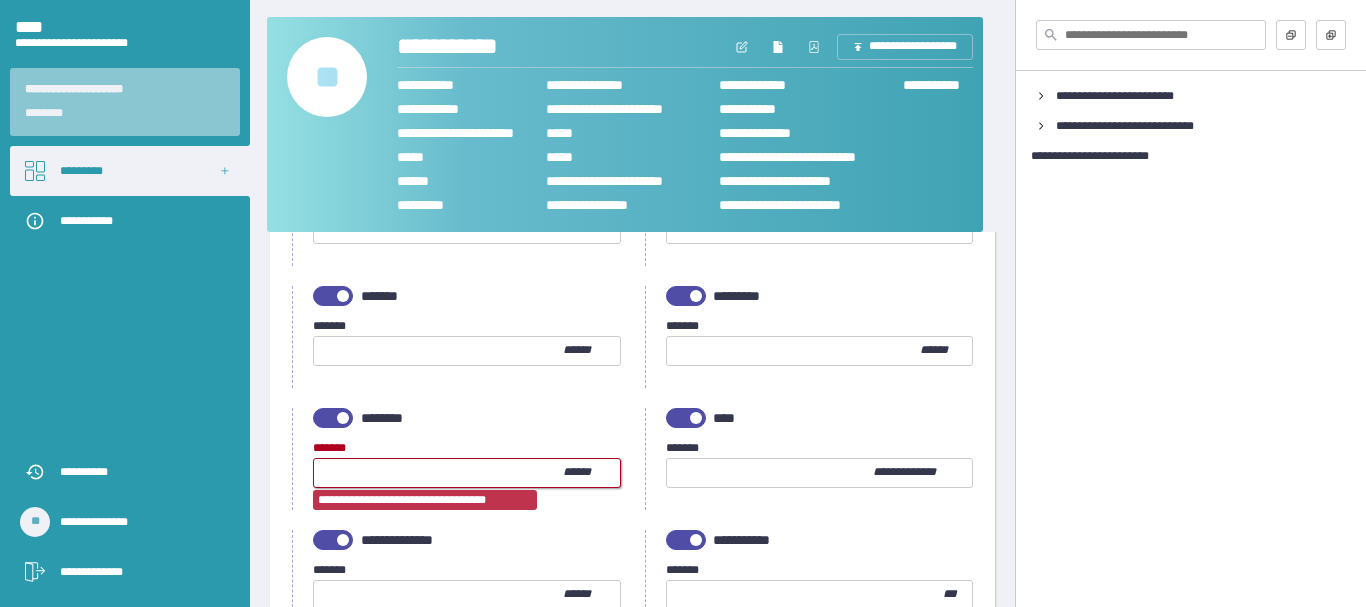 click on "****" at bounding box center (438, 473) 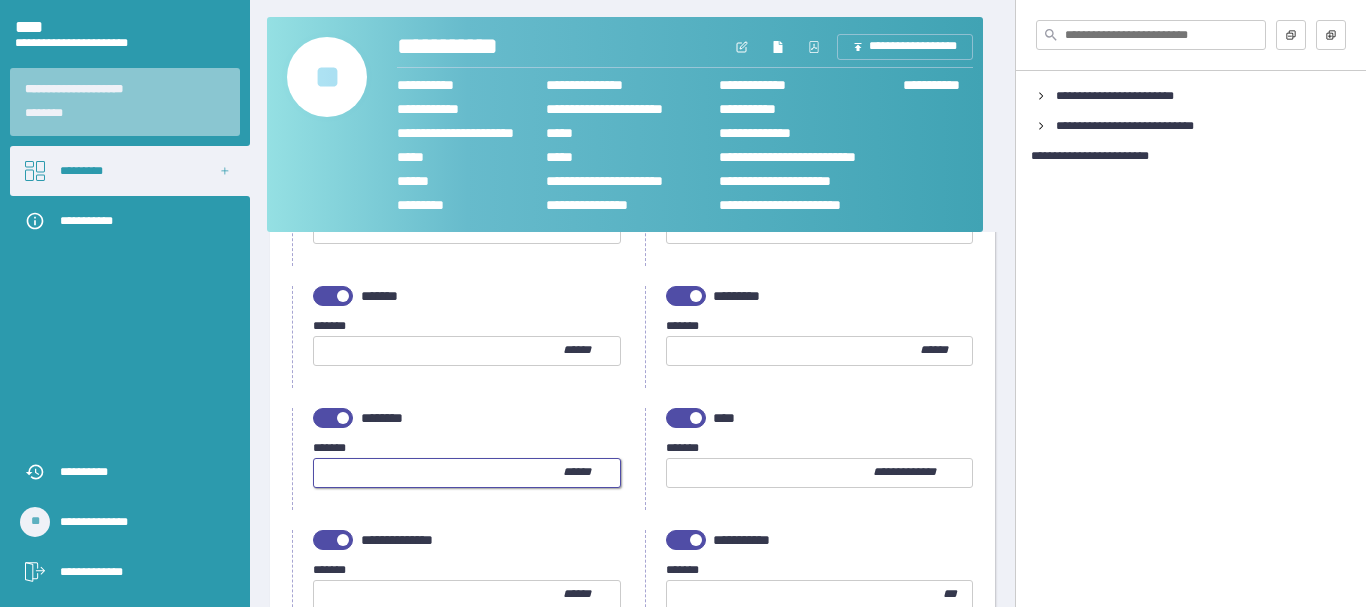 type on "**" 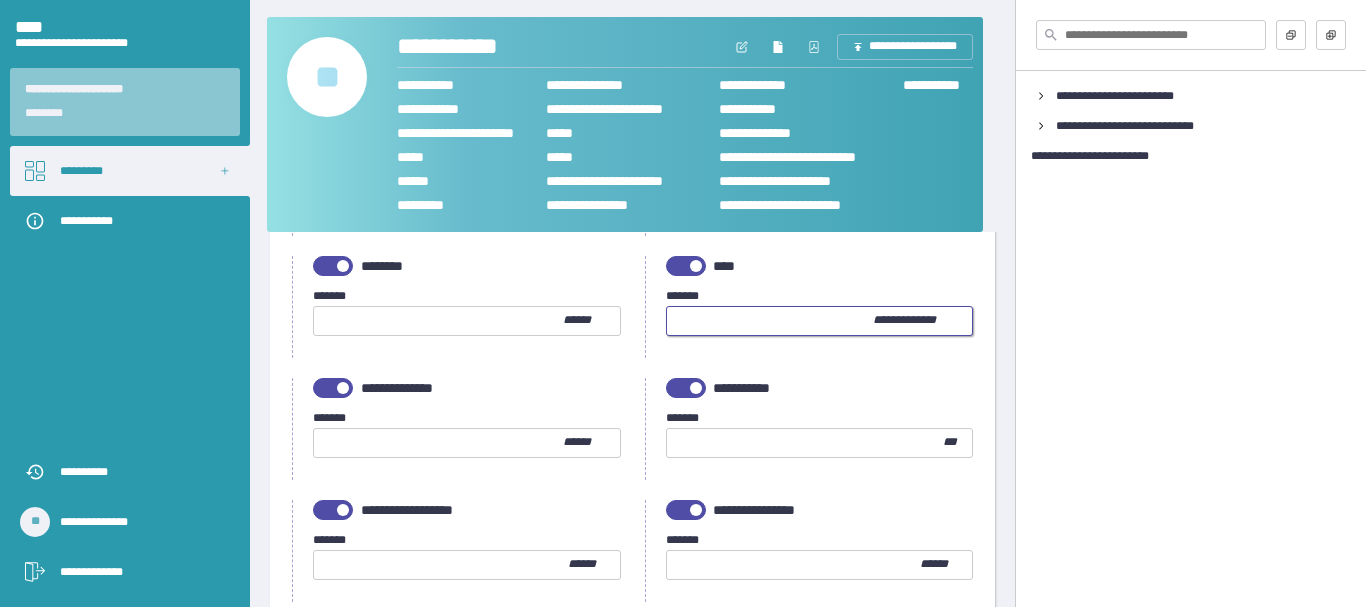 scroll, scrollTop: 700, scrollLeft: 0, axis: vertical 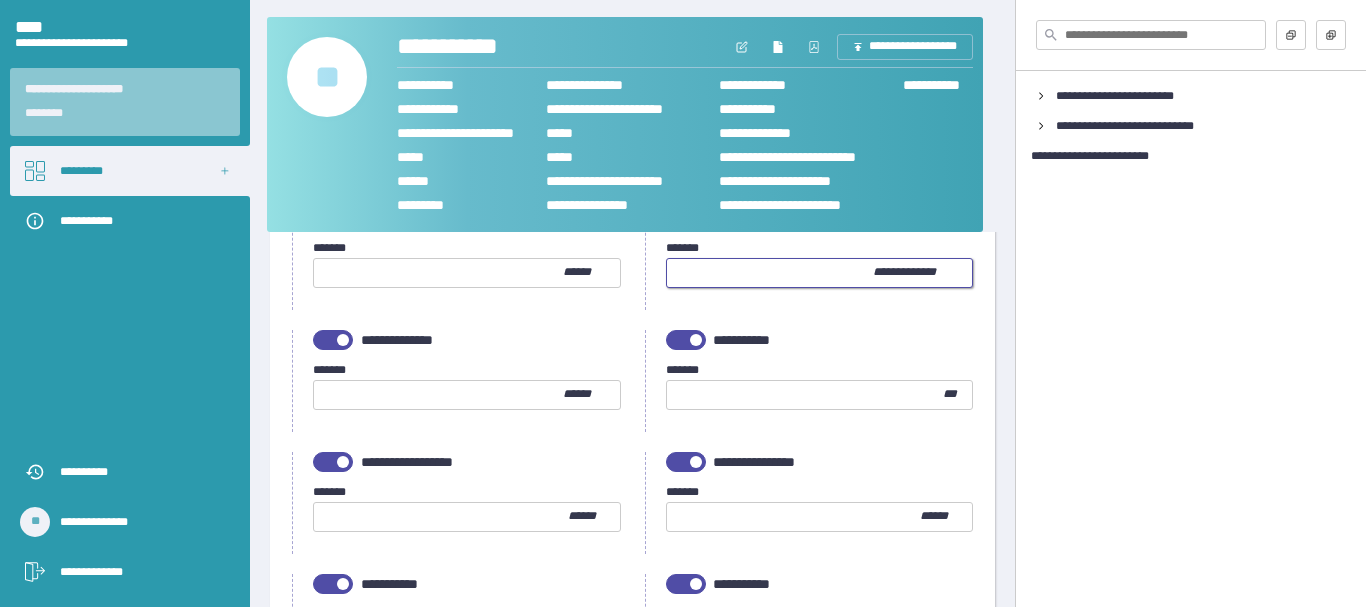 type on "*" 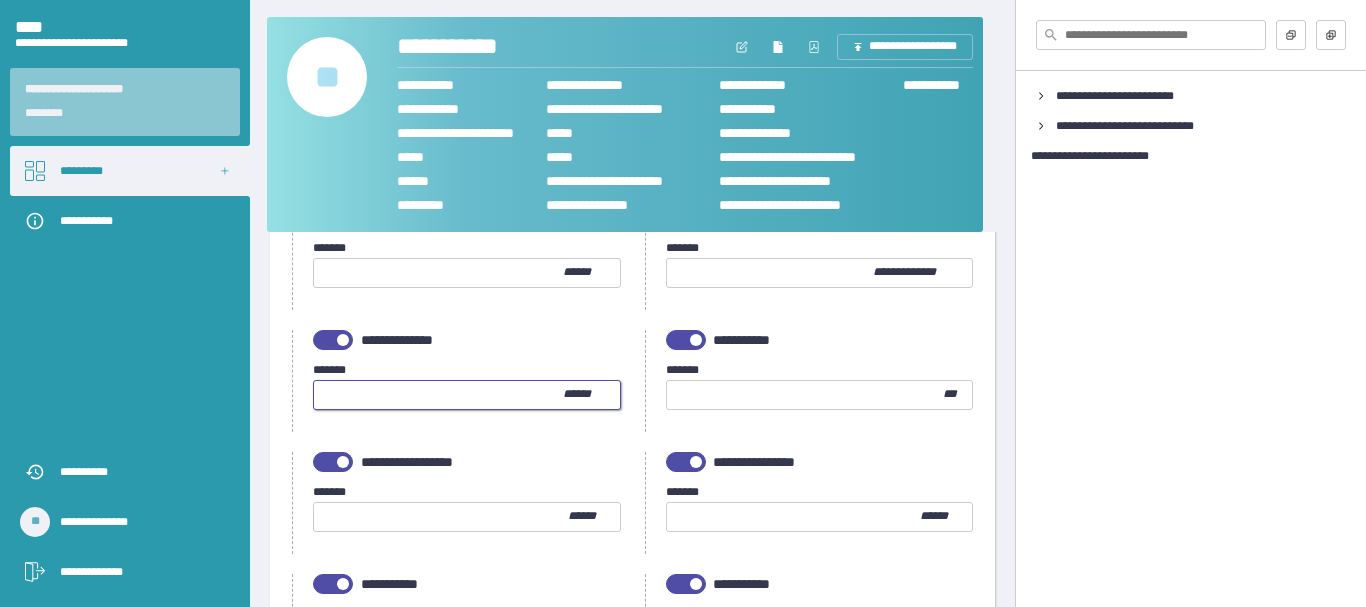 type on "***" 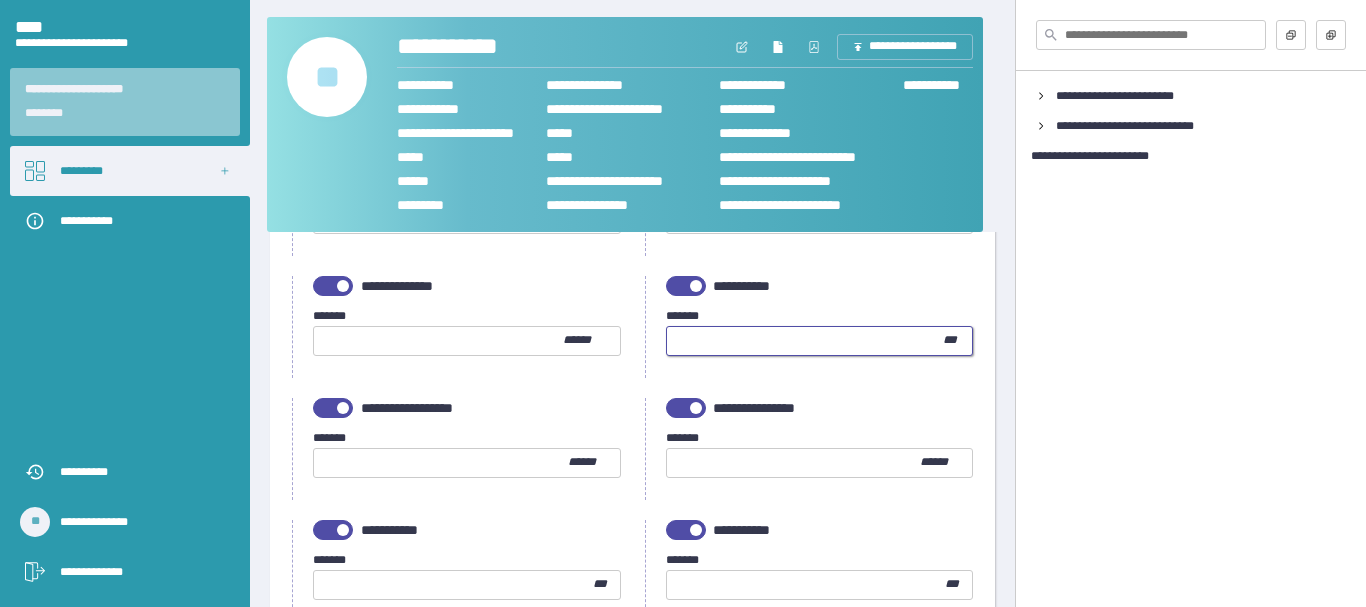 scroll, scrollTop: 800, scrollLeft: 0, axis: vertical 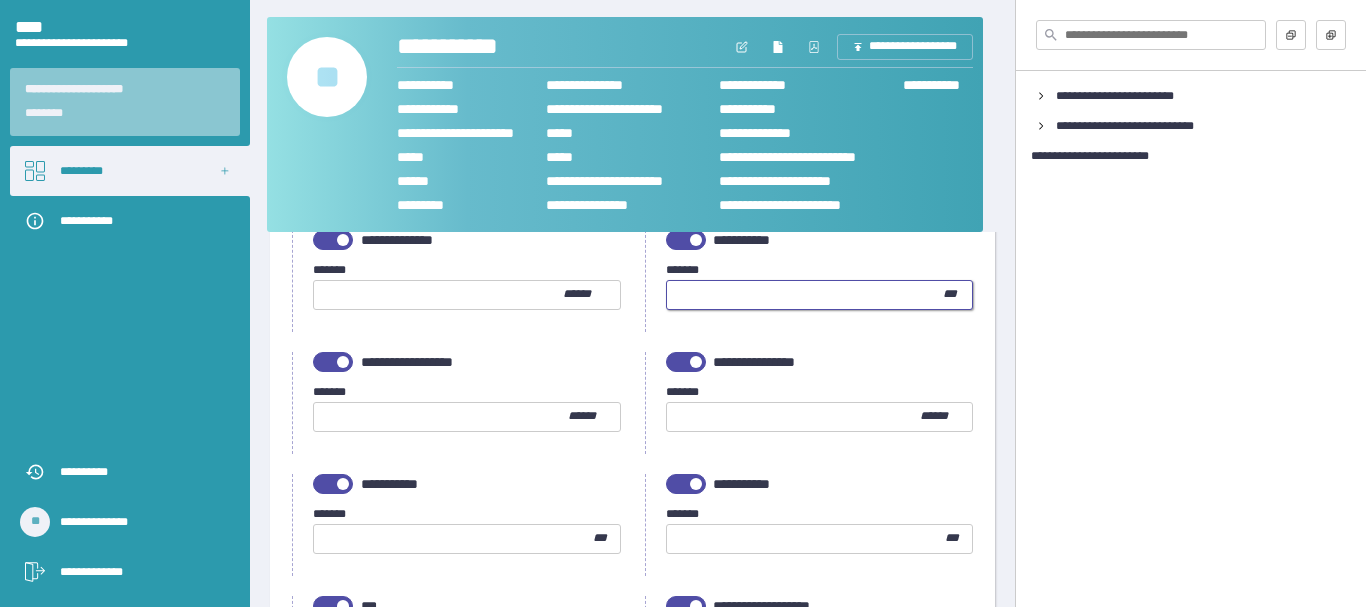 type on "**" 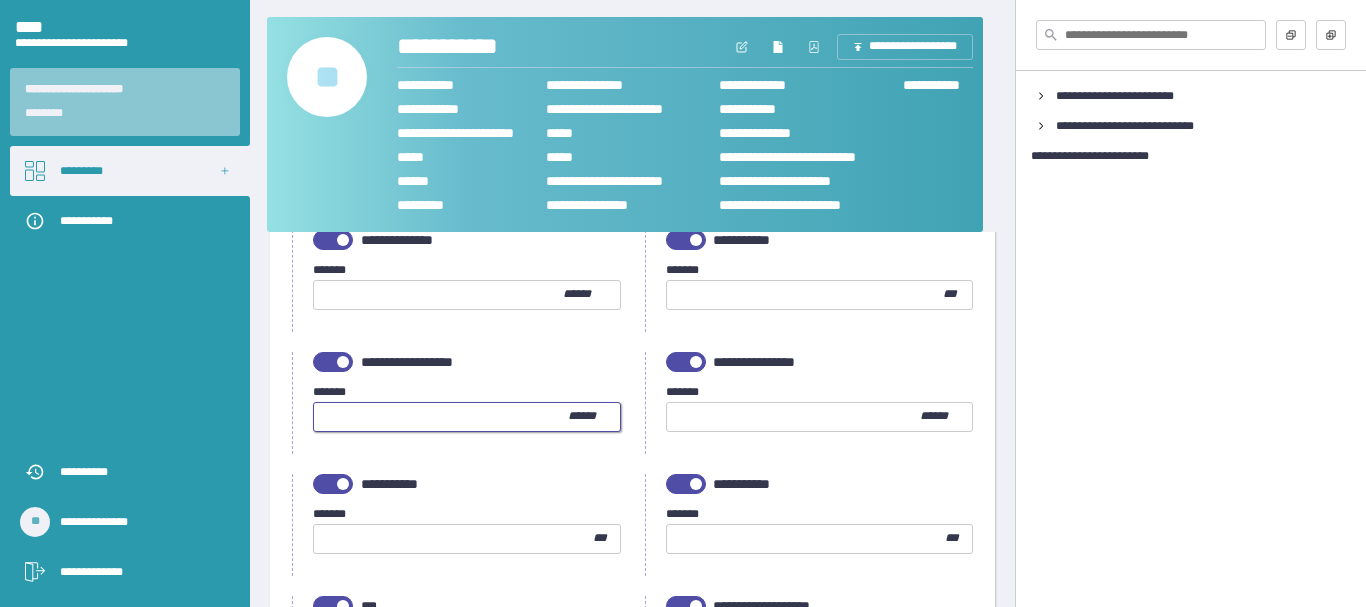 type on "*" 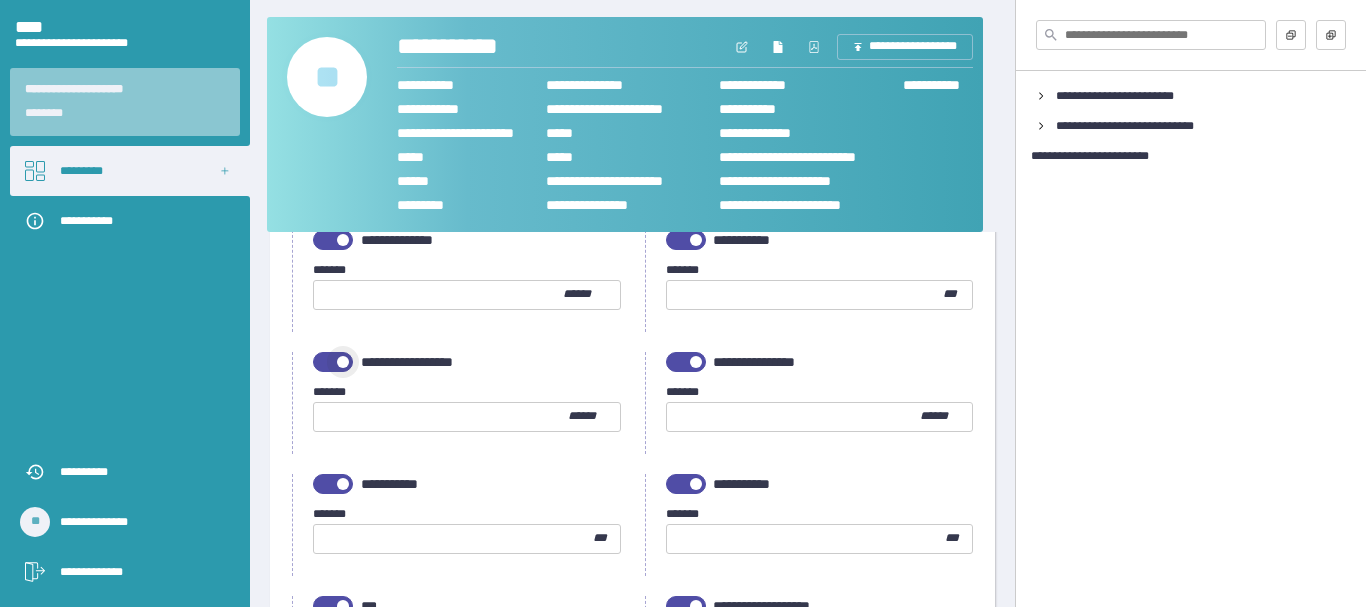 click at bounding box center (333, 362) 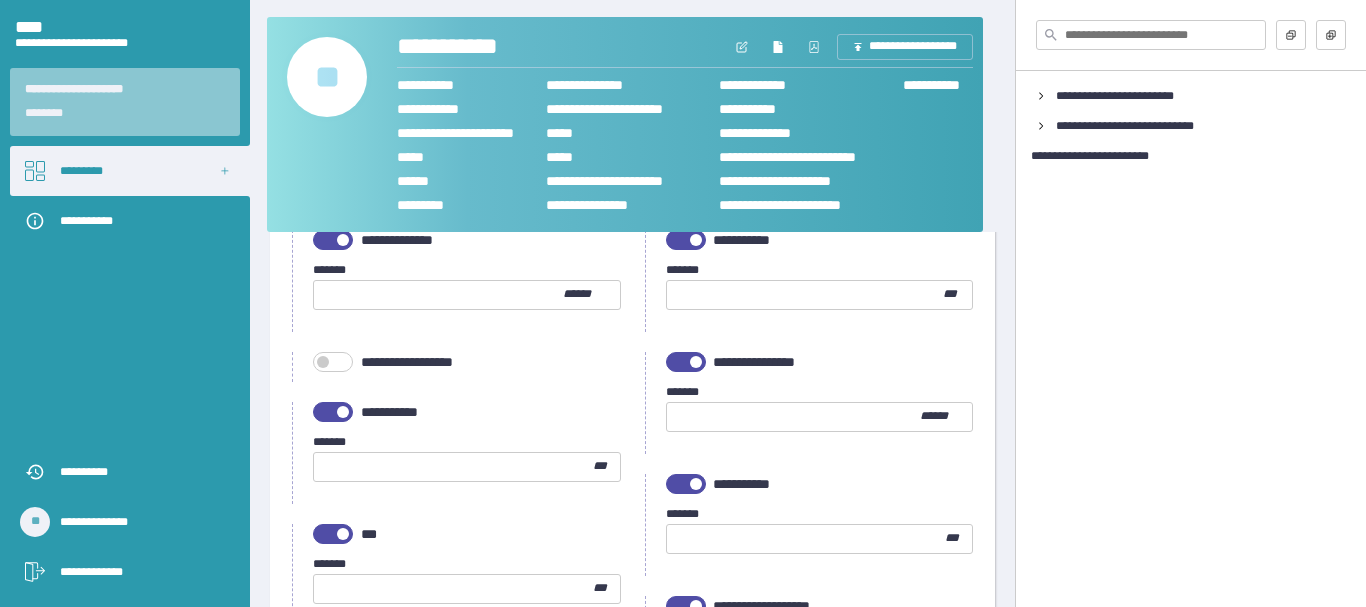 click at bounding box center [794, 417] 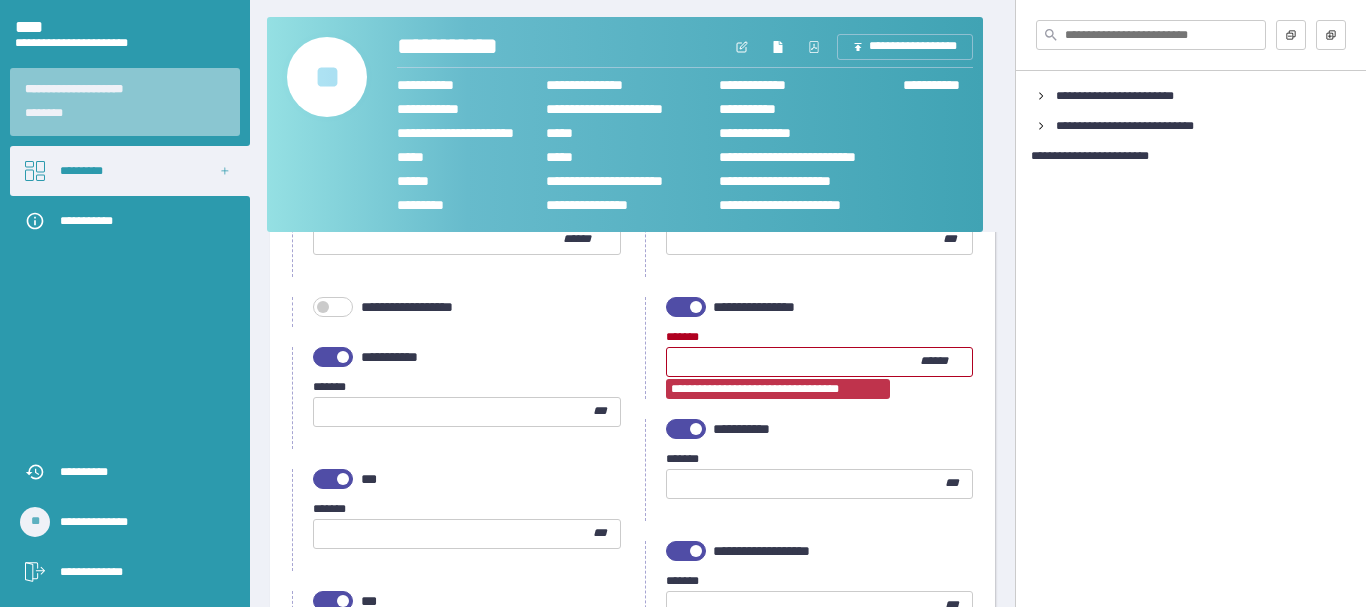 scroll, scrollTop: 900, scrollLeft: 0, axis: vertical 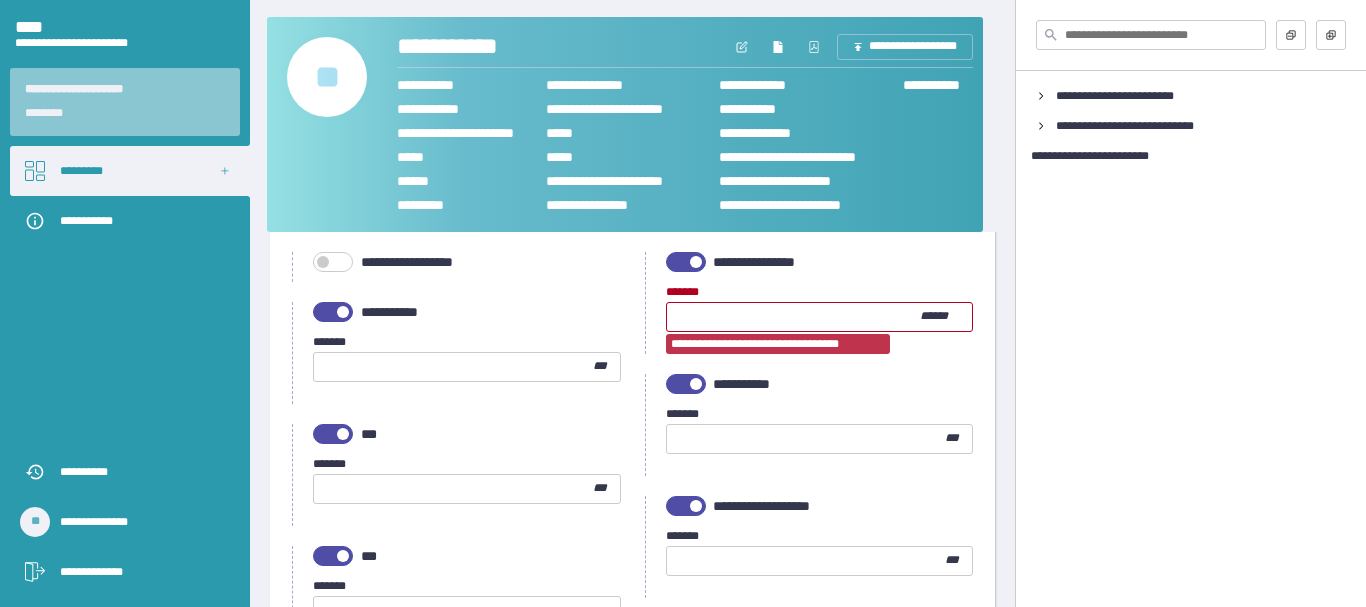 click at bounding box center (453, 367) 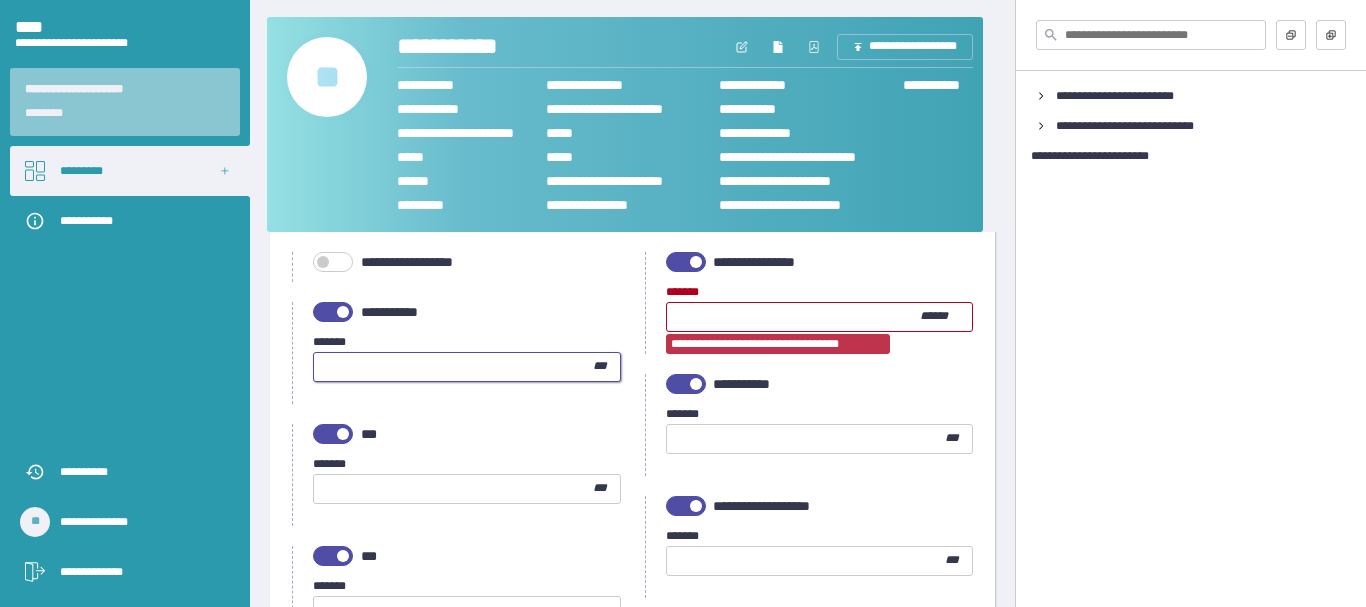 click on "***" at bounding box center [794, 317] 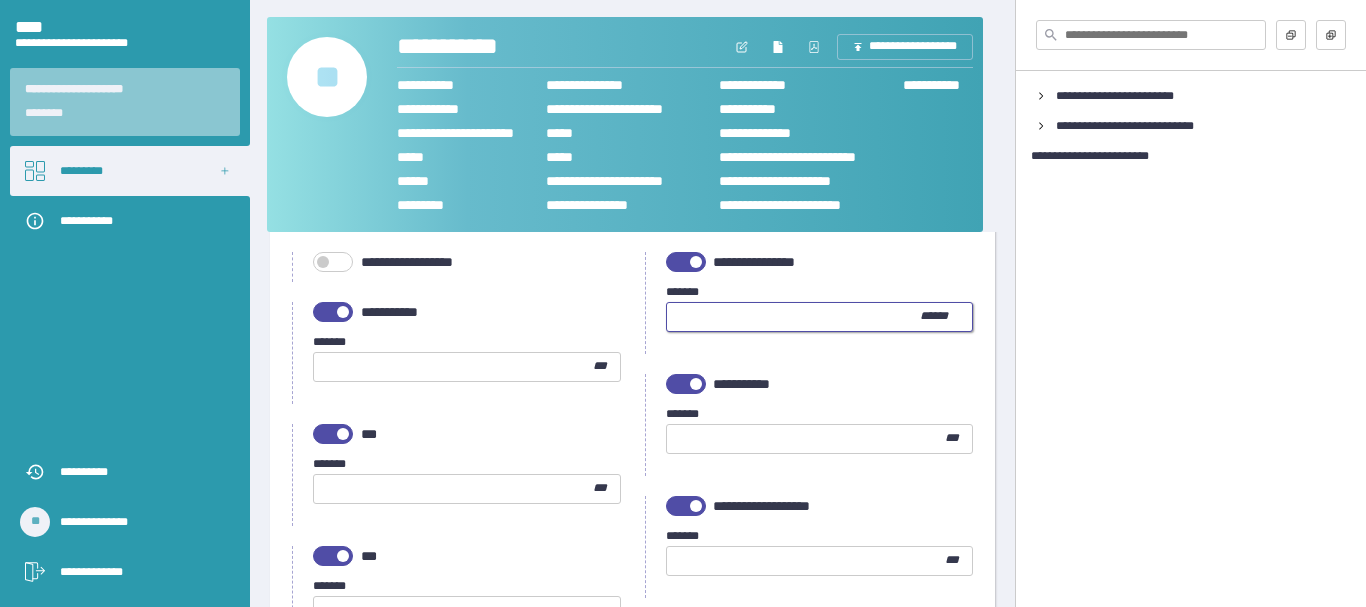 type on "*" 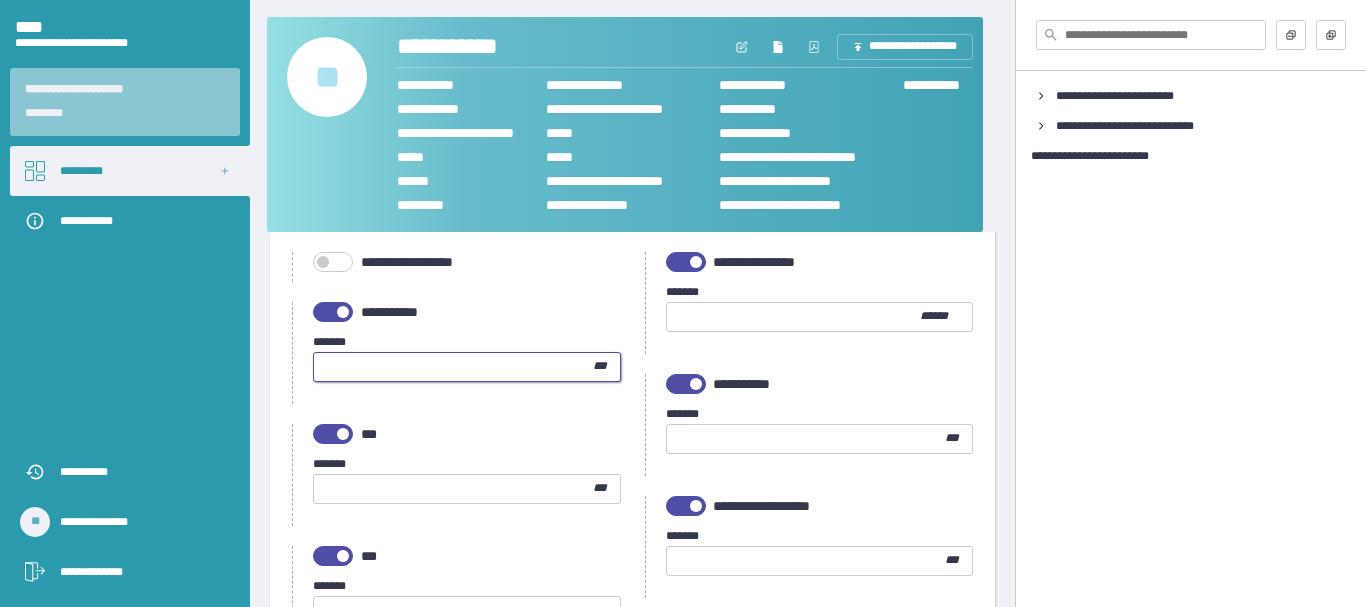click at bounding box center [453, 367] 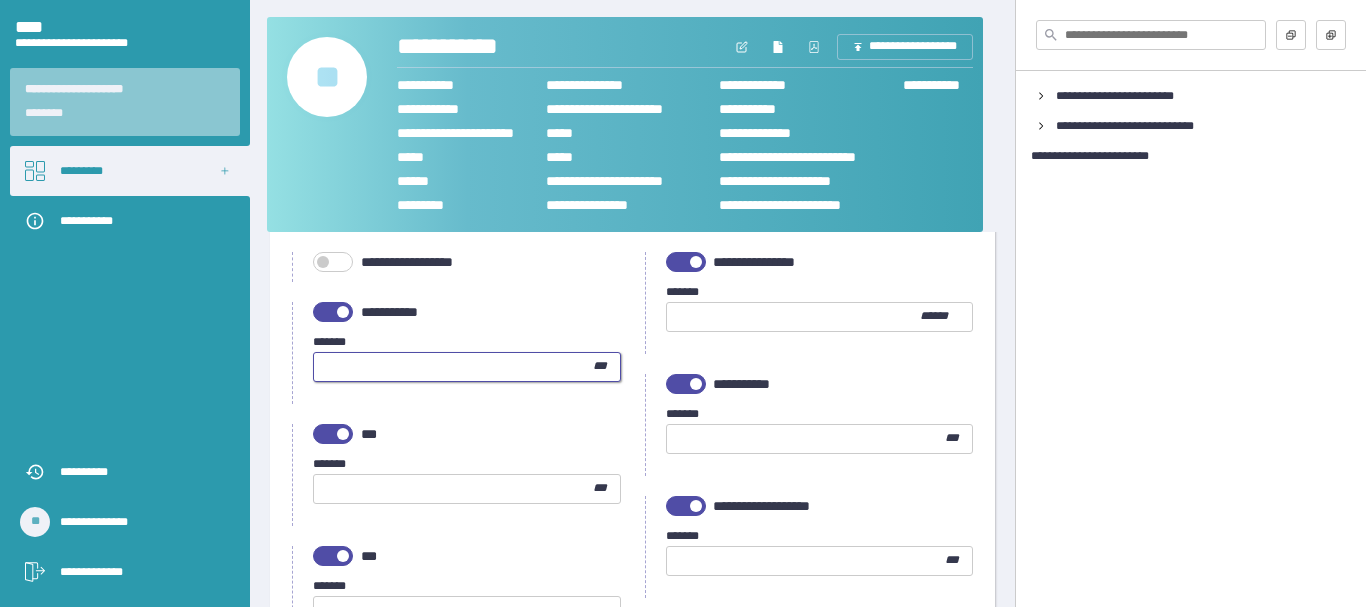 type on "**" 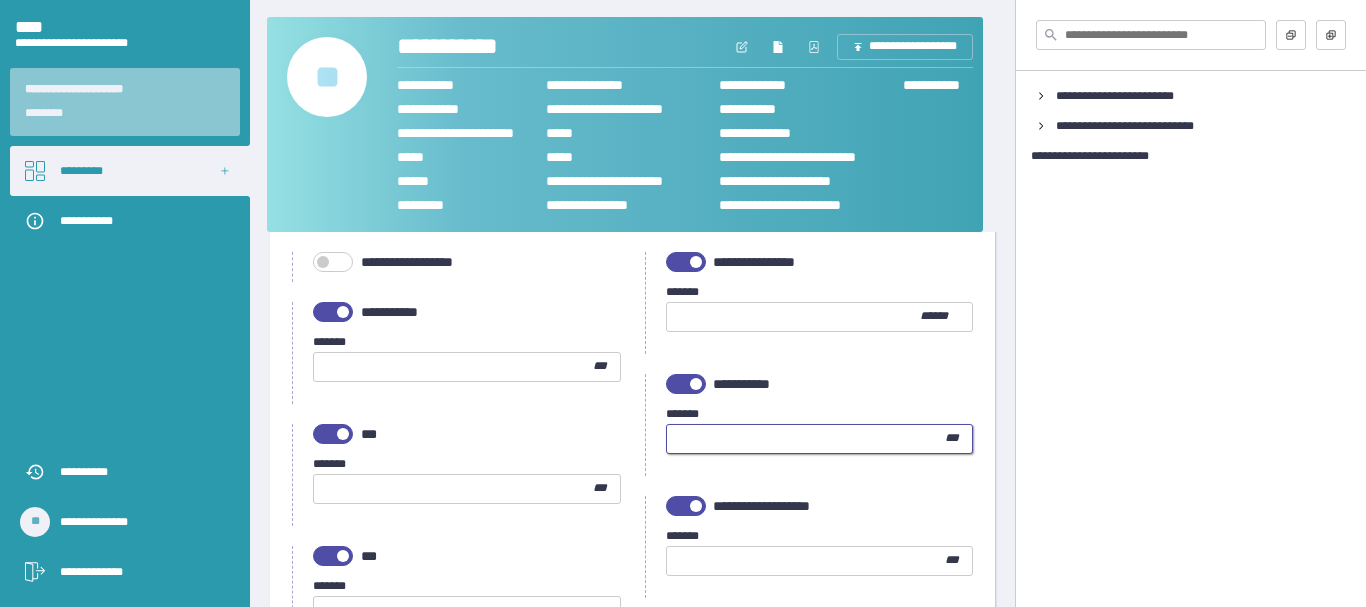 click at bounding box center (806, 439) 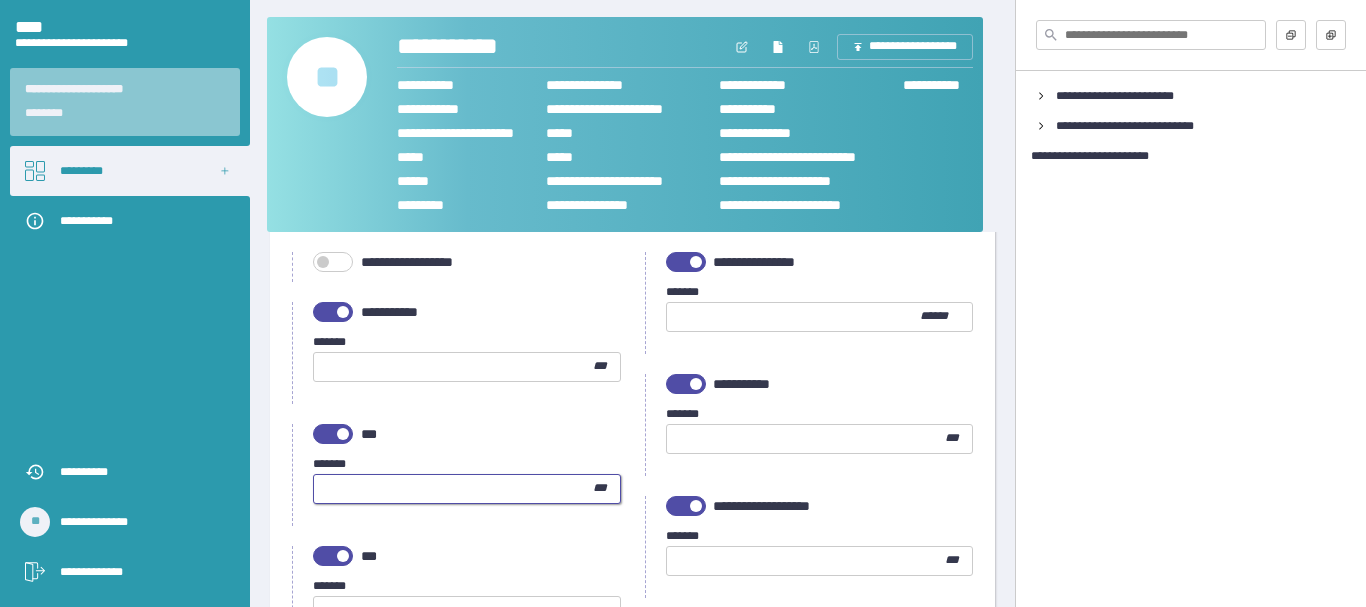 type on "**" 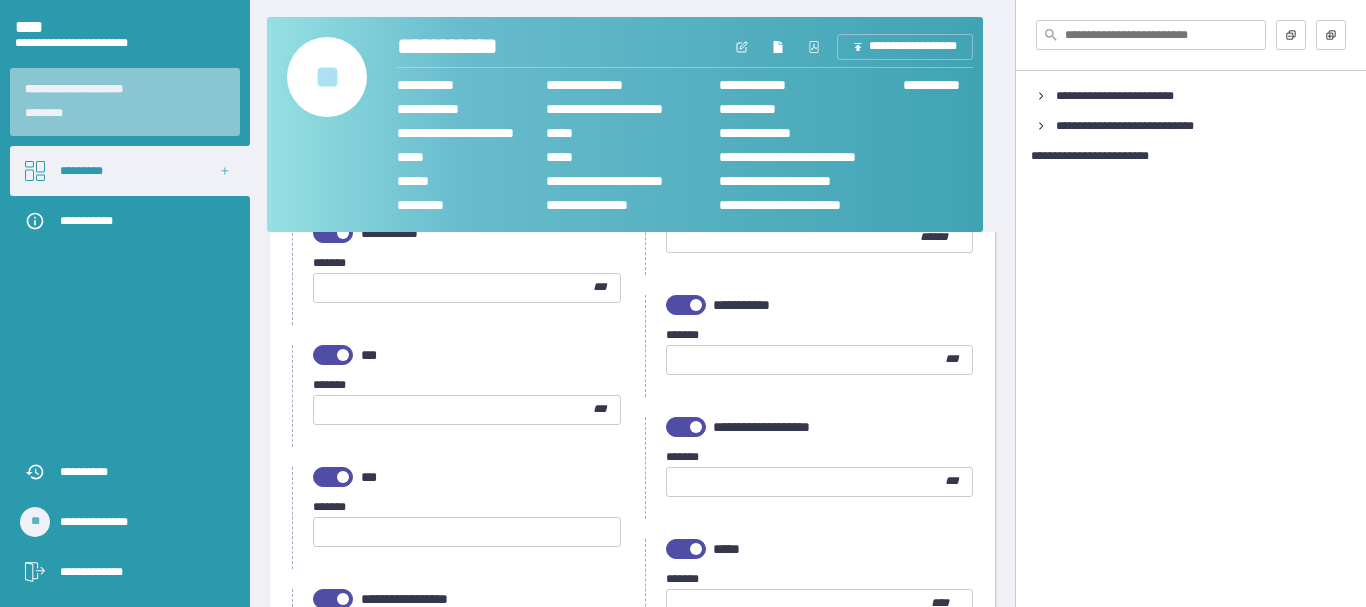 scroll, scrollTop: 1000, scrollLeft: 0, axis: vertical 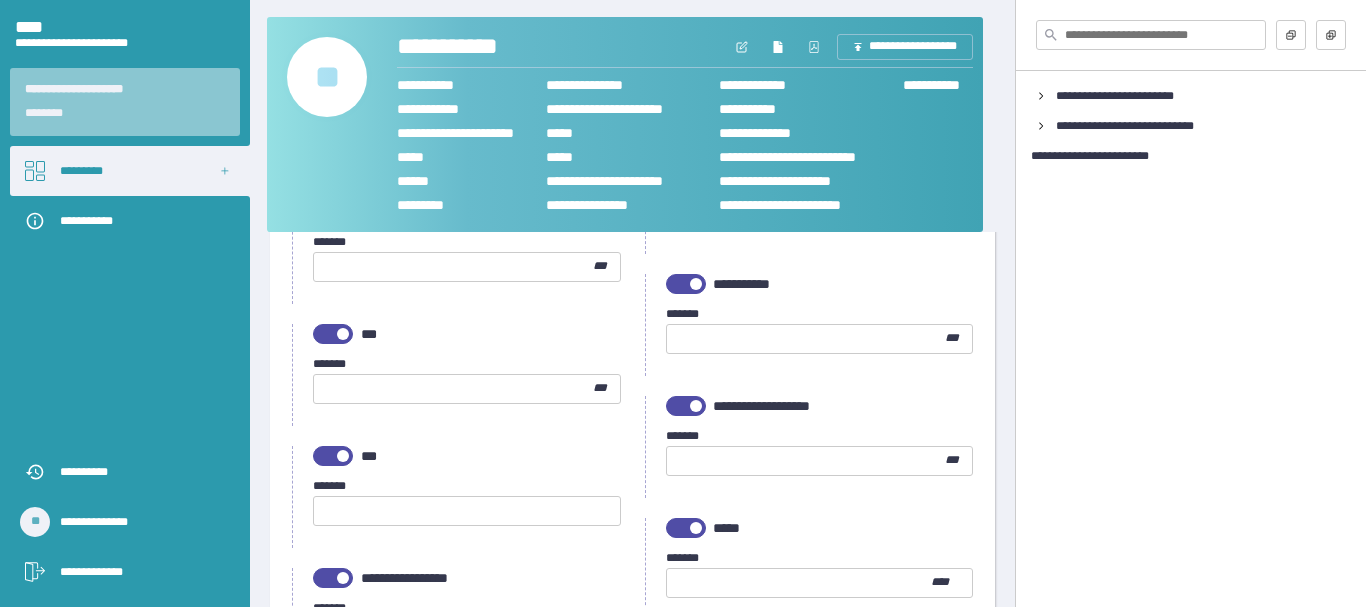 click at bounding box center (806, 461) 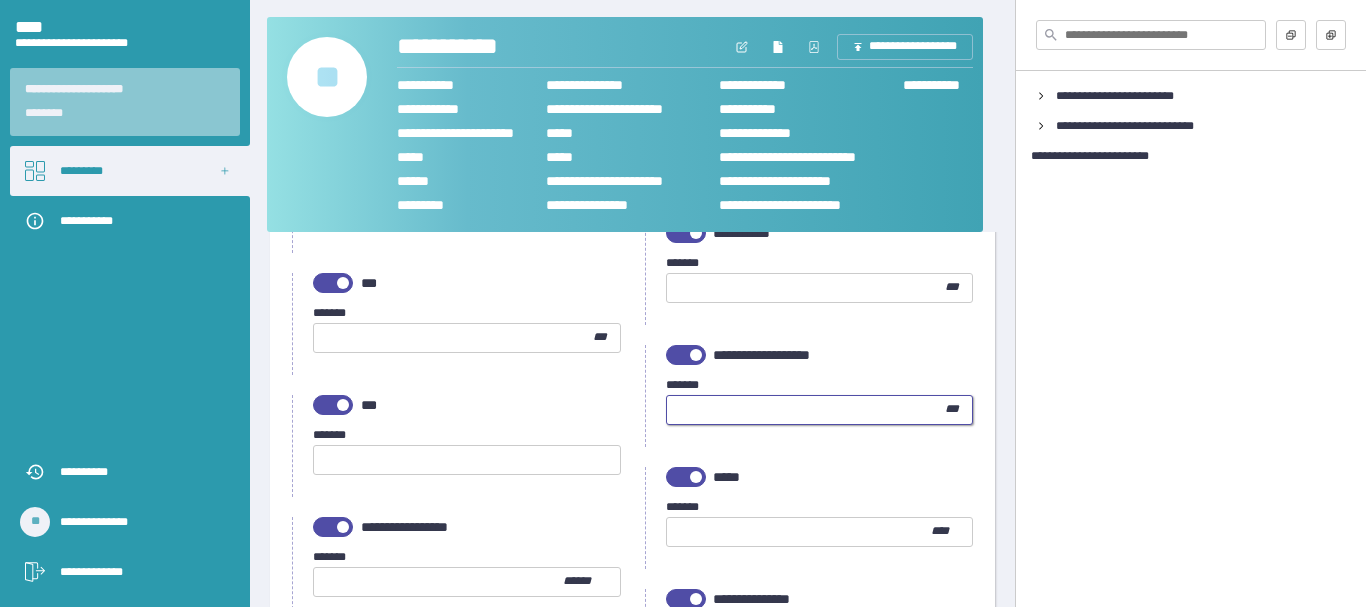 scroll, scrollTop: 1100, scrollLeft: 0, axis: vertical 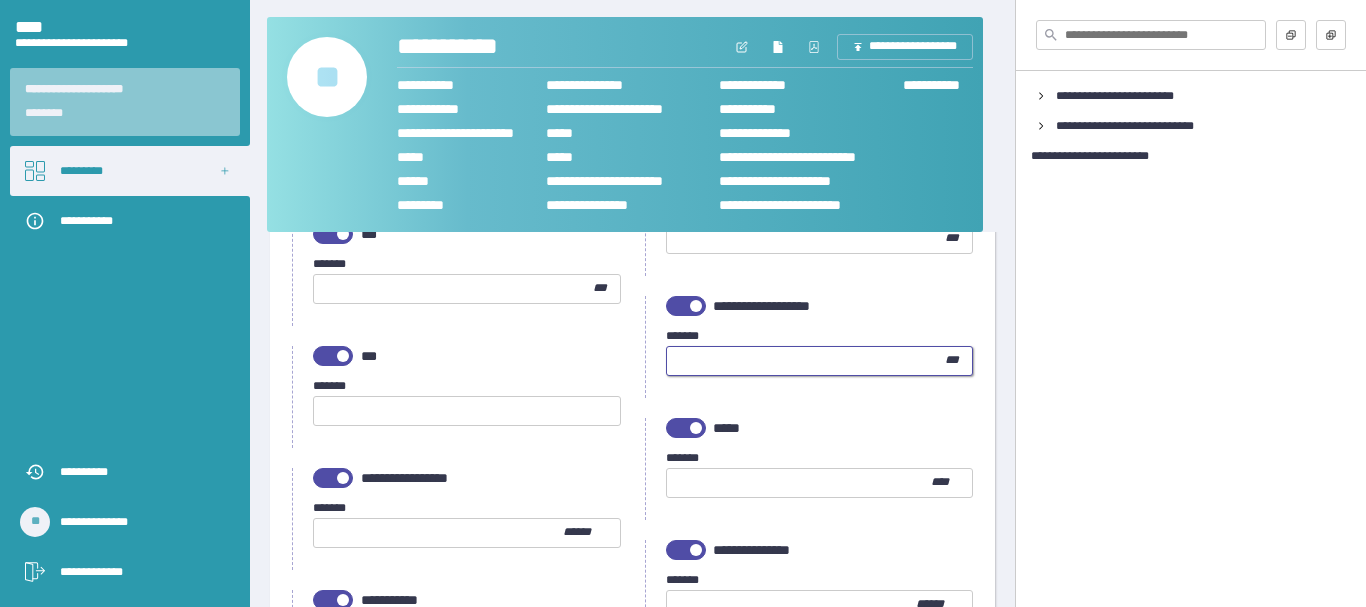 type on "**" 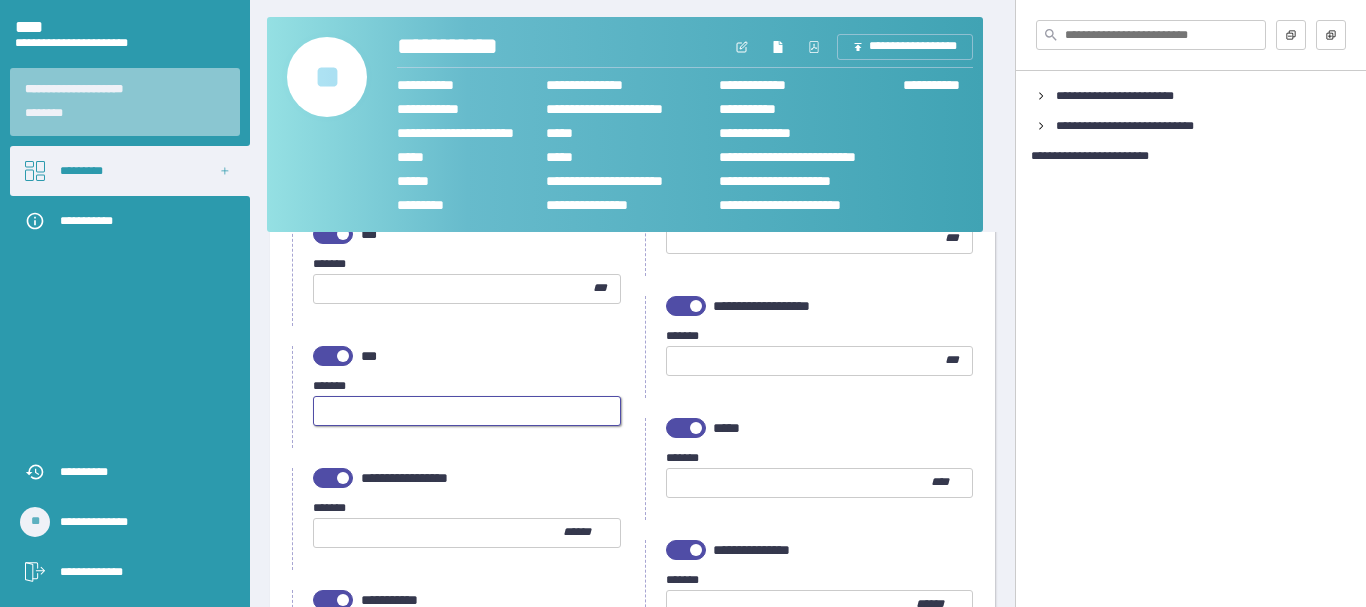 type on "****" 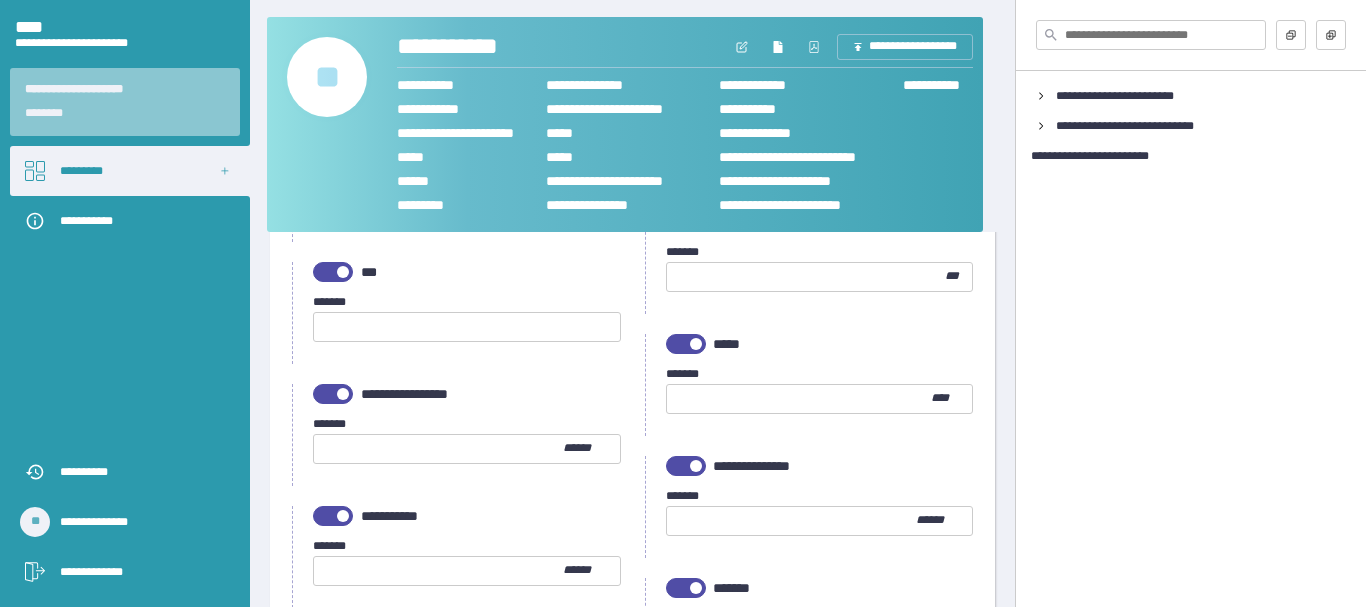 scroll, scrollTop: 1200, scrollLeft: 0, axis: vertical 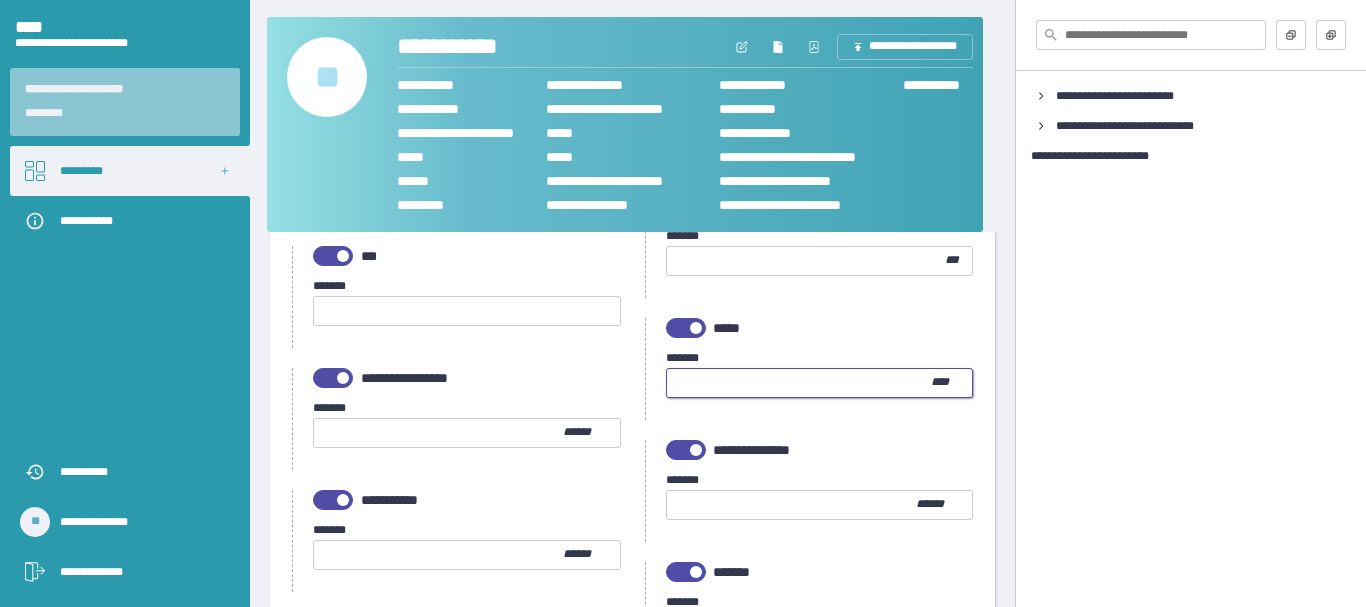 click at bounding box center [799, 383] 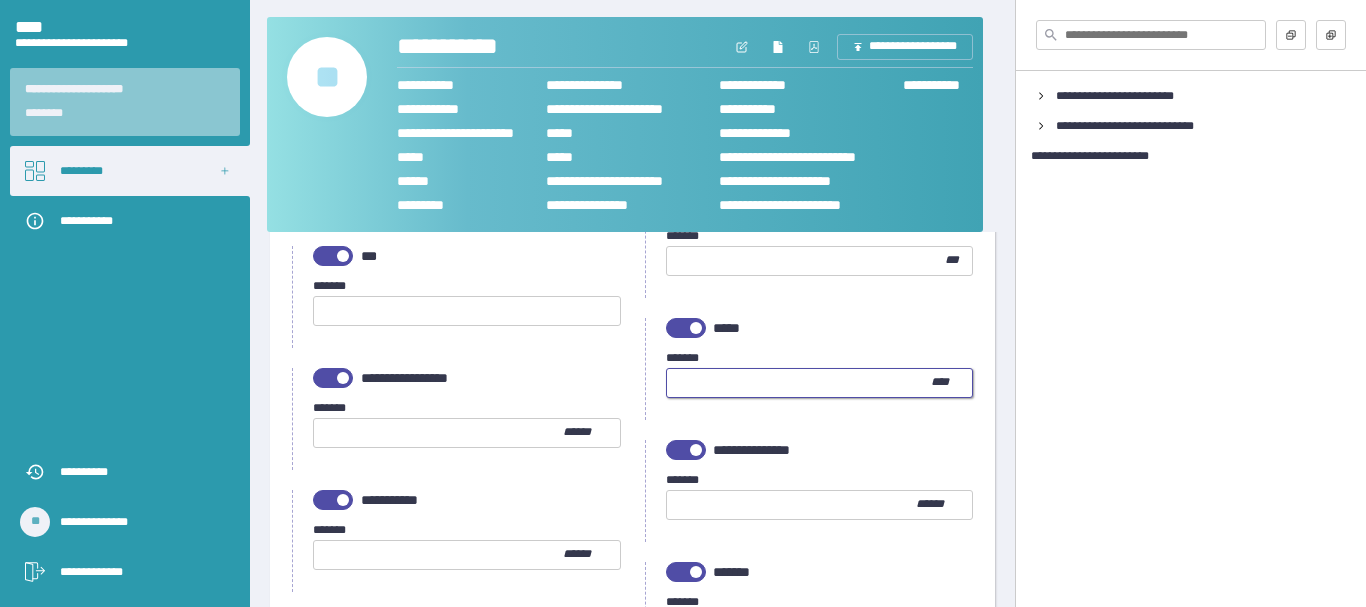 type on "***" 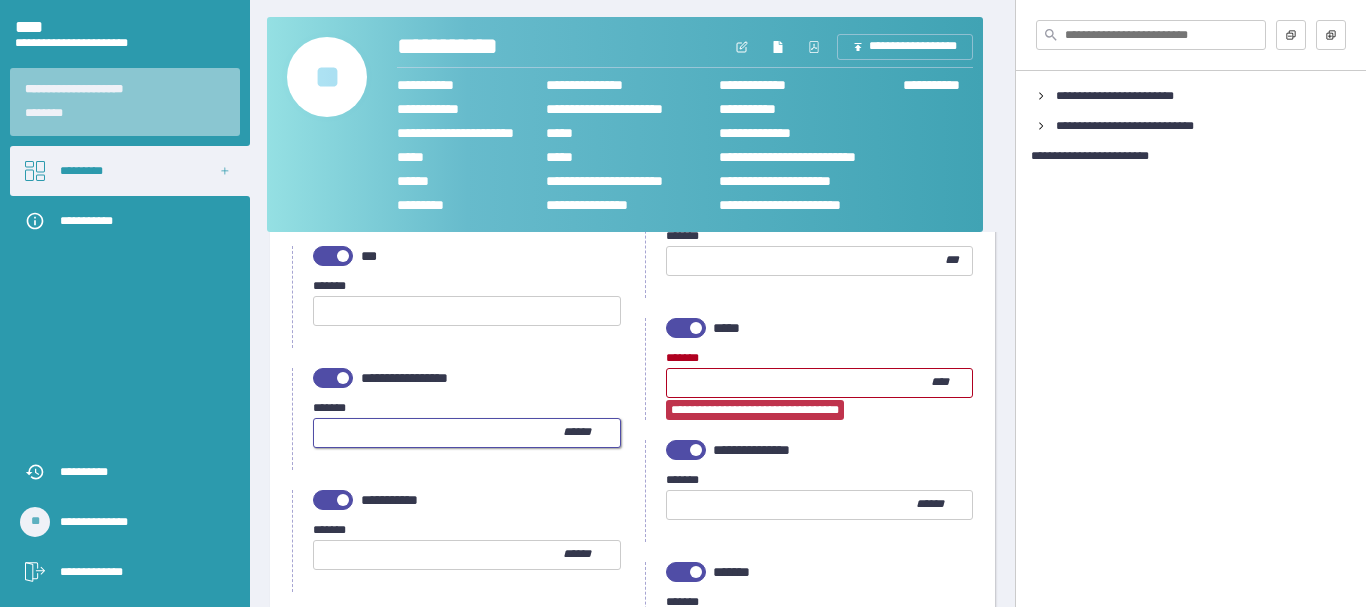 click at bounding box center [438, 433] 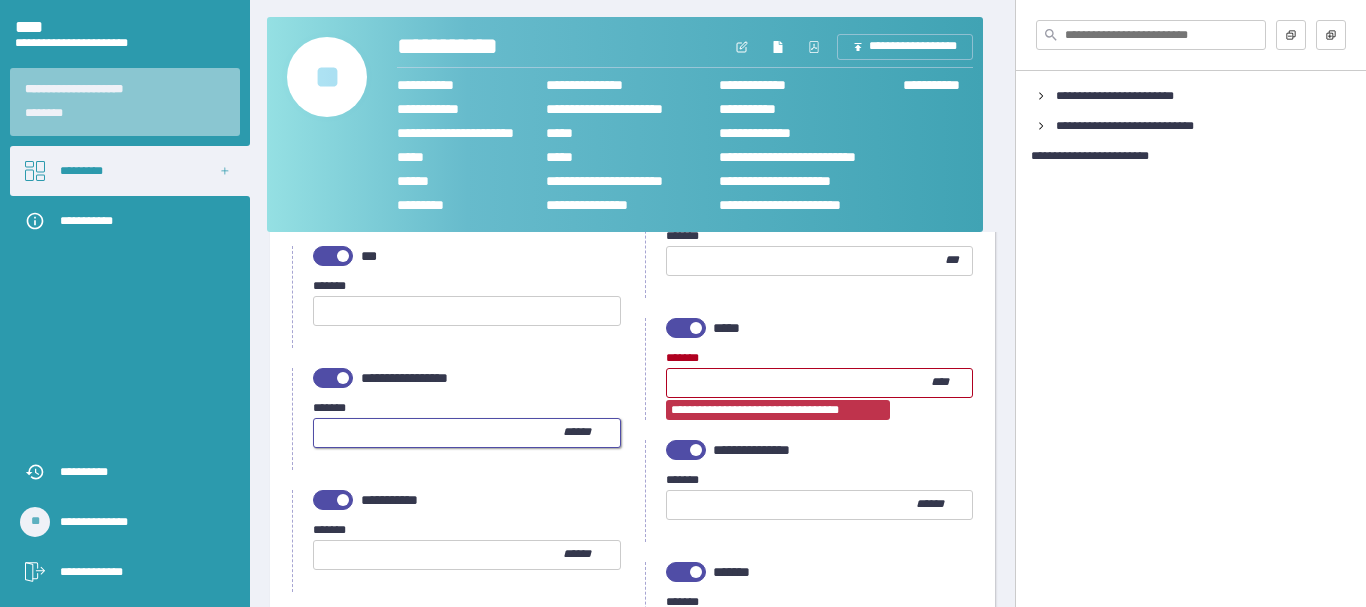 type on "***" 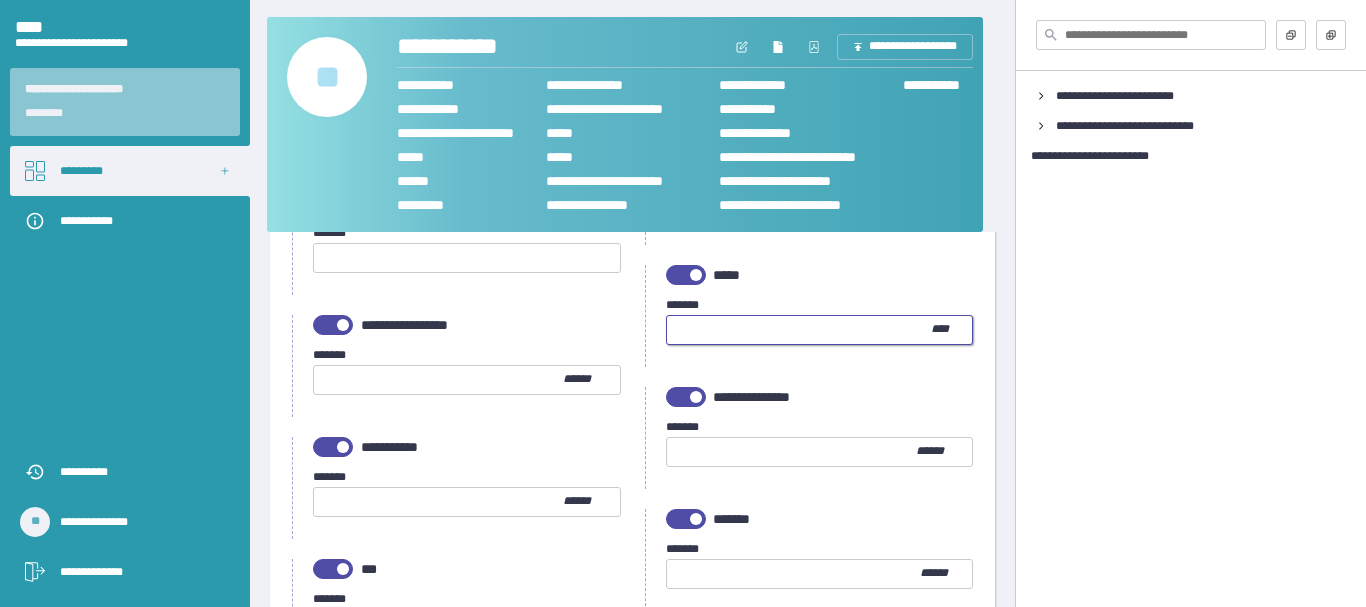 scroll, scrollTop: 1300, scrollLeft: 0, axis: vertical 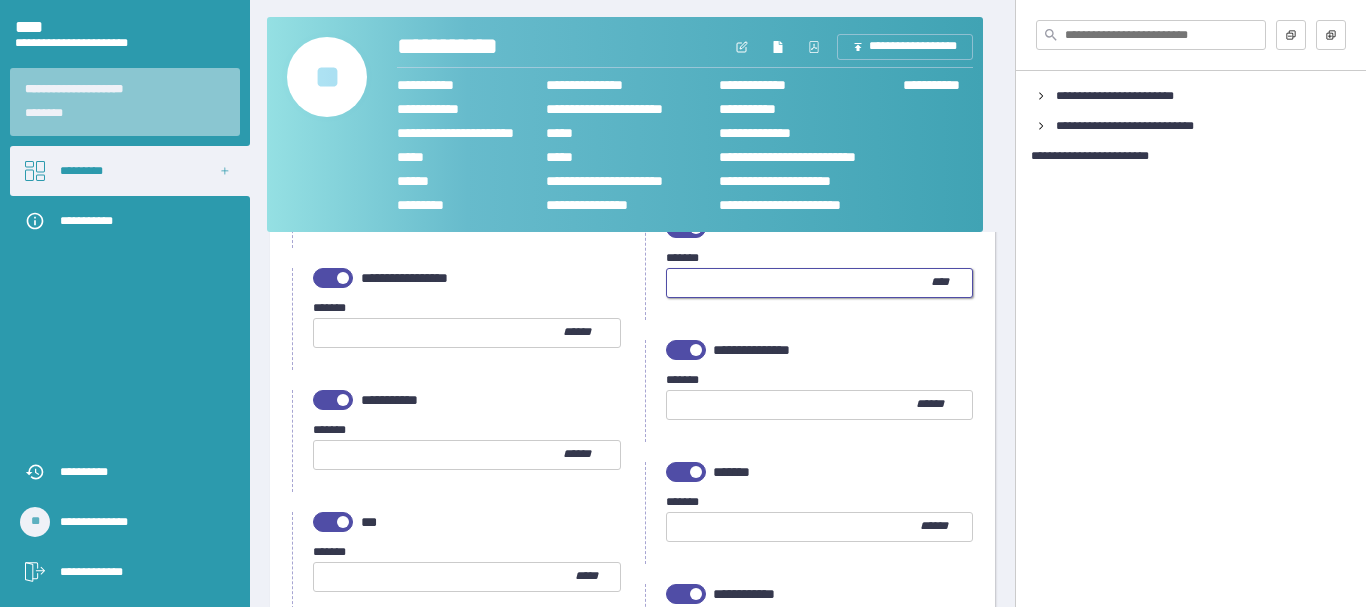type on "*" 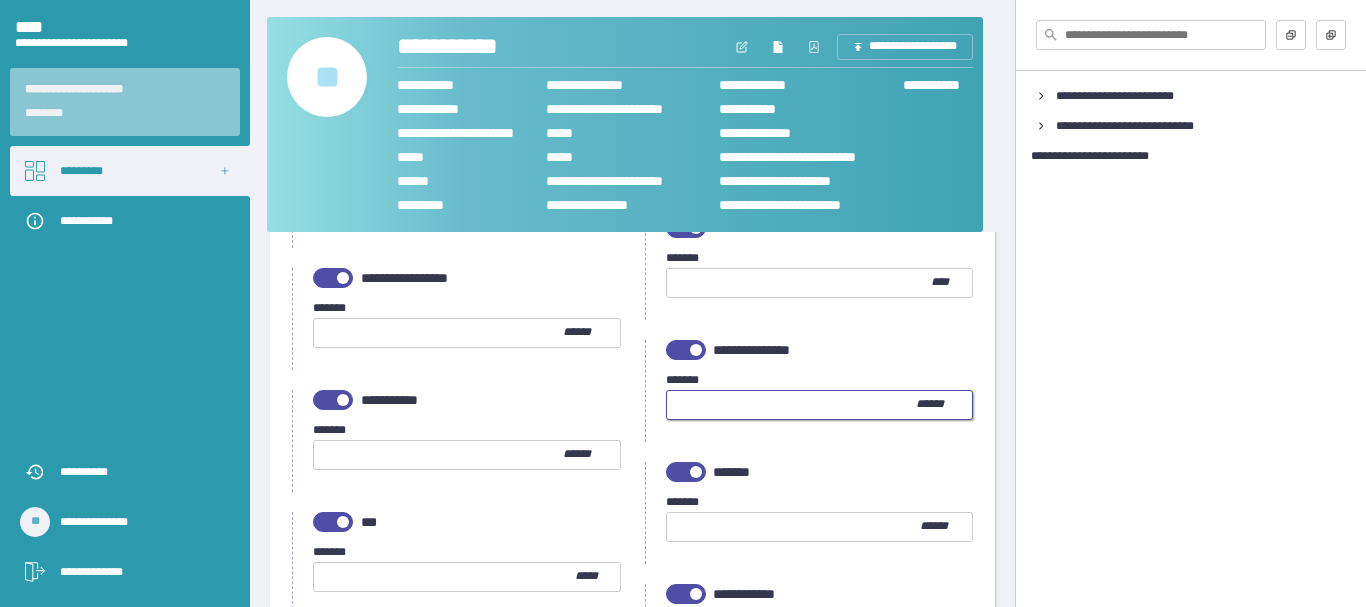 click at bounding box center [791, 405] 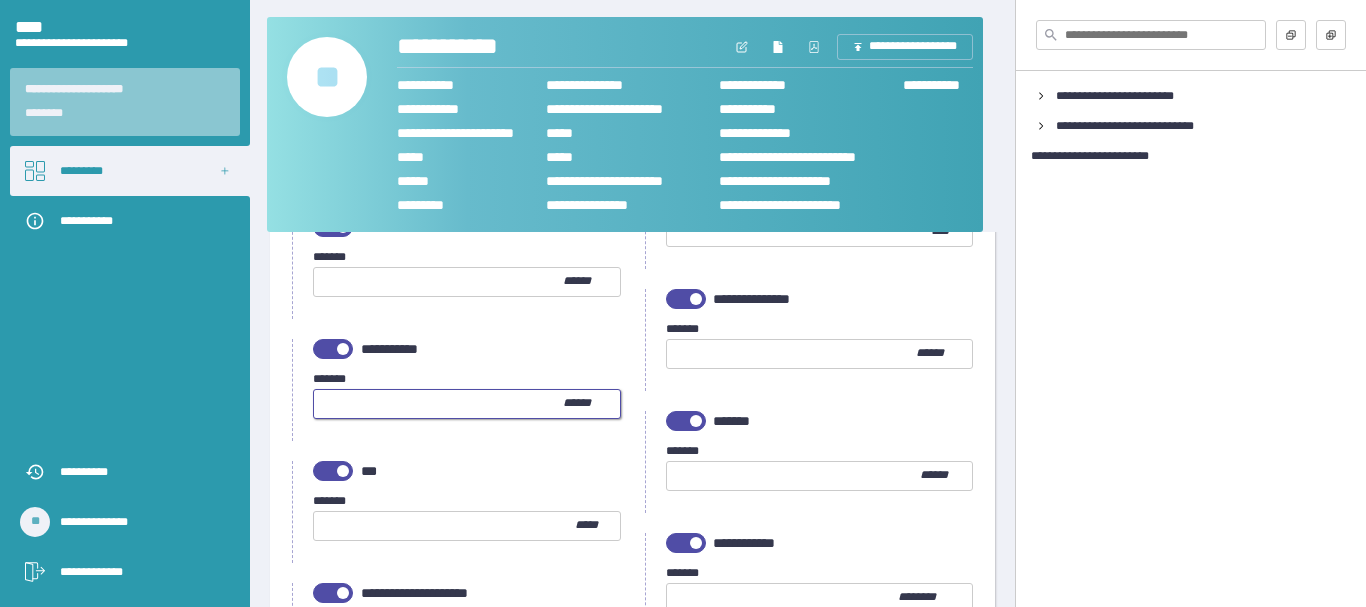 scroll, scrollTop: 1400, scrollLeft: 0, axis: vertical 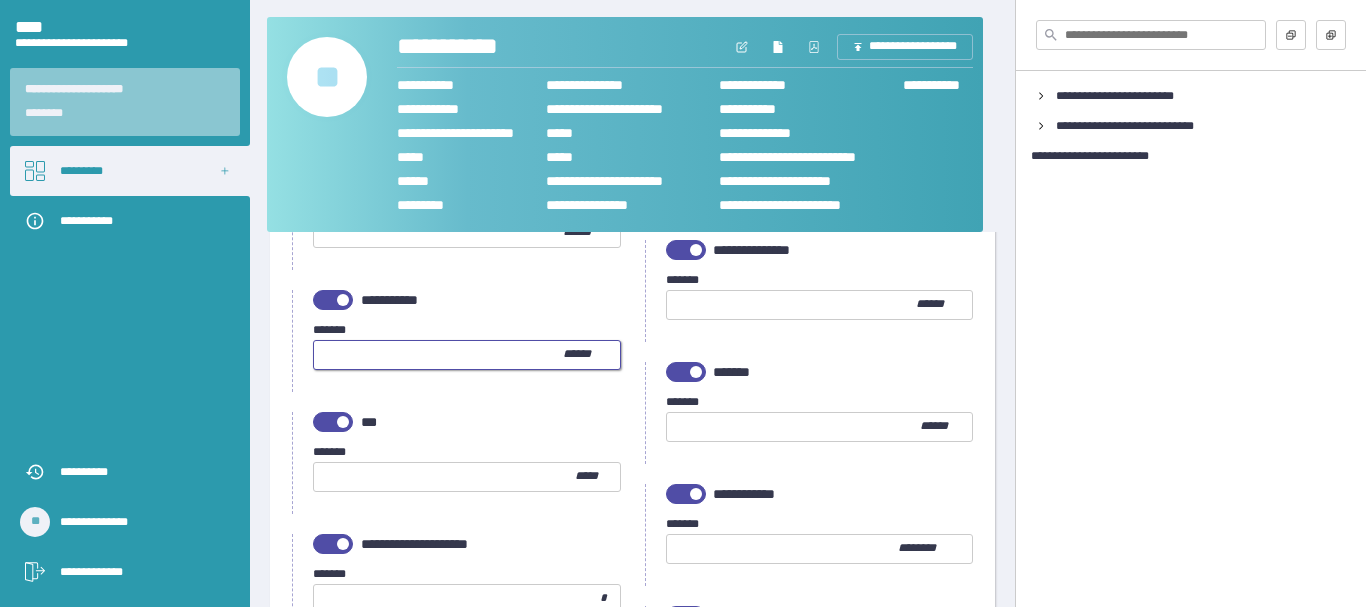 type on "***" 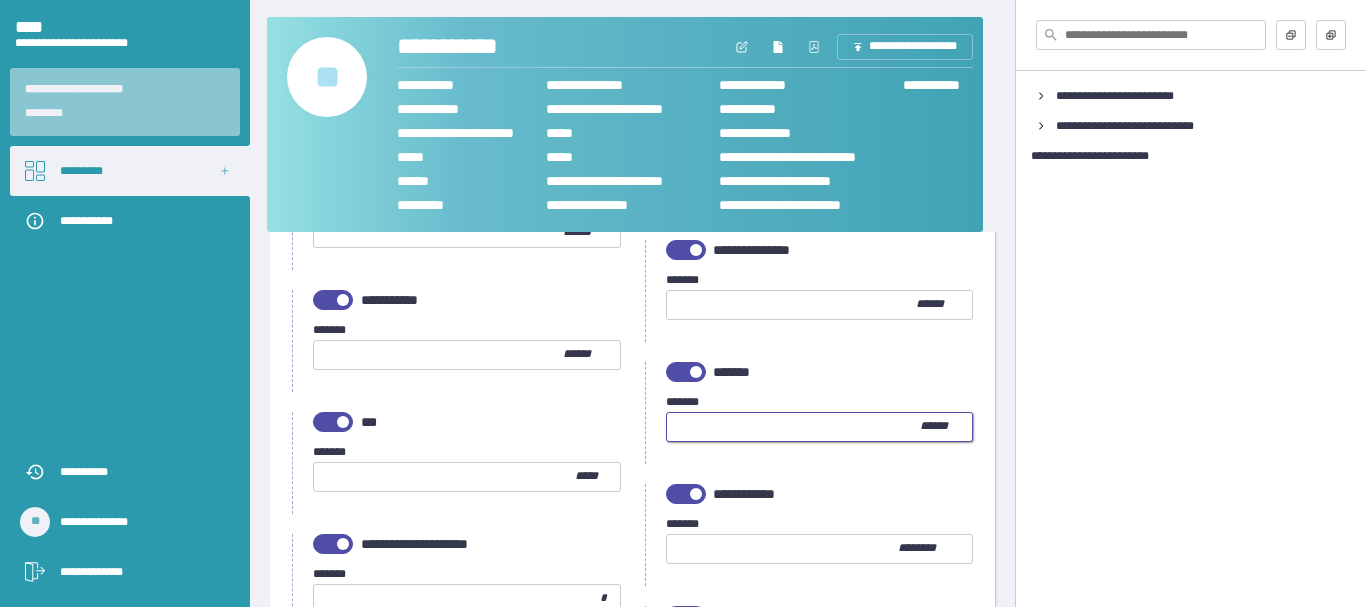 click at bounding box center (794, 427) 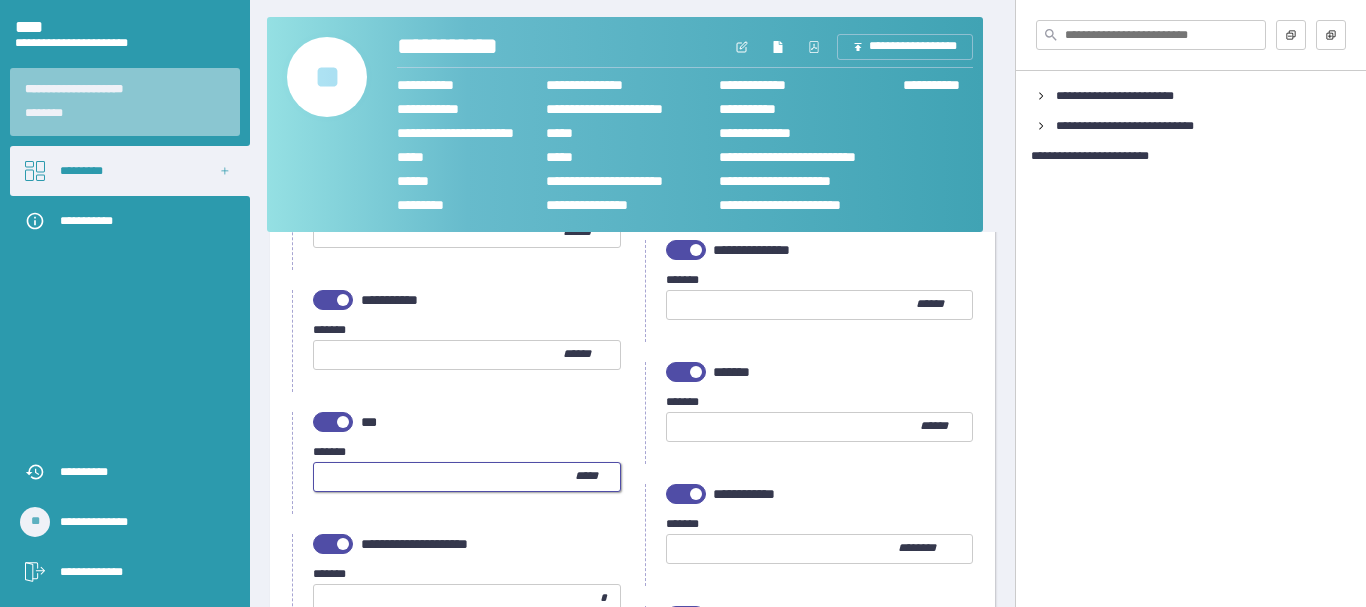 scroll, scrollTop: 1500, scrollLeft: 0, axis: vertical 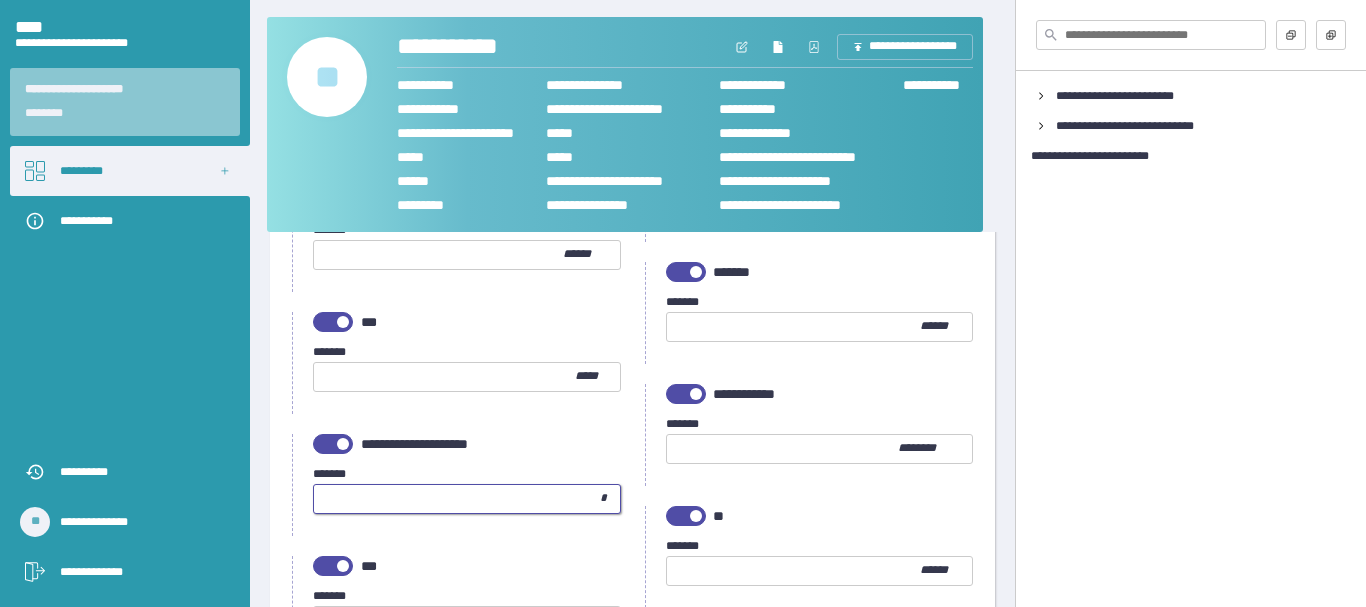 click at bounding box center [457, 499] 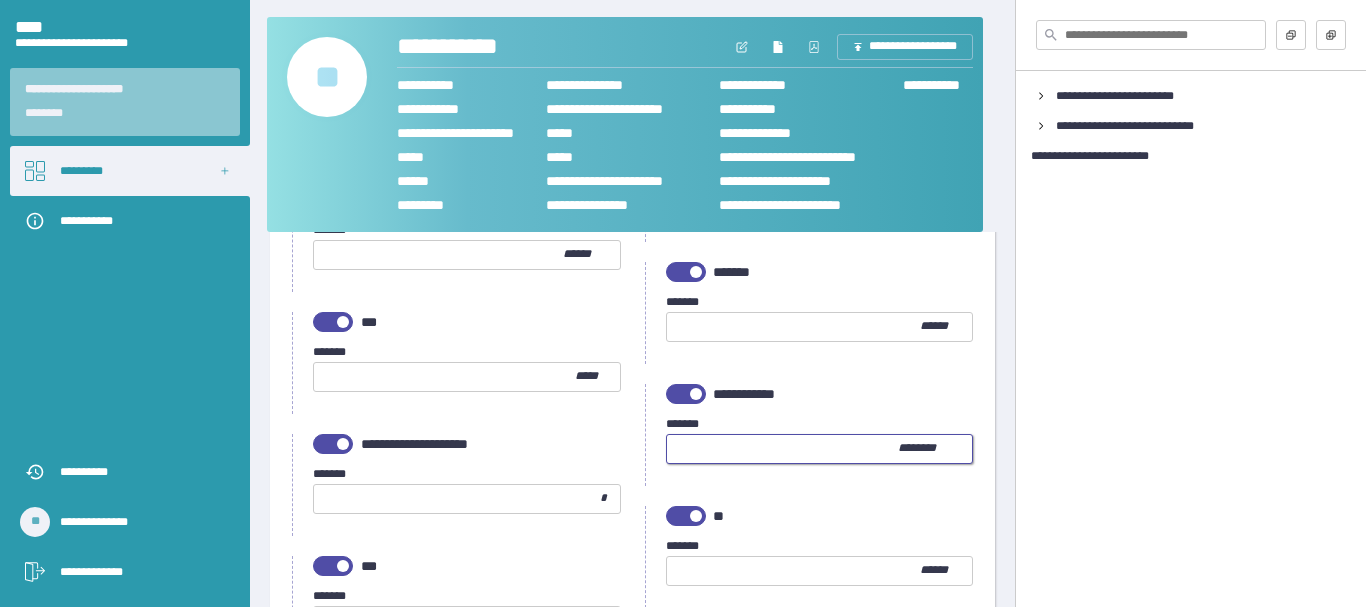 type on "**" 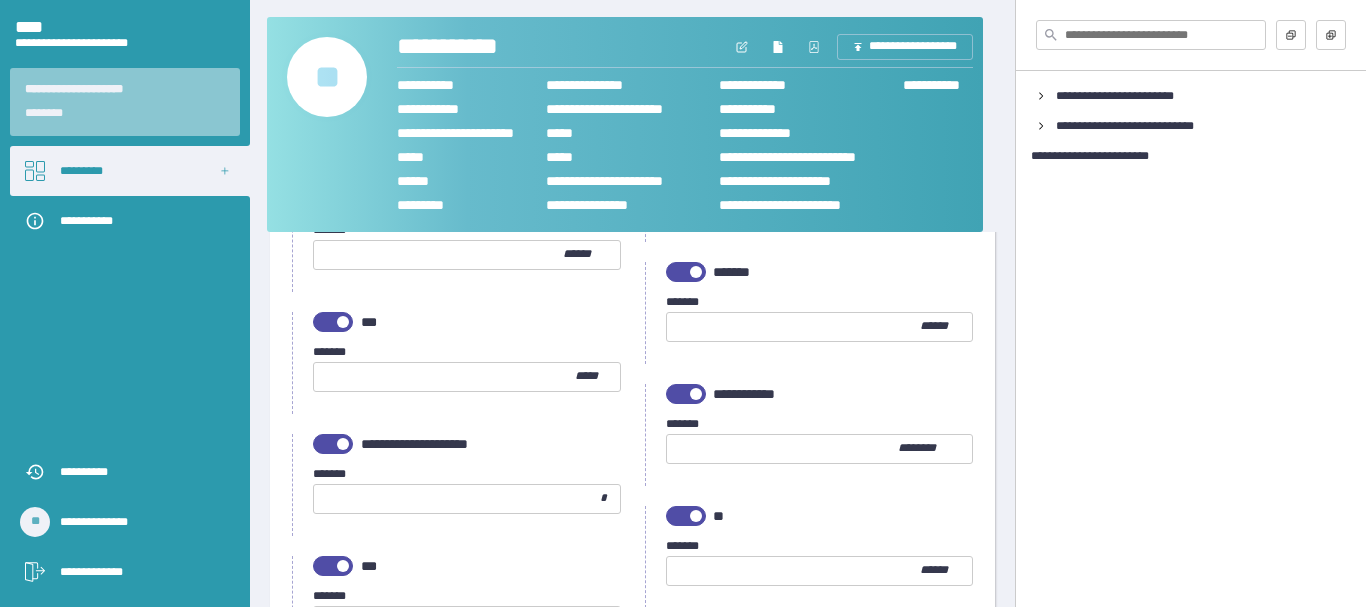 scroll, scrollTop: 1400, scrollLeft: 0, axis: vertical 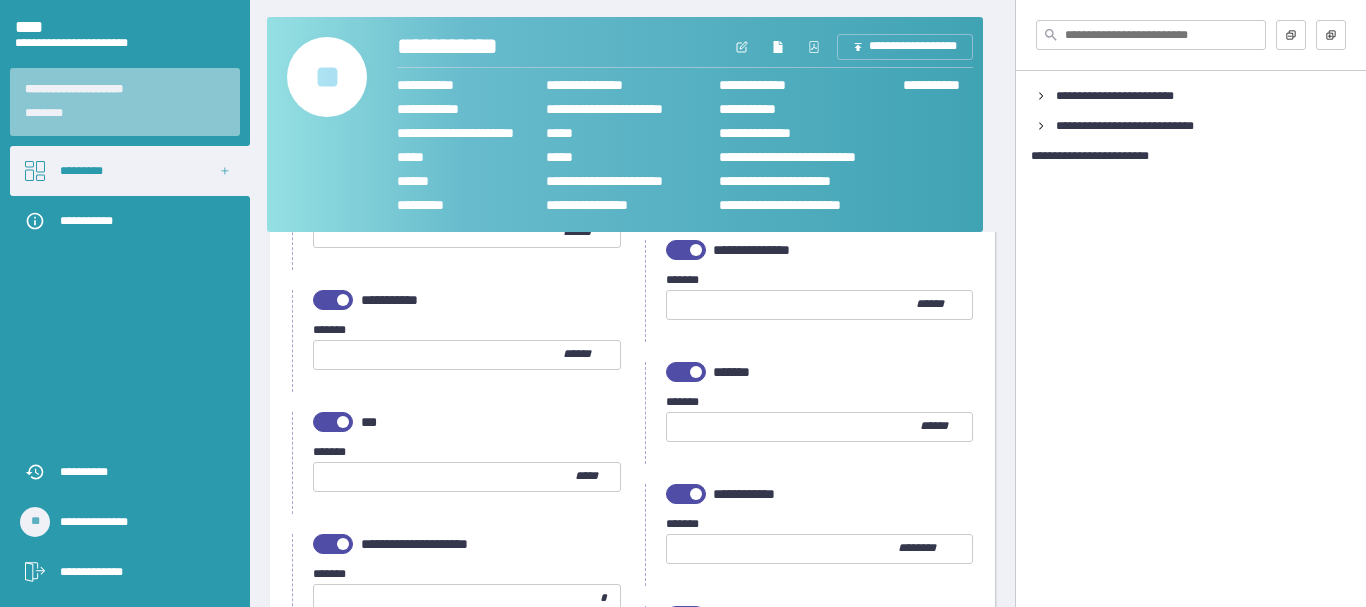 click at bounding box center (444, 477) 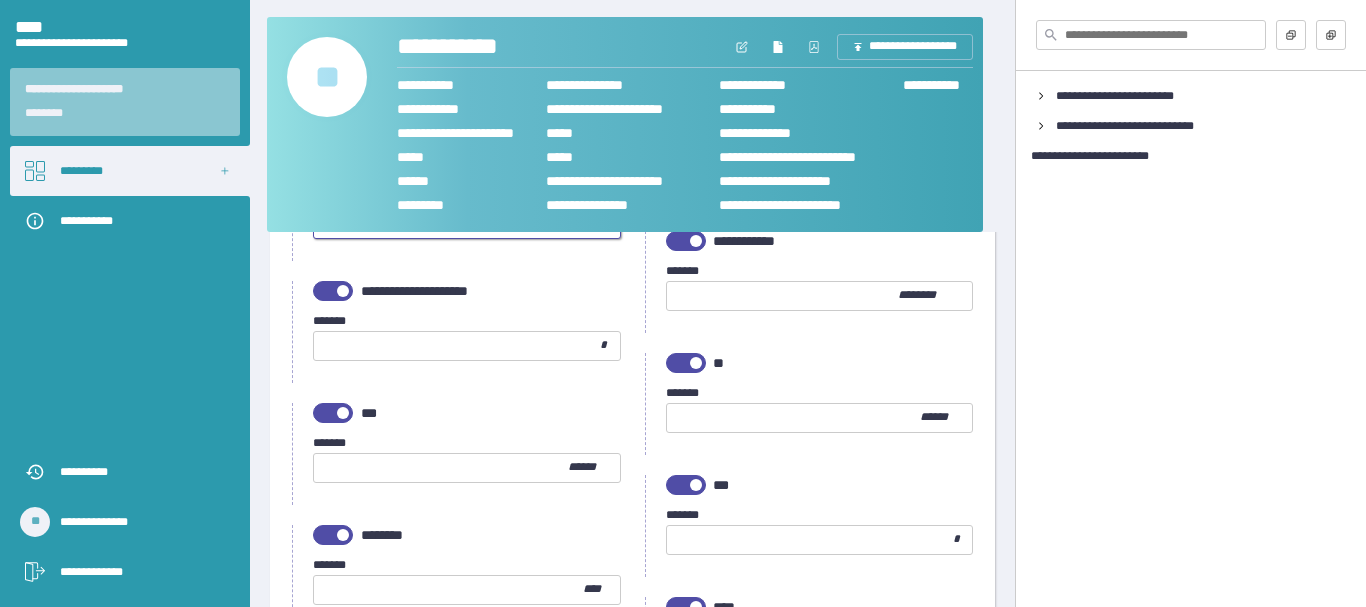 scroll, scrollTop: 1700, scrollLeft: 0, axis: vertical 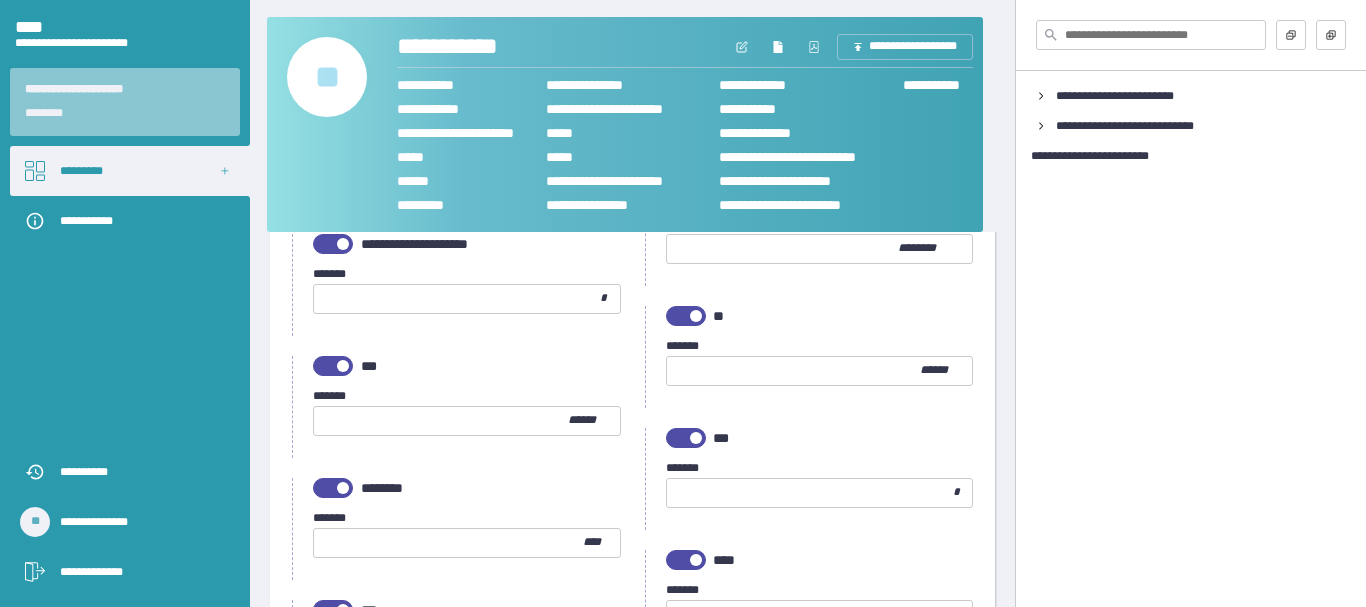 type on "***" 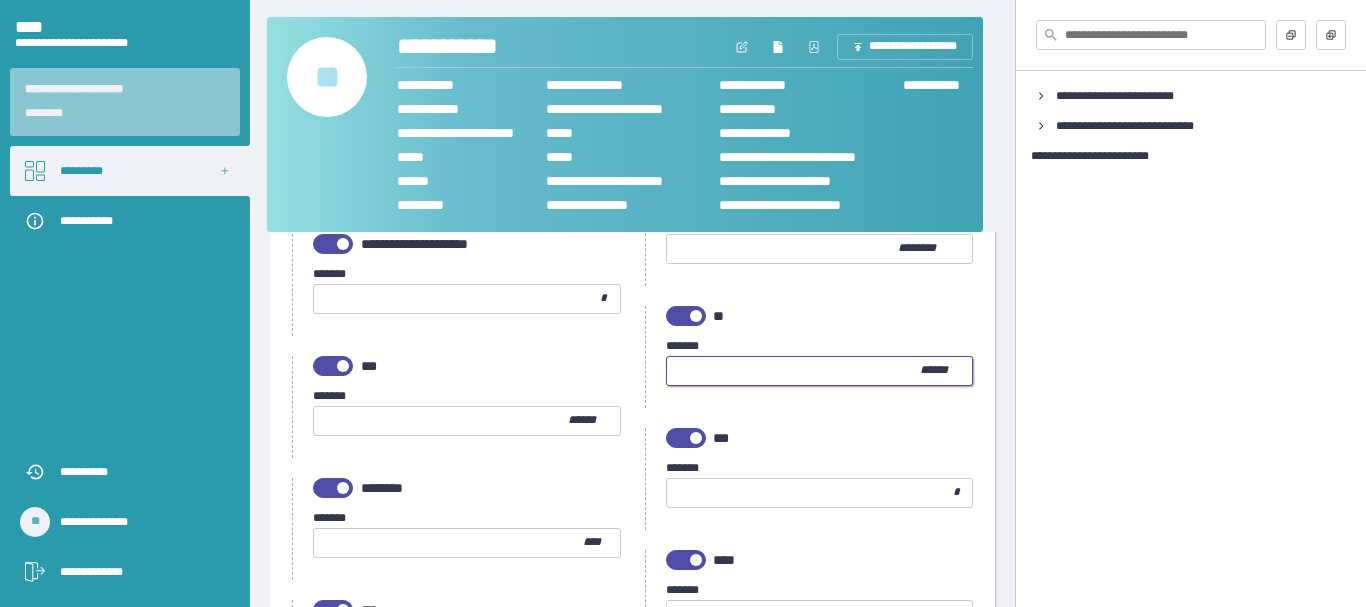 click at bounding box center (794, 371) 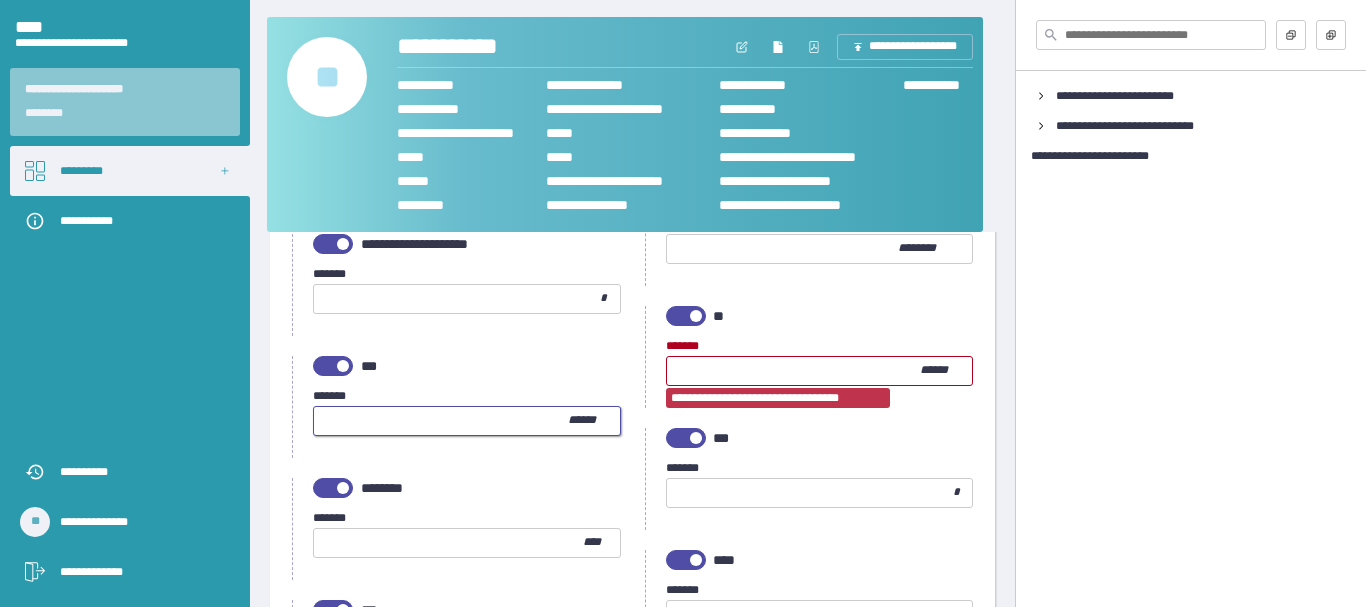 click at bounding box center (441, 421) 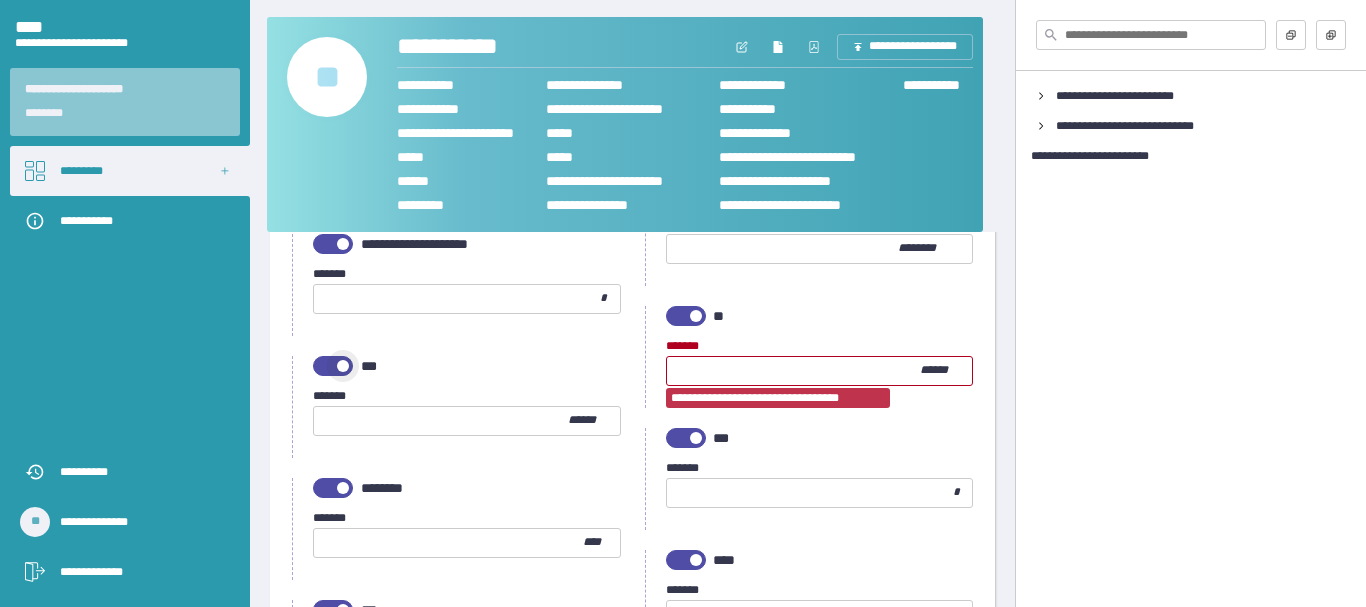 click at bounding box center [333, 366] 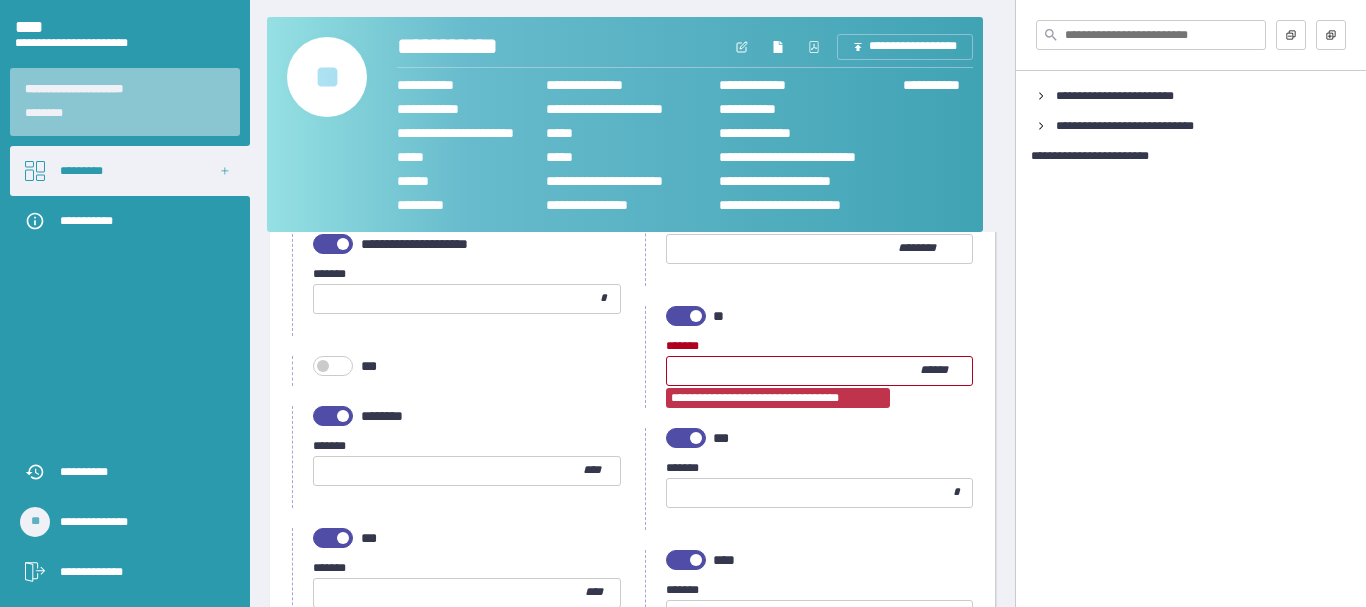 click at bounding box center (448, 471) 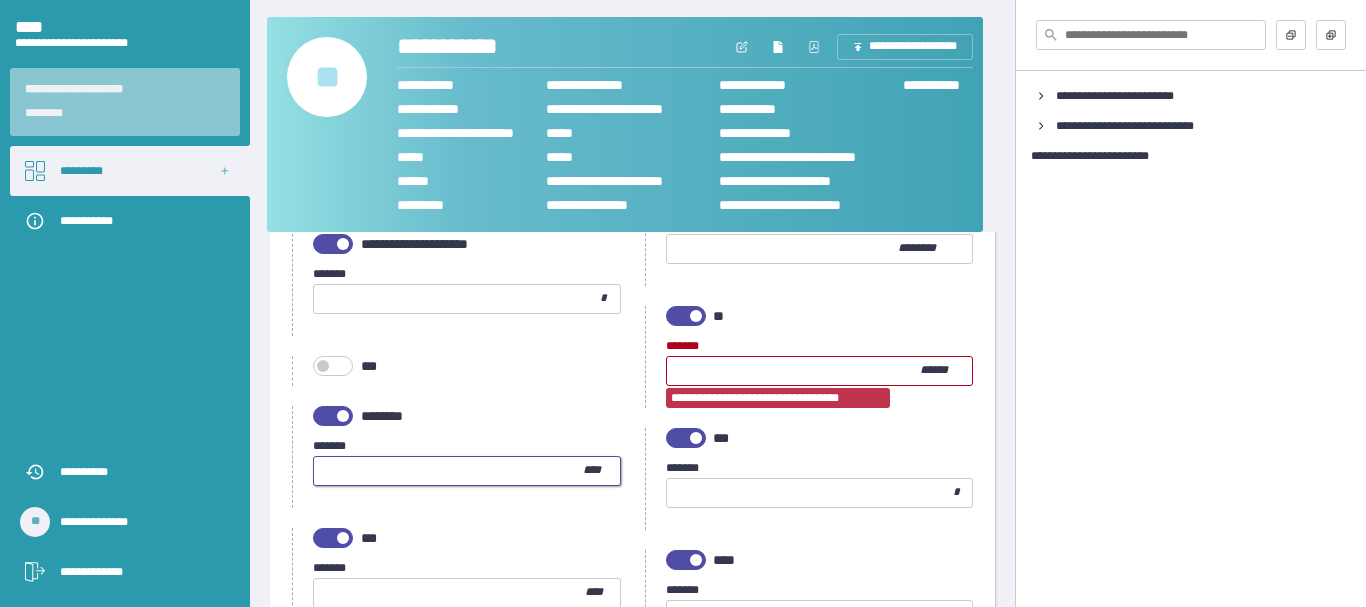 type on "***" 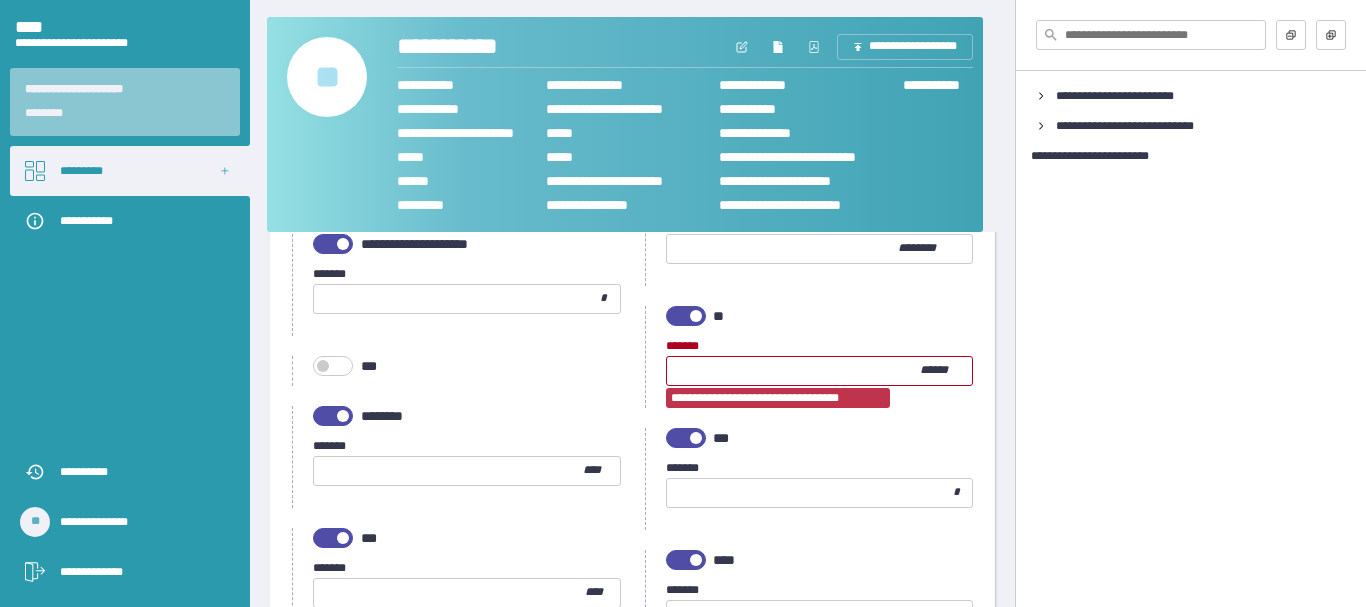 drag, startPoint x: 742, startPoint y: 478, endPoint x: 737, endPoint y: 497, distance: 19.646883 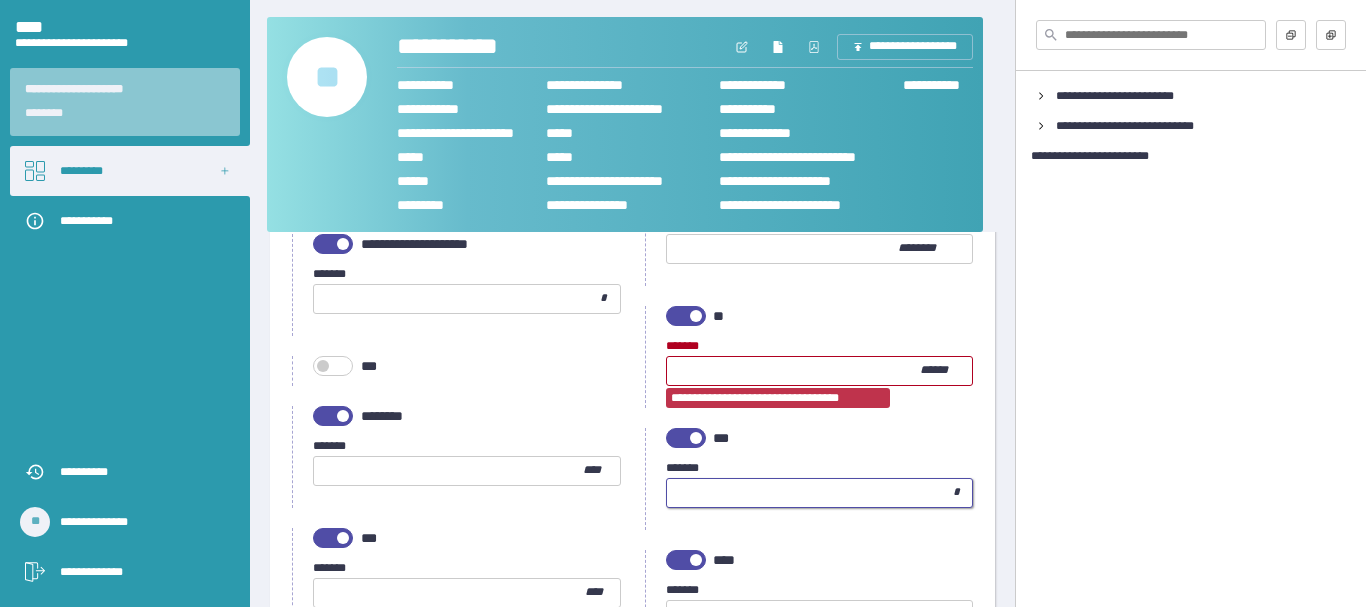 click at bounding box center [810, 493] 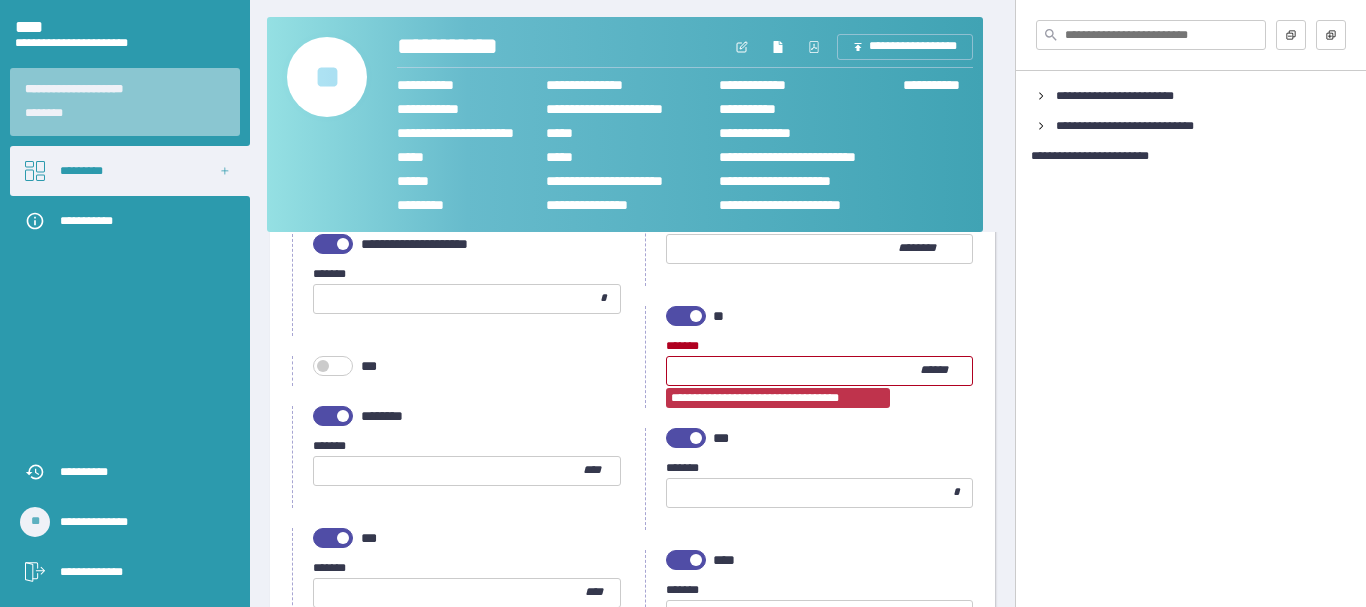 scroll, scrollTop: 1800, scrollLeft: 0, axis: vertical 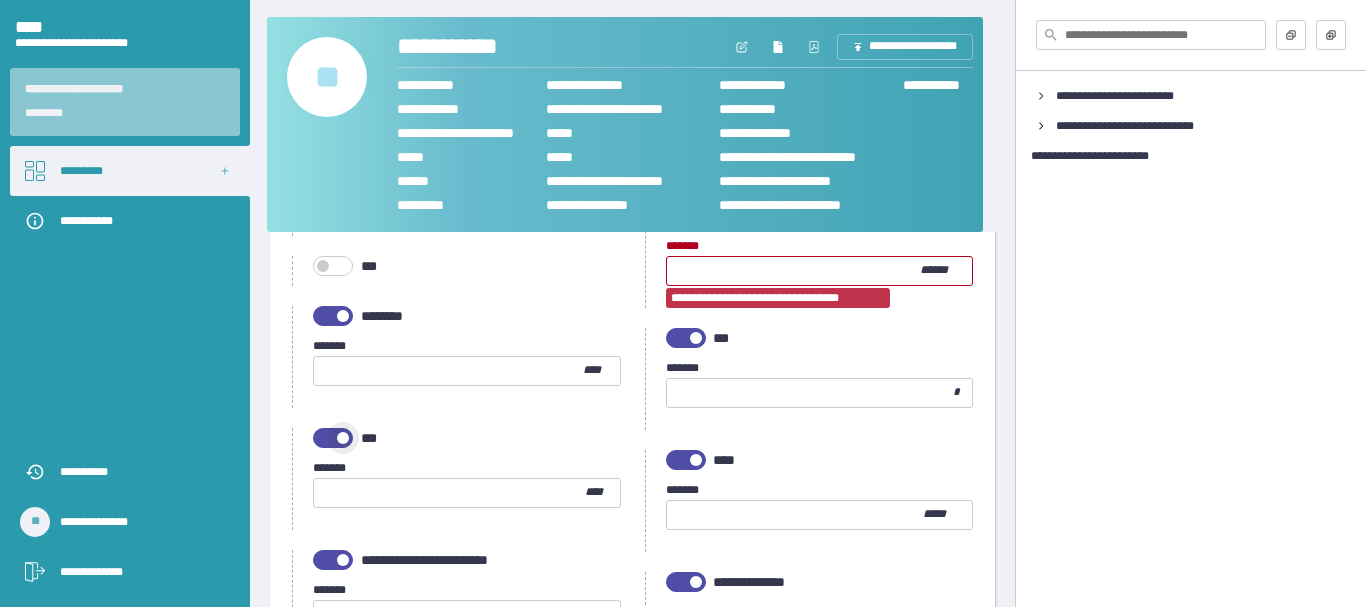click at bounding box center (333, 438) 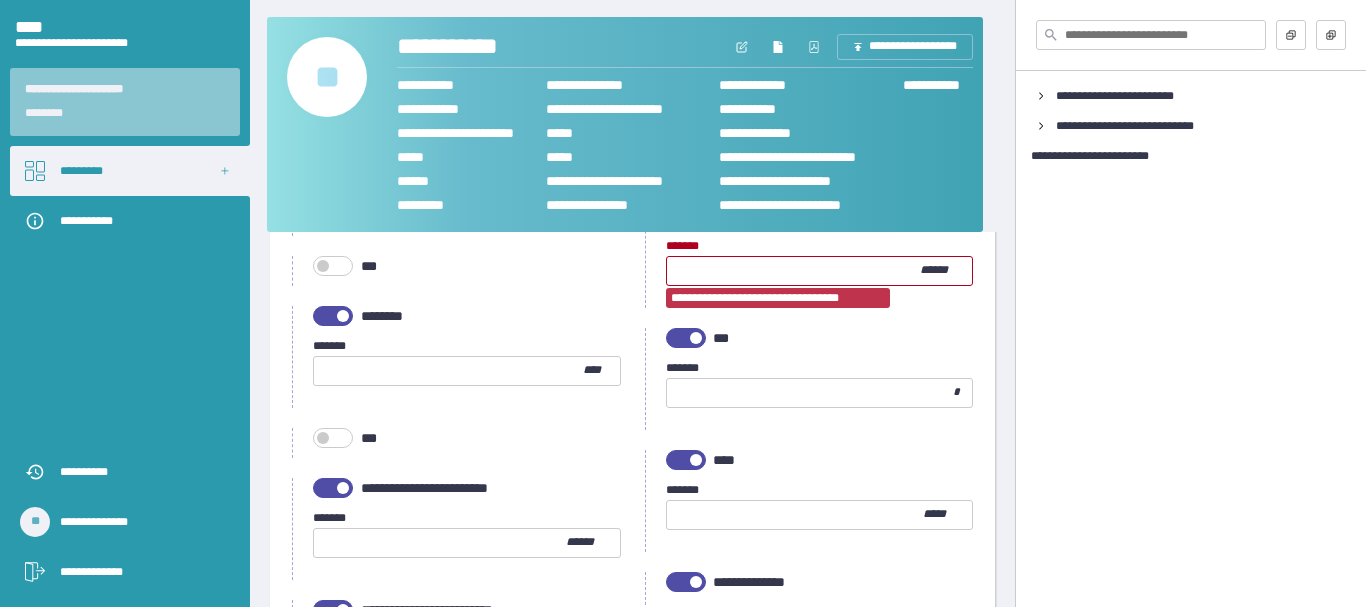 scroll, scrollTop: 1900, scrollLeft: 0, axis: vertical 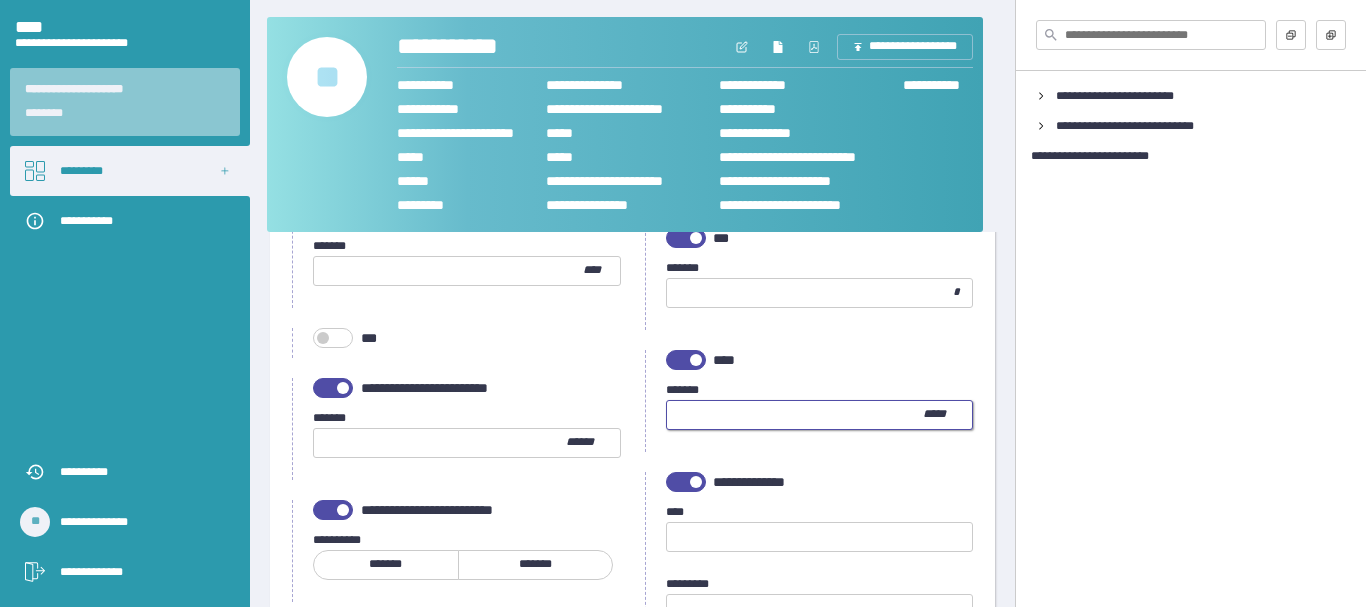 click at bounding box center [795, 415] 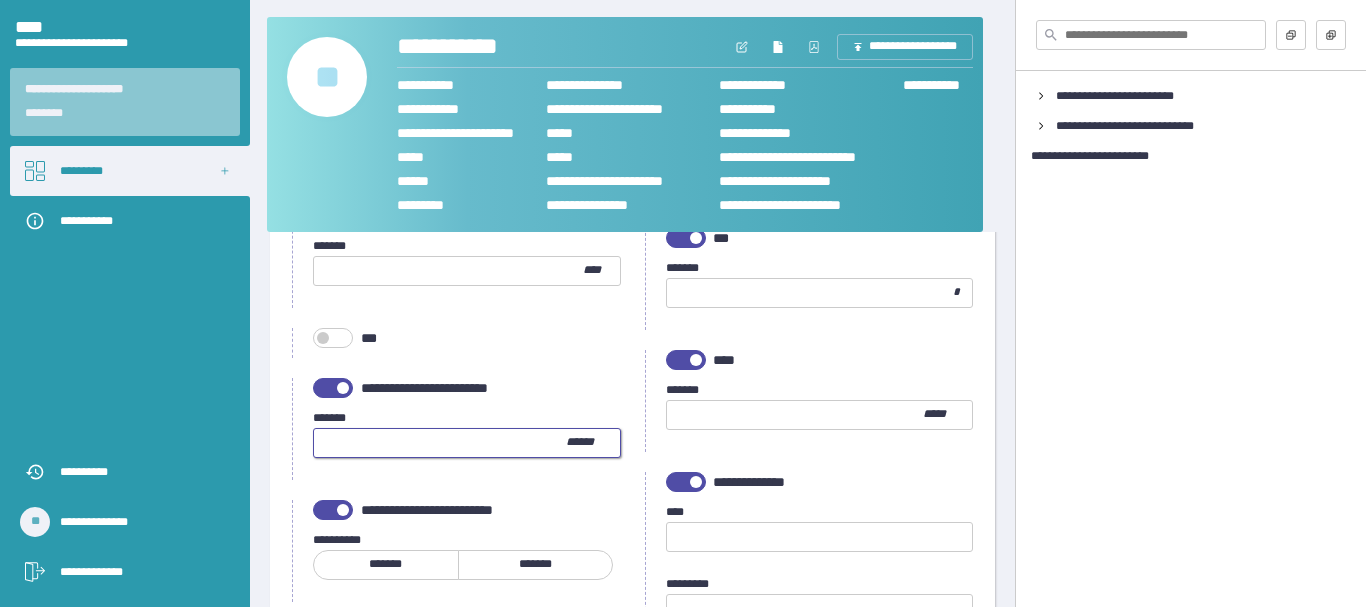 click at bounding box center [440, 443] 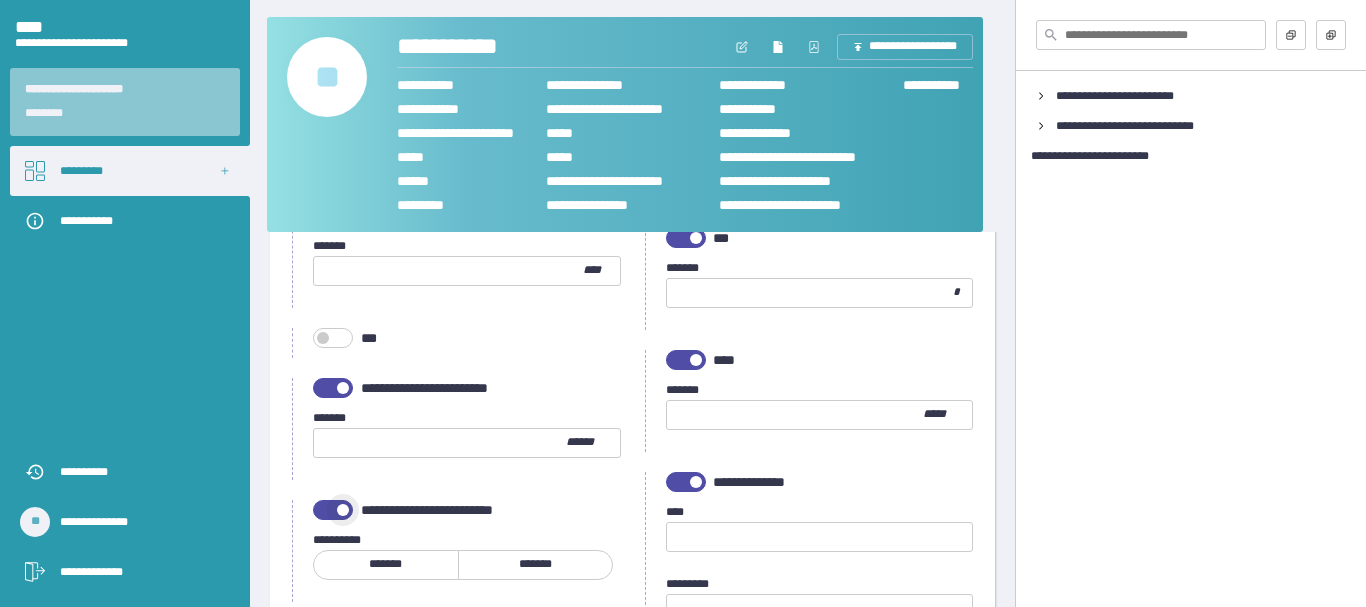 click at bounding box center [333, 510] 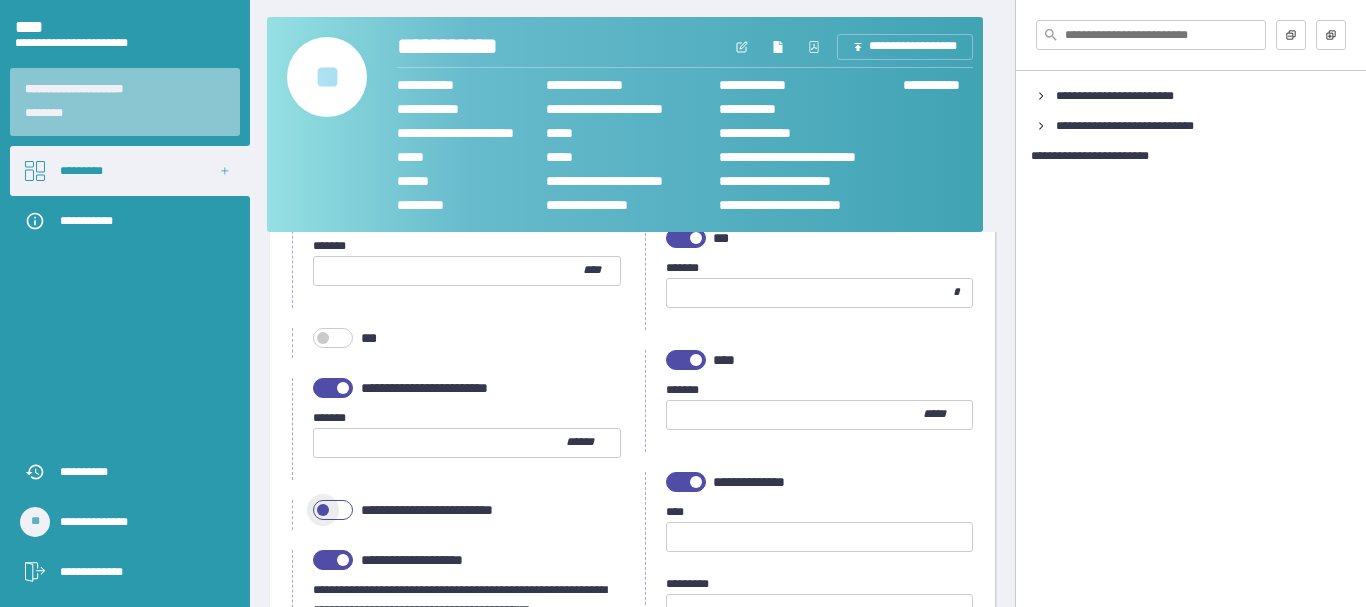 click at bounding box center [795, 415] 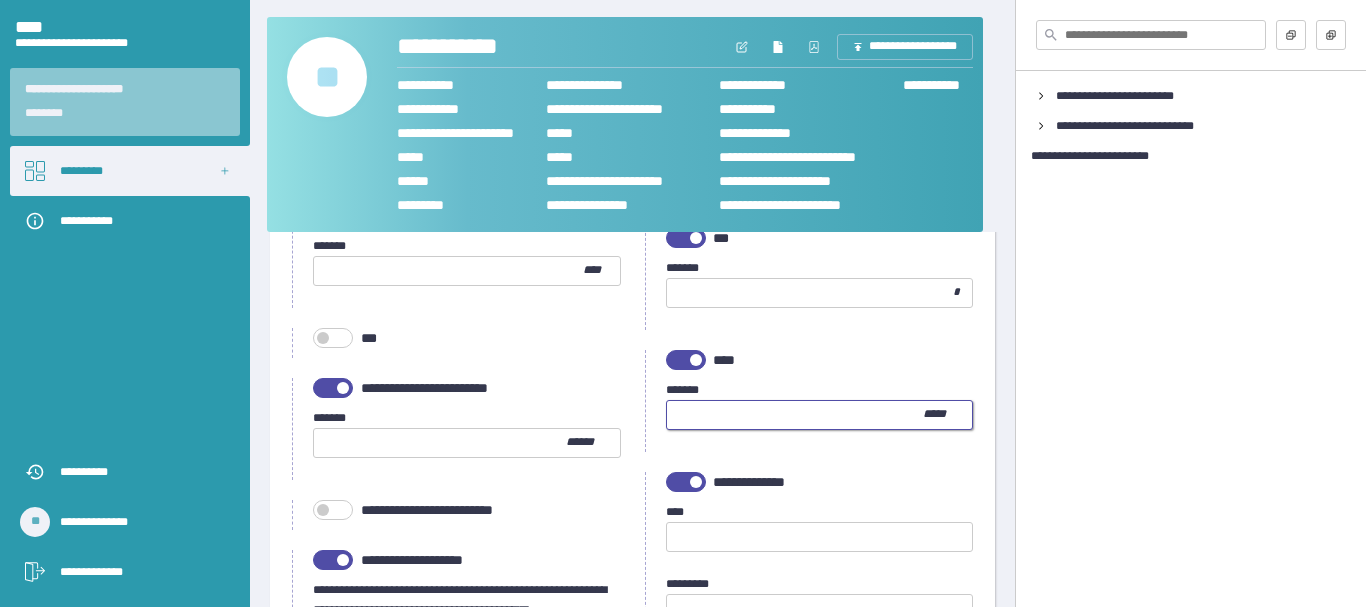 type on "**" 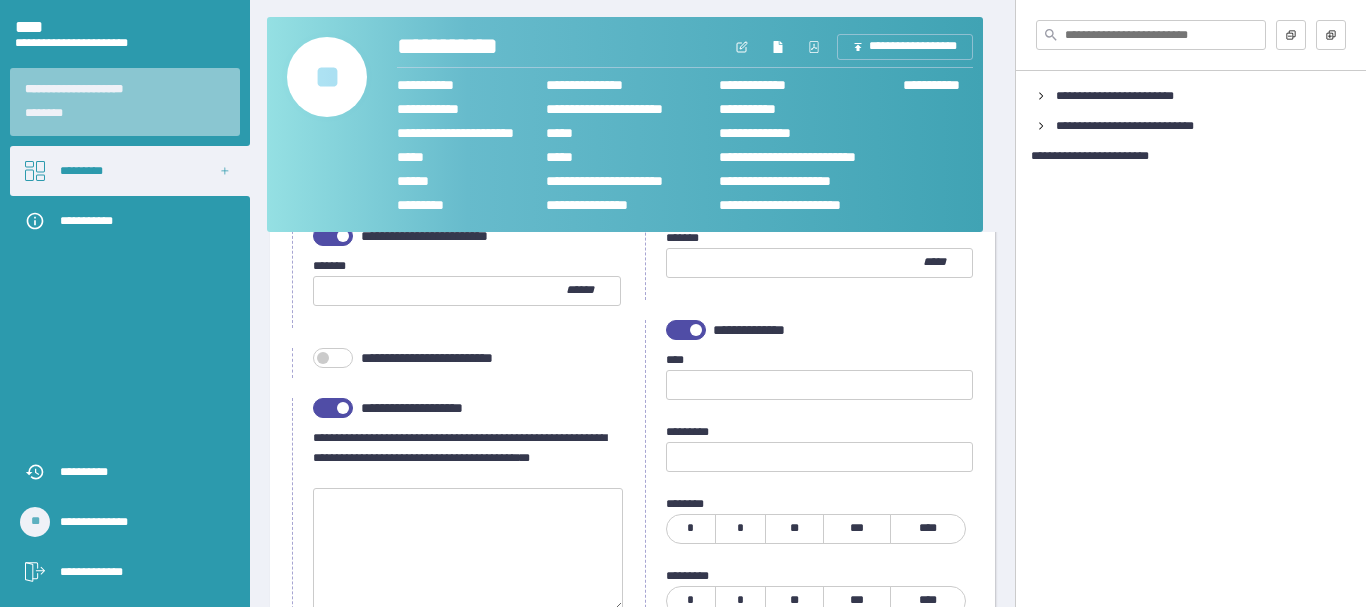 scroll, scrollTop: 2100, scrollLeft: 0, axis: vertical 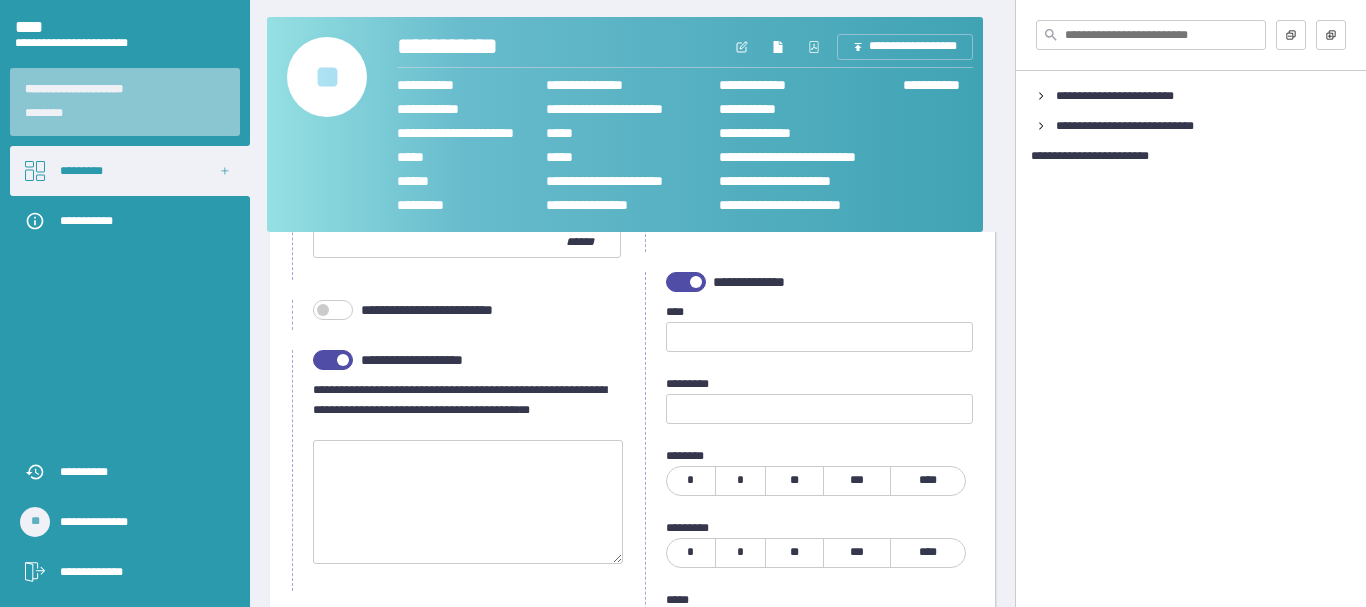 click at bounding box center [686, 282] 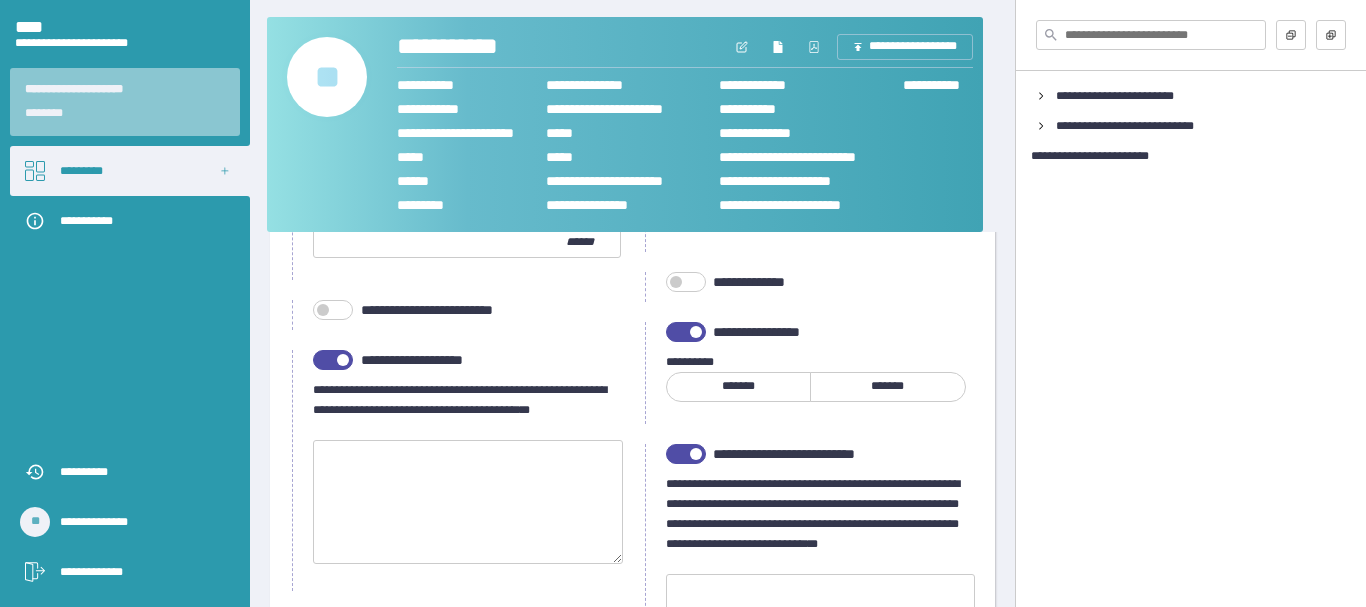 scroll, scrollTop: 2200, scrollLeft: 0, axis: vertical 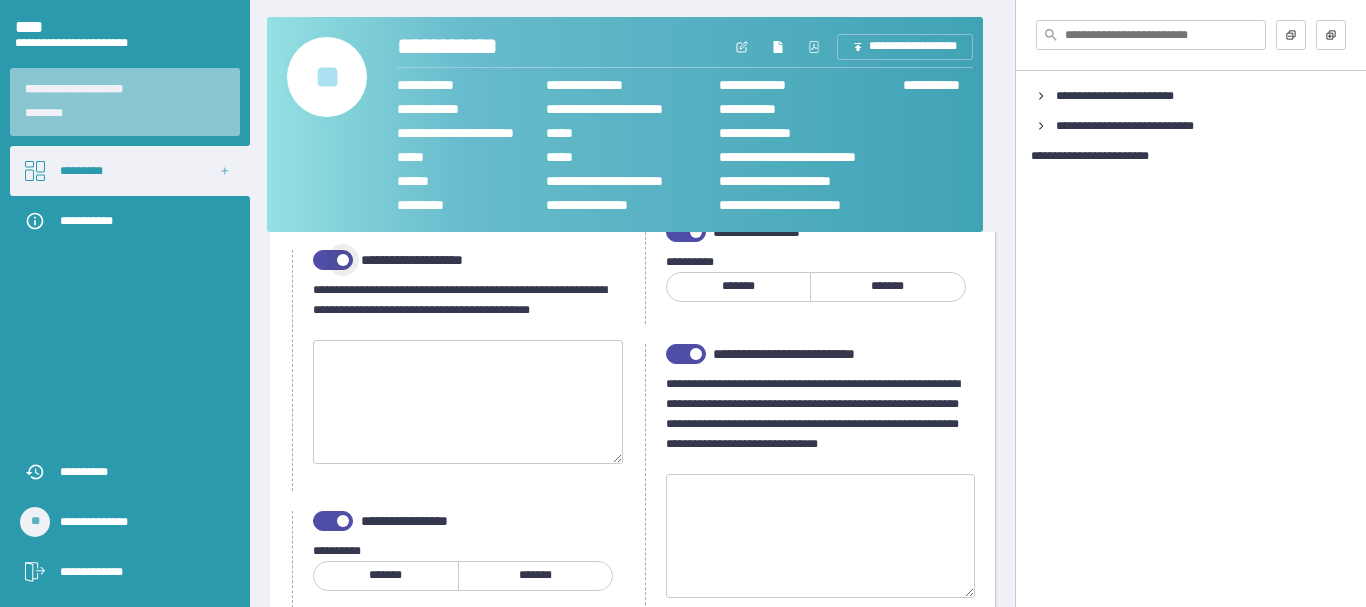 click at bounding box center [333, 260] 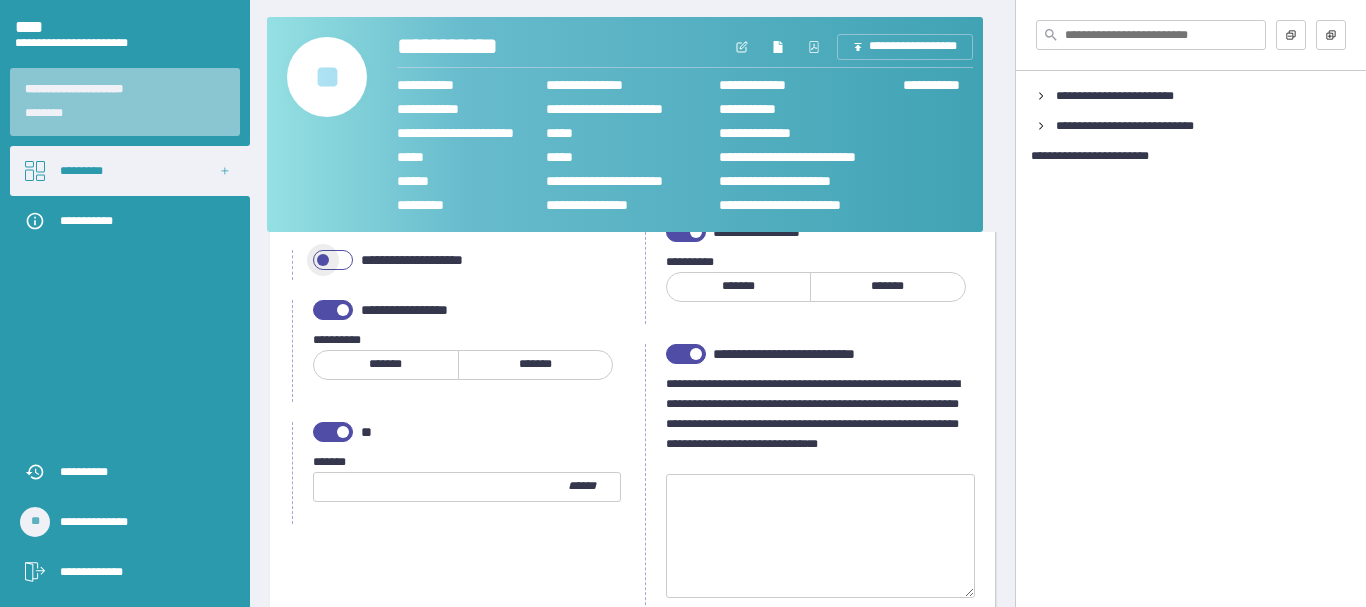 click on "[EMAIL]" at bounding box center [535, 365] 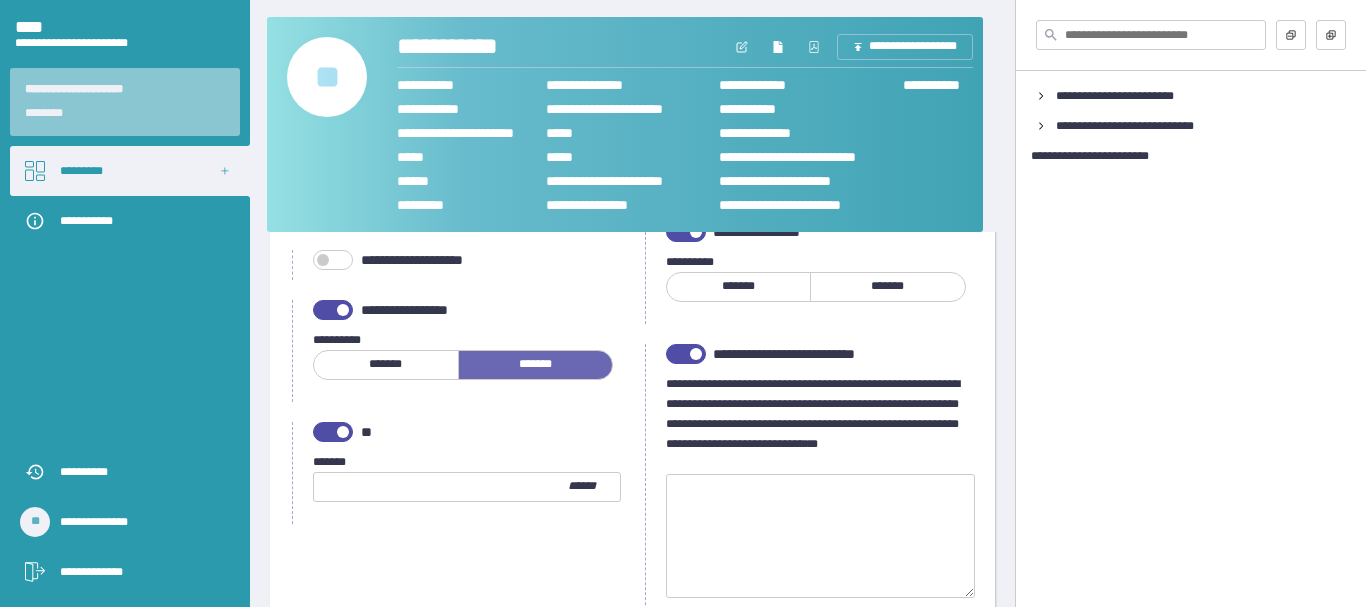 scroll, scrollTop: 2300, scrollLeft: 0, axis: vertical 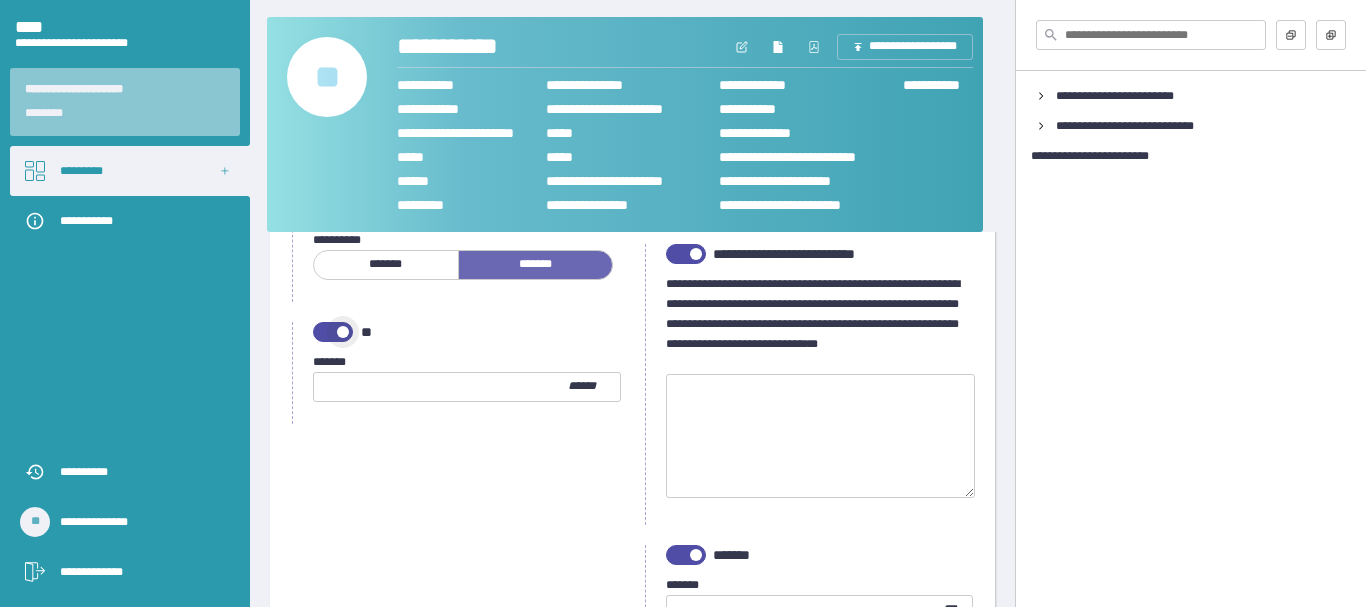 click at bounding box center (333, 332) 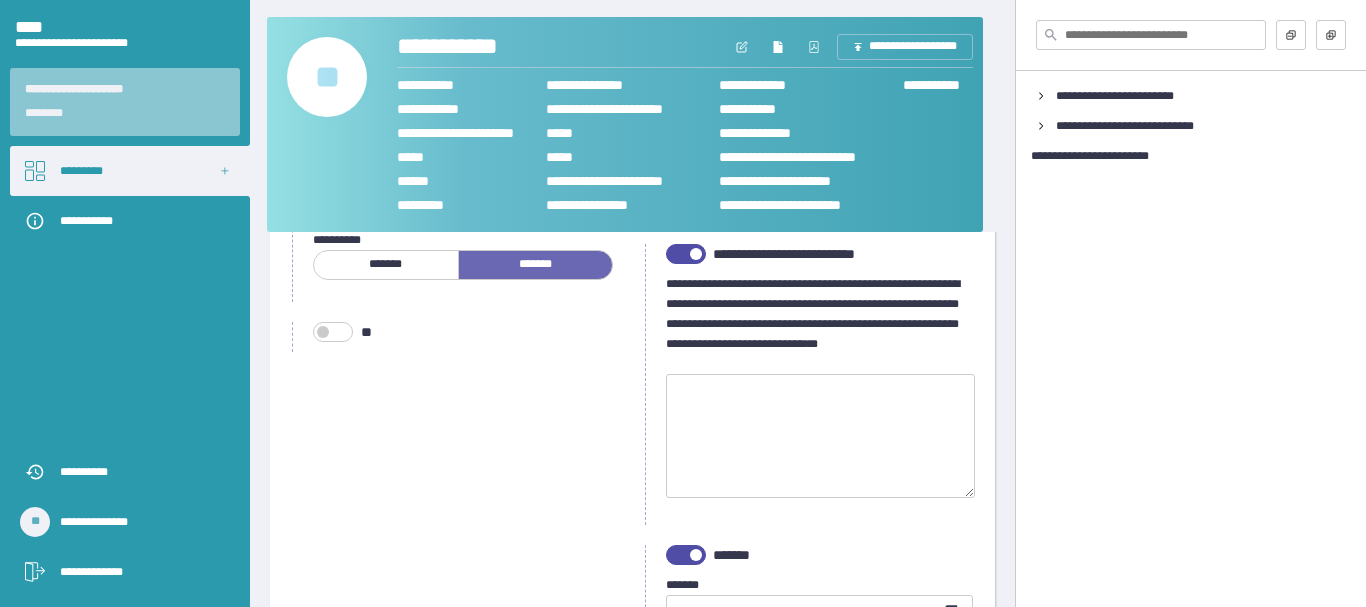 scroll, scrollTop: 2400, scrollLeft: 0, axis: vertical 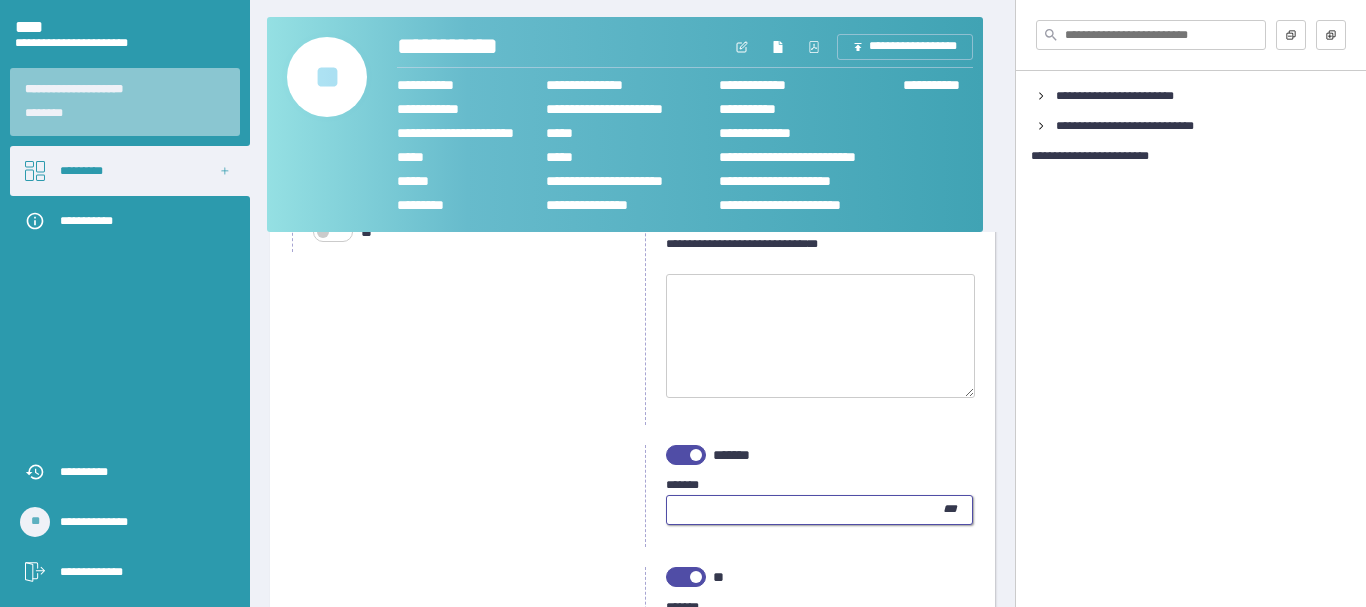 click at bounding box center [805, 510] 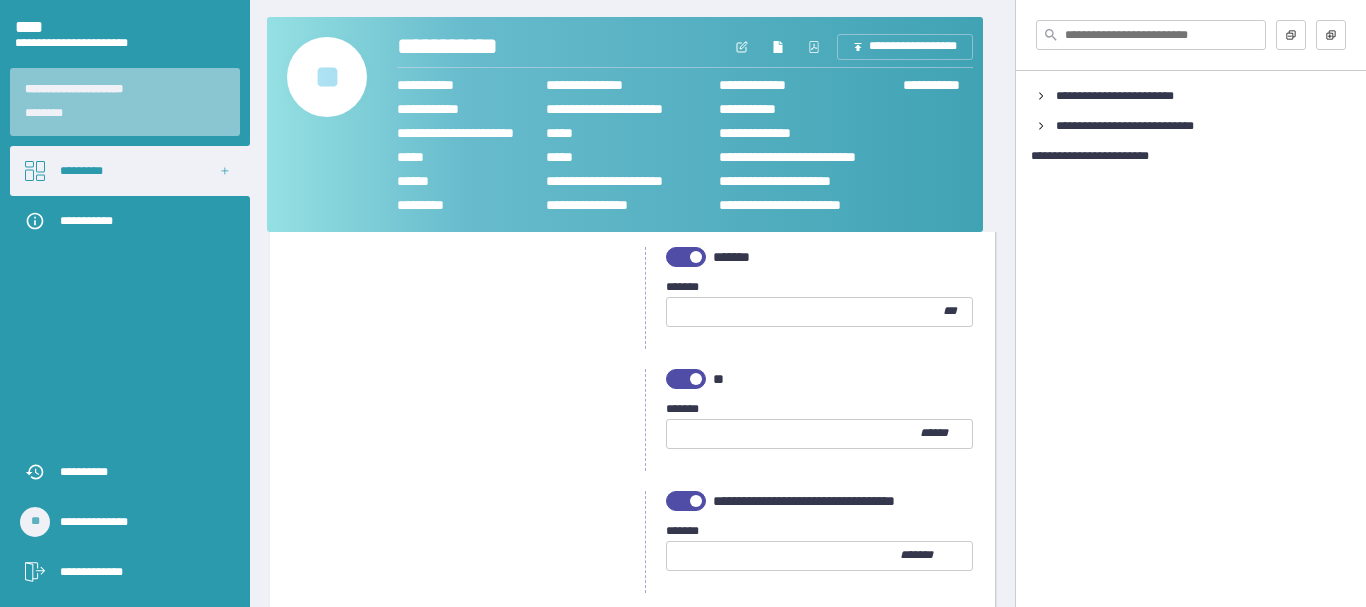 scroll, scrollTop: 2600, scrollLeft: 0, axis: vertical 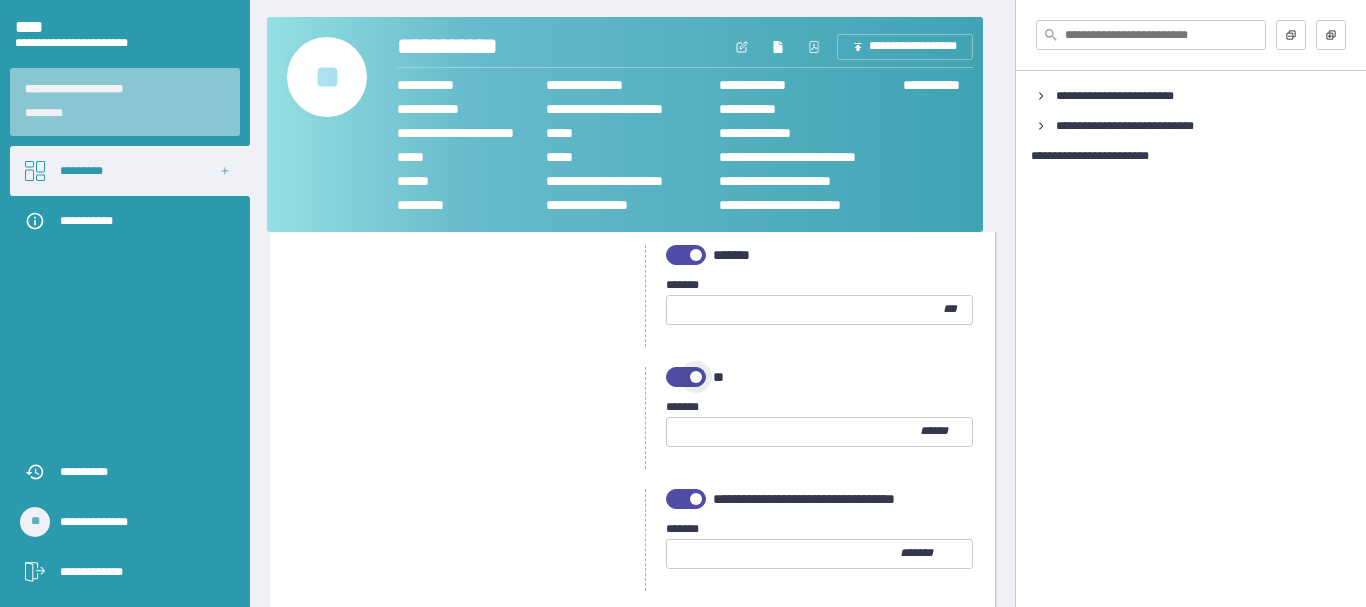 click at bounding box center [686, 377] 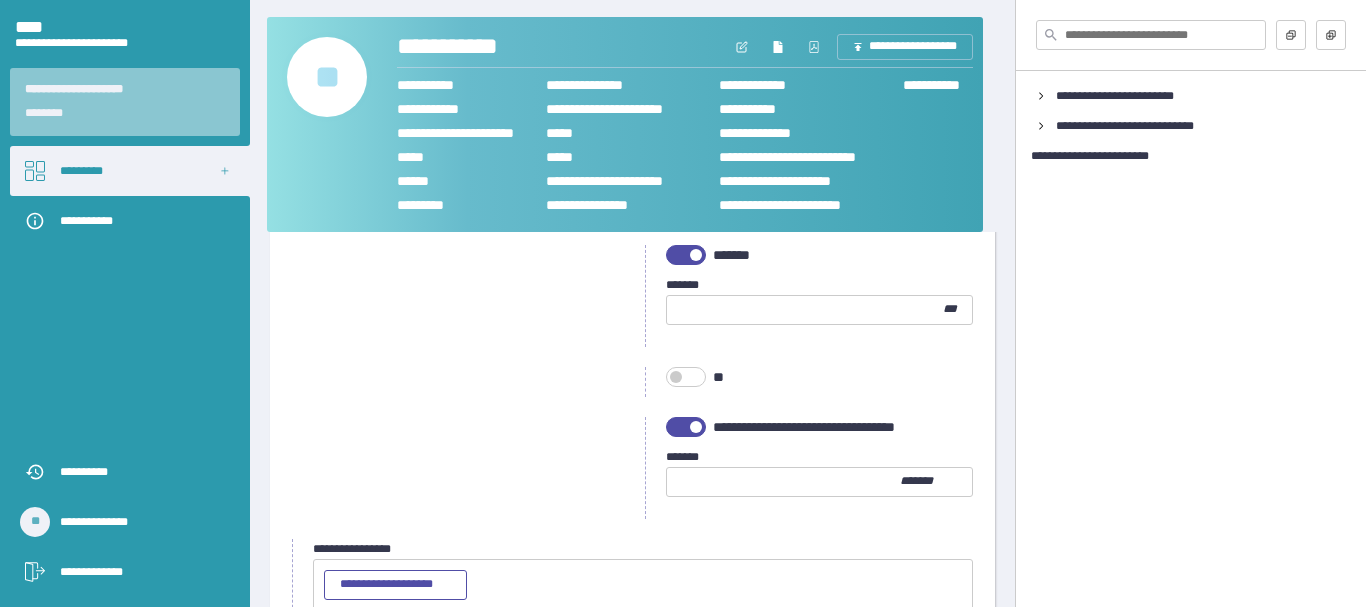 click at bounding box center (686, 427) 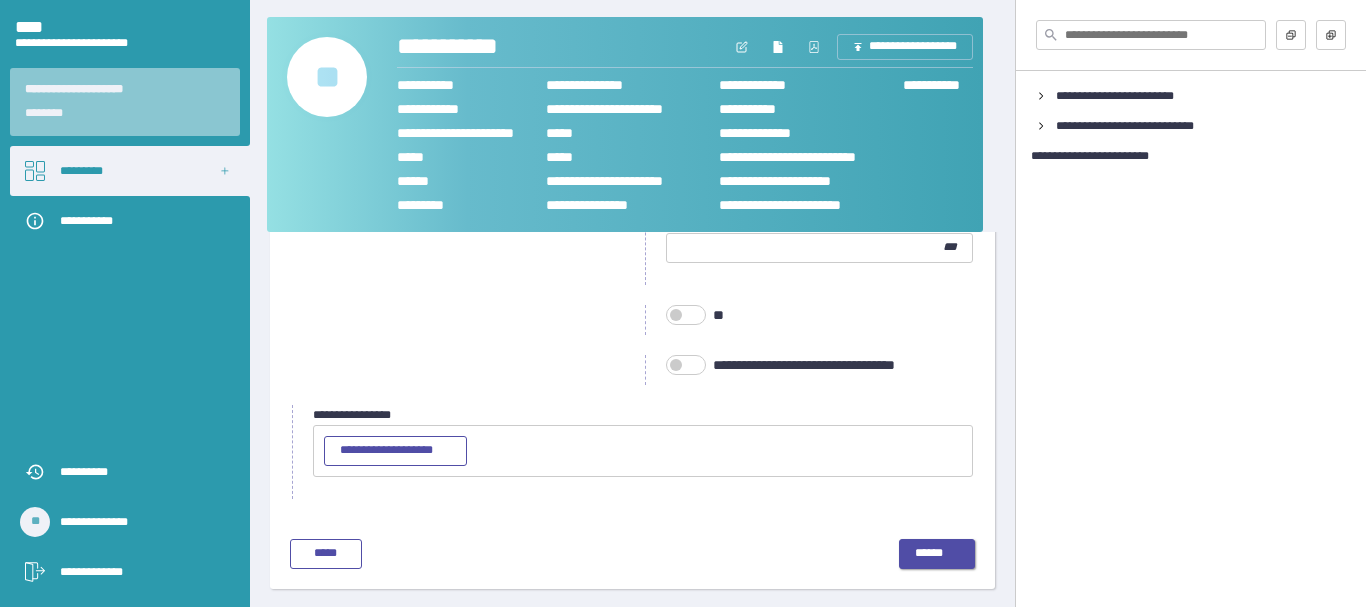click on "******" at bounding box center (937, 554) 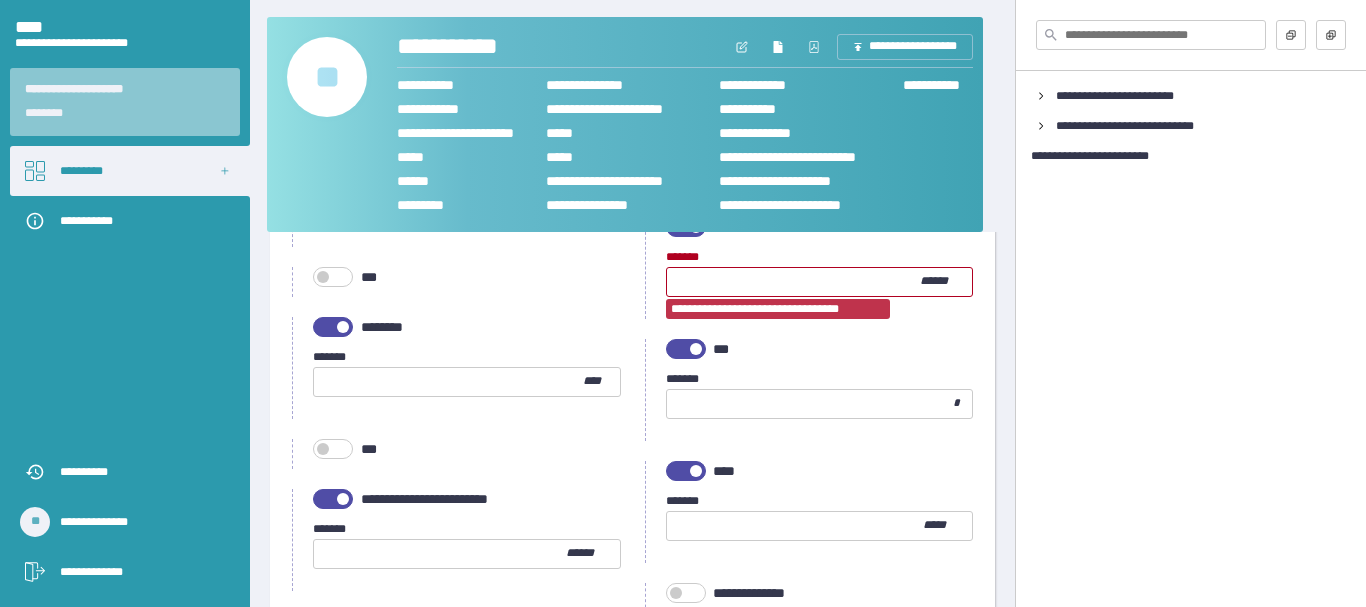 scroll, scrollTop: 1784, scrollLeft: 0, axis: vertical 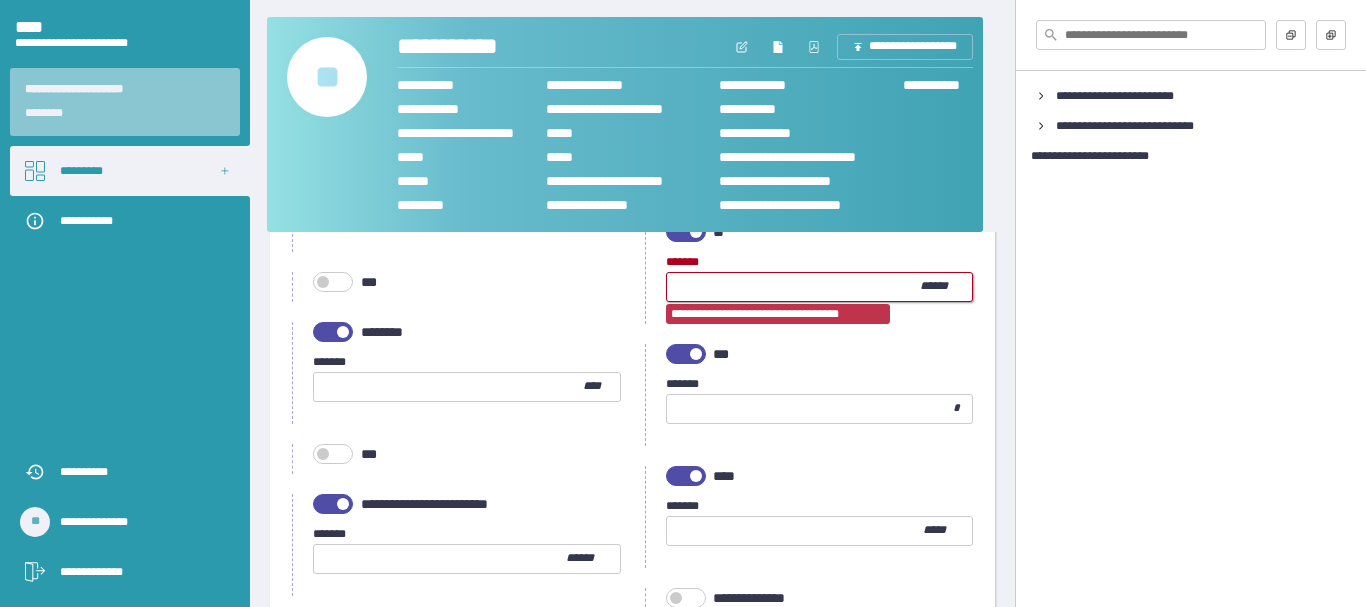 click on "***" at bounding box center (794, 287) 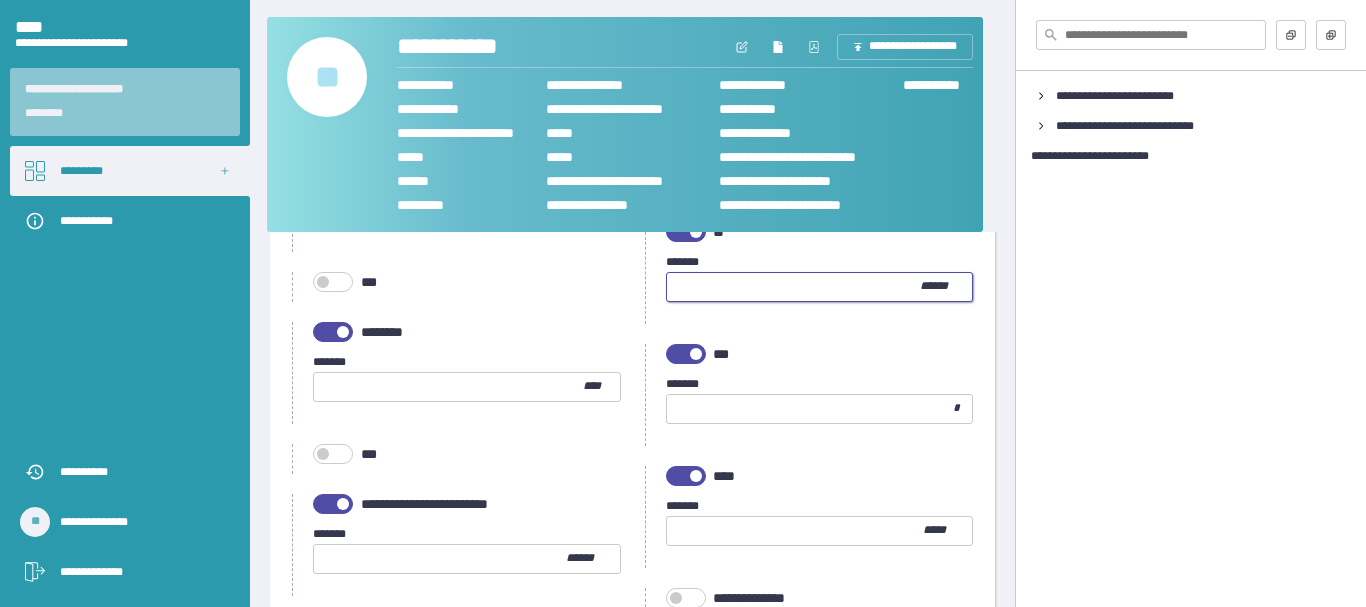 type on "*" 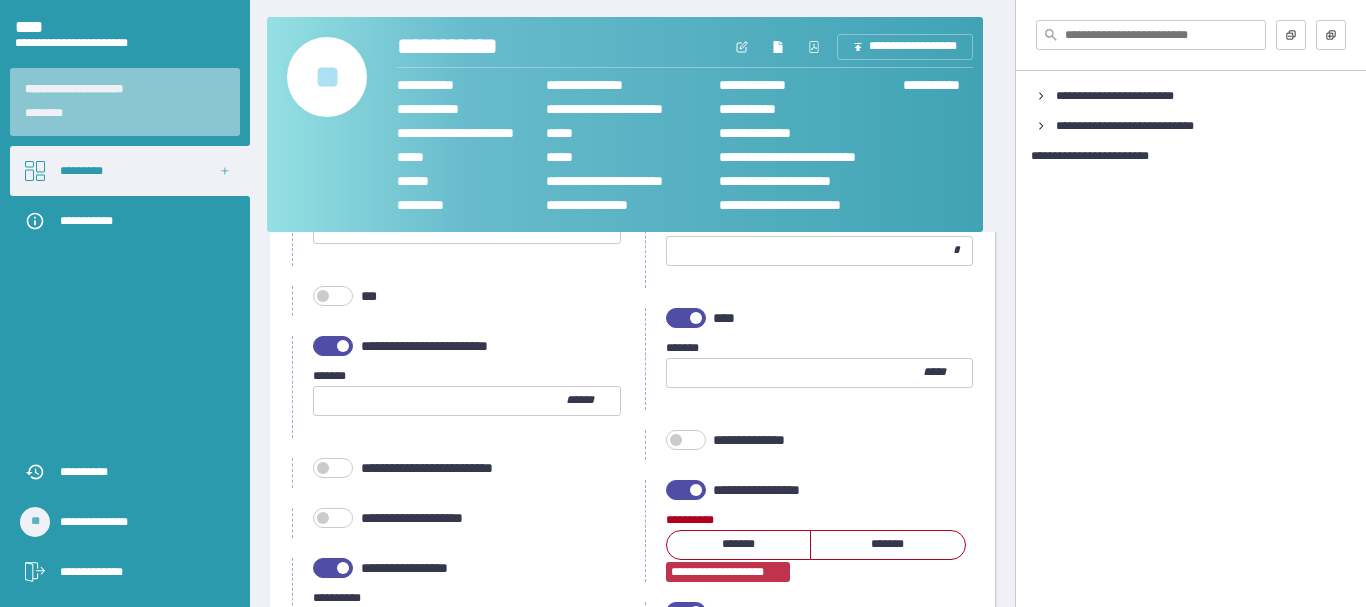 scroll, scrollTop: 2084, scrollLeft: 0, axis: vertical 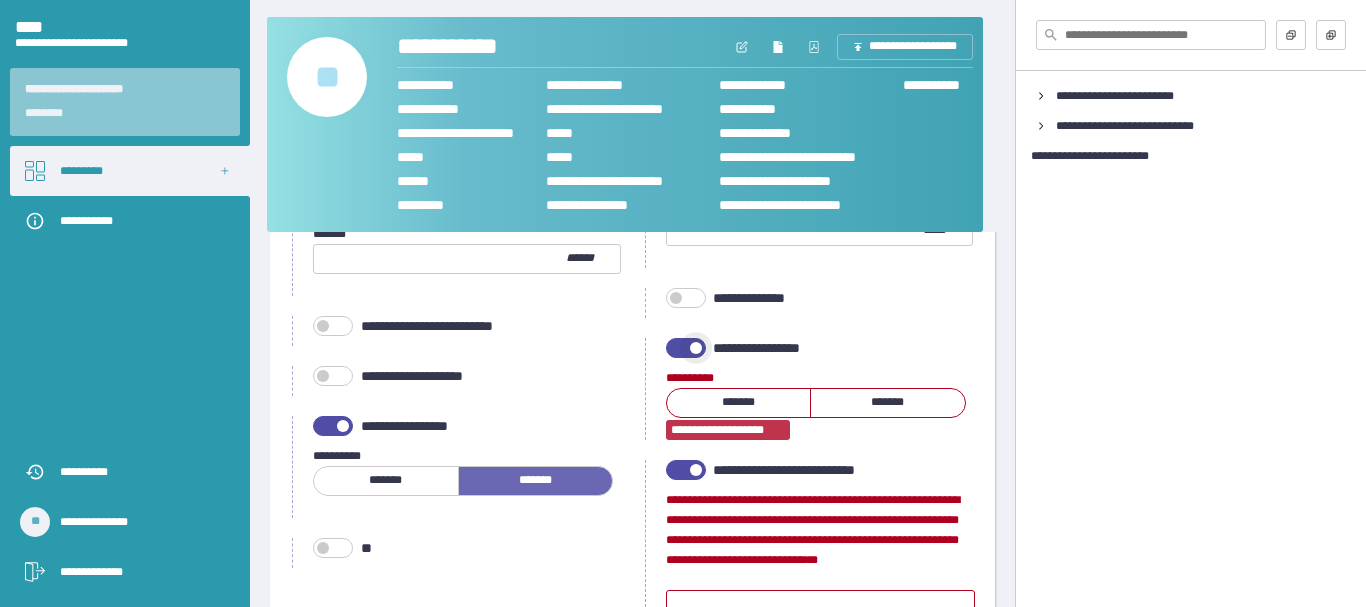 click at bounding box center [686, 348] 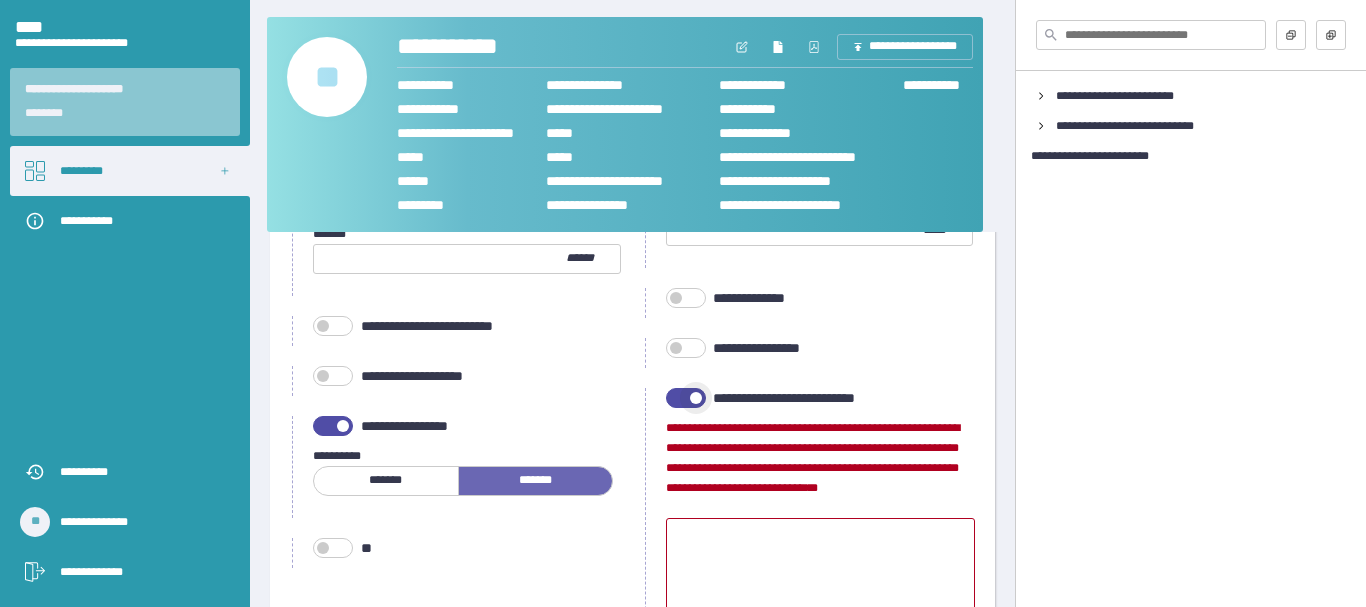 click at bounding box center (686, 398) 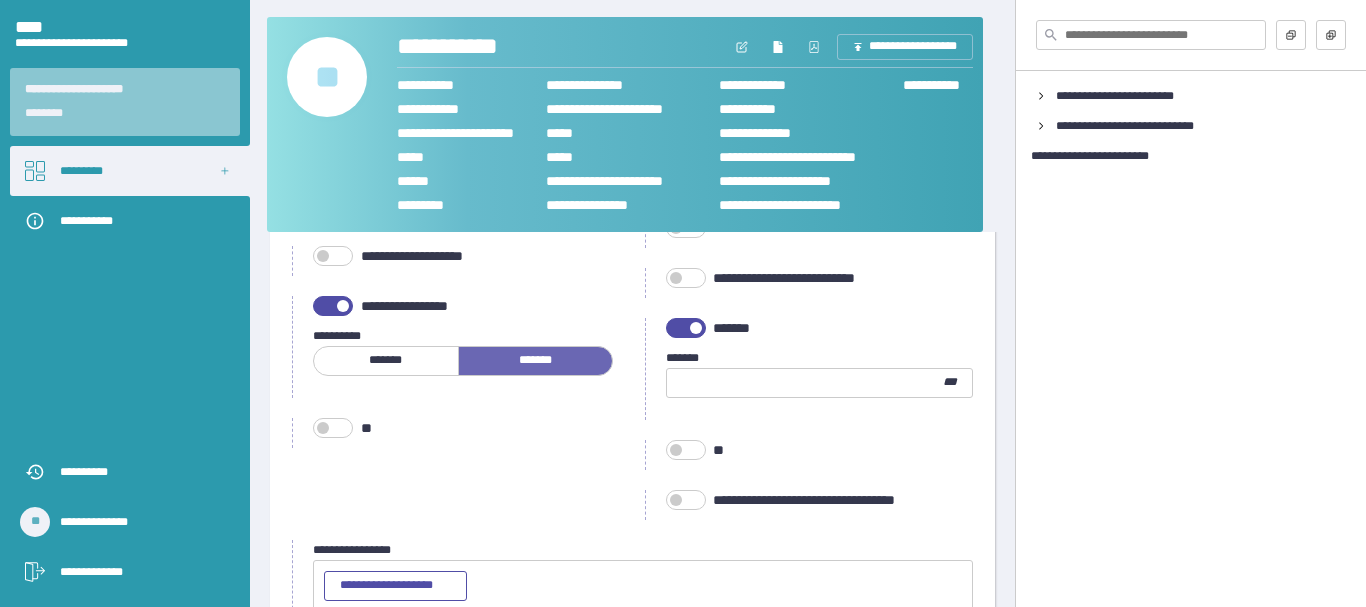 scroll, scrollTop: 2284, scrollLeft: 0, axis: vertical 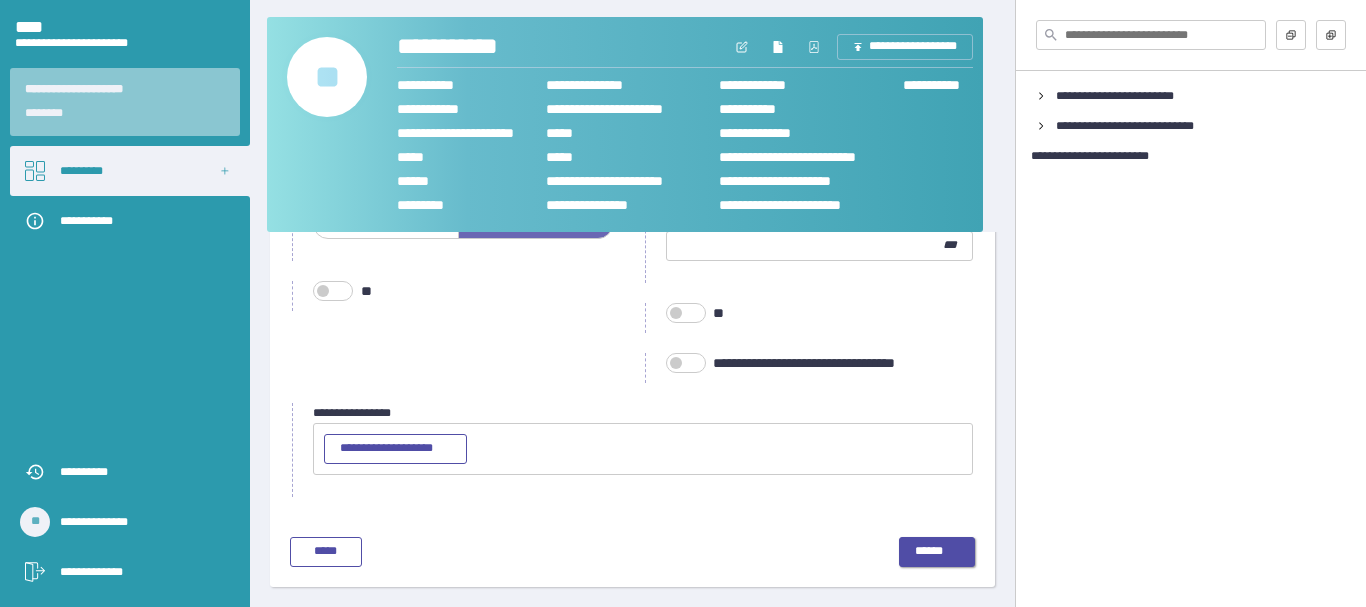 click on "******" at bounding box center [937, 552] 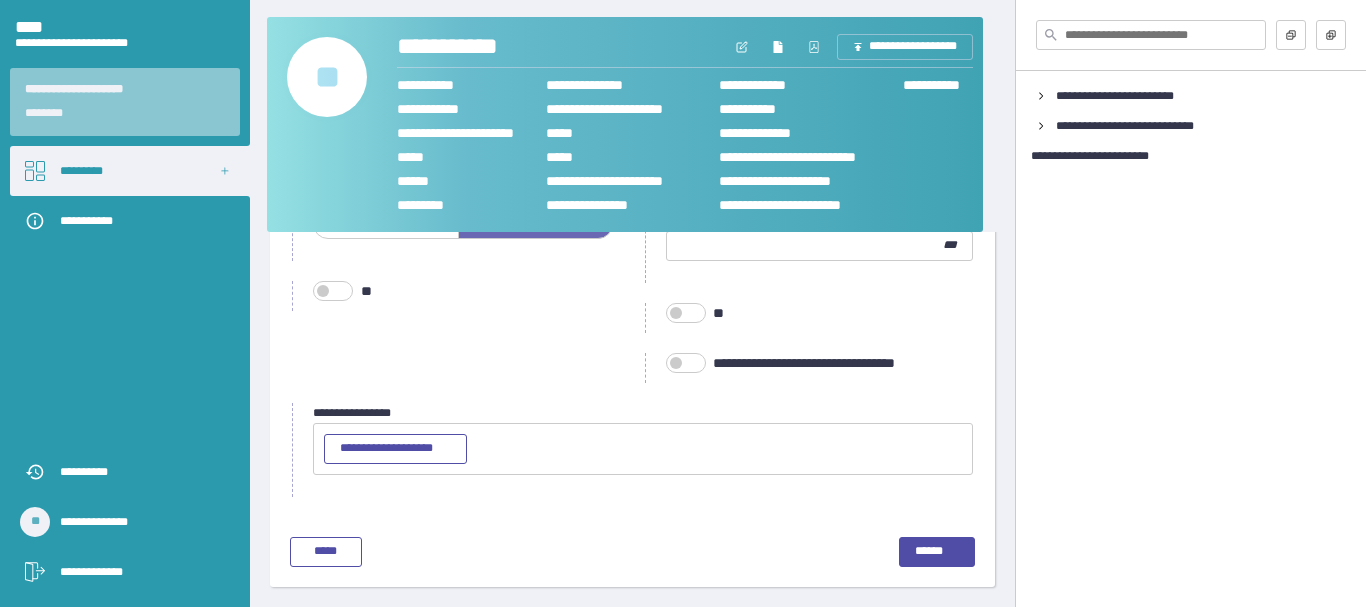 scroll, scrollTop: 99, scrollLeft: 0, axis: vertical 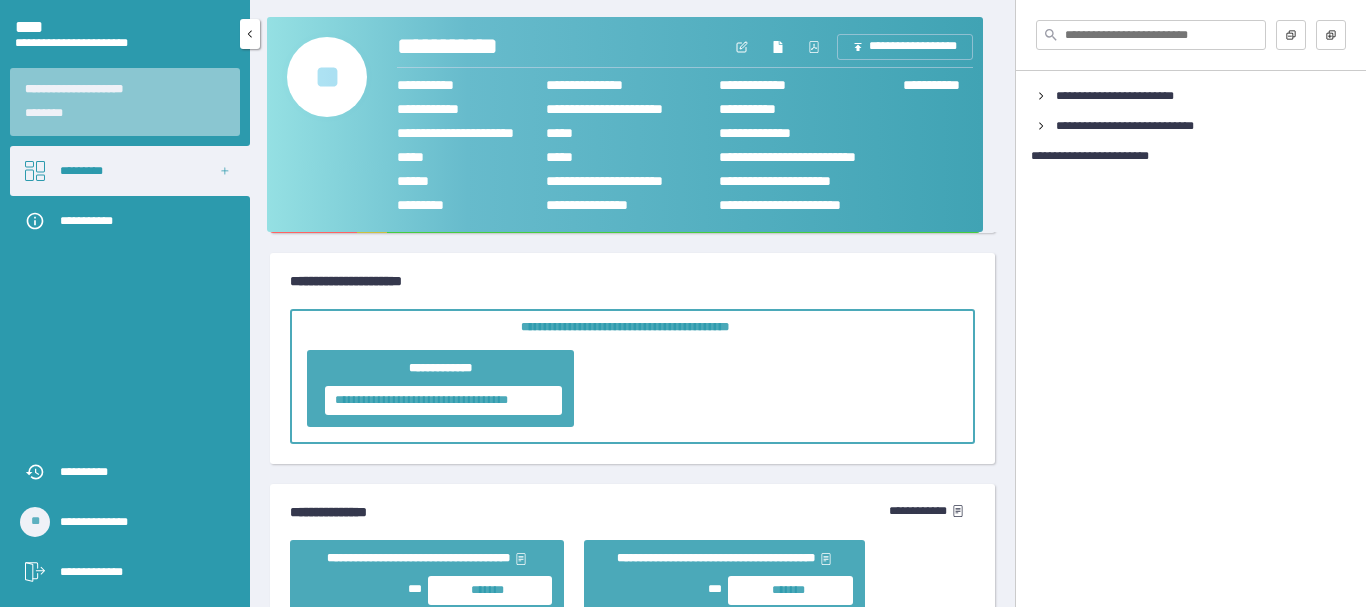click on "*********" at bounding box center [130, 171] 